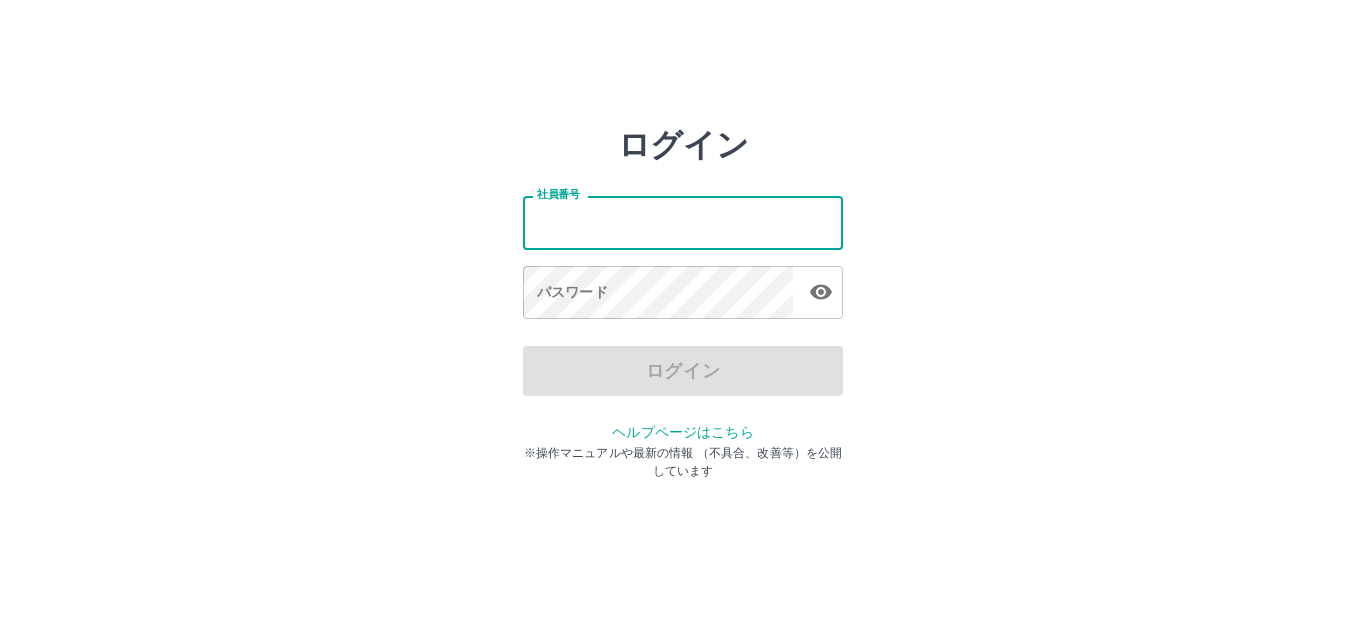 scroll, scrollTop: 0, scrollLeft: 0, axis: both 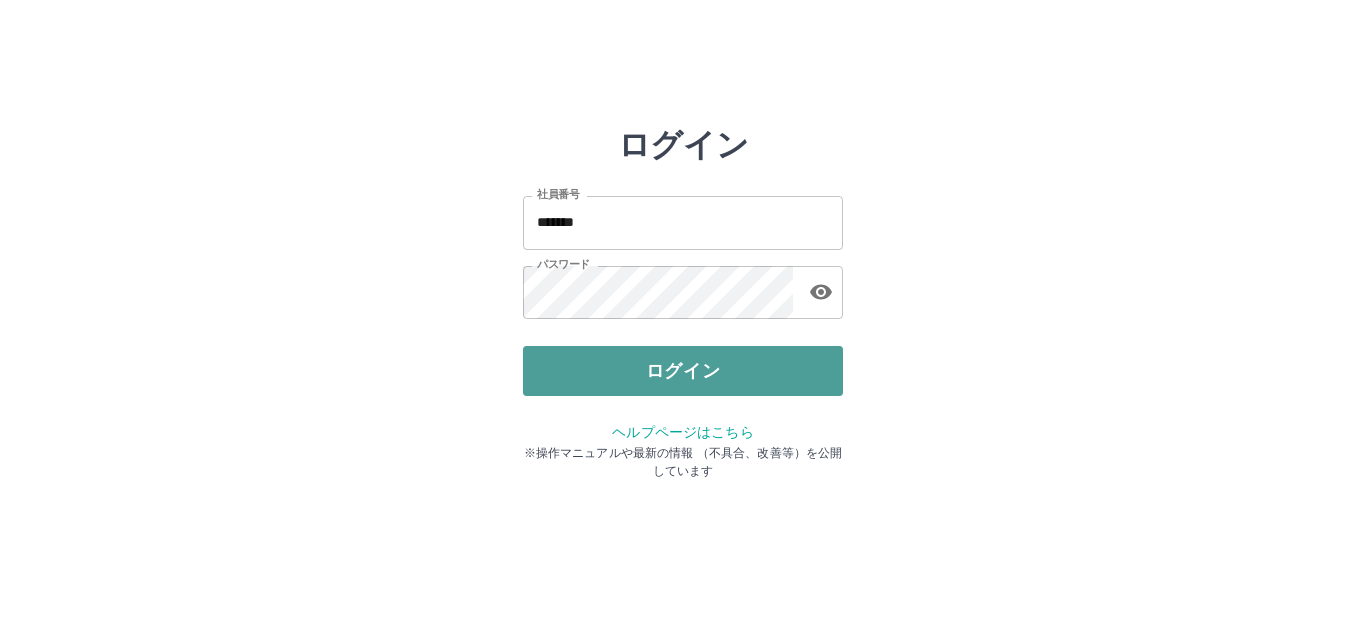 click on "ログイン" at bounding box center [683, 371] 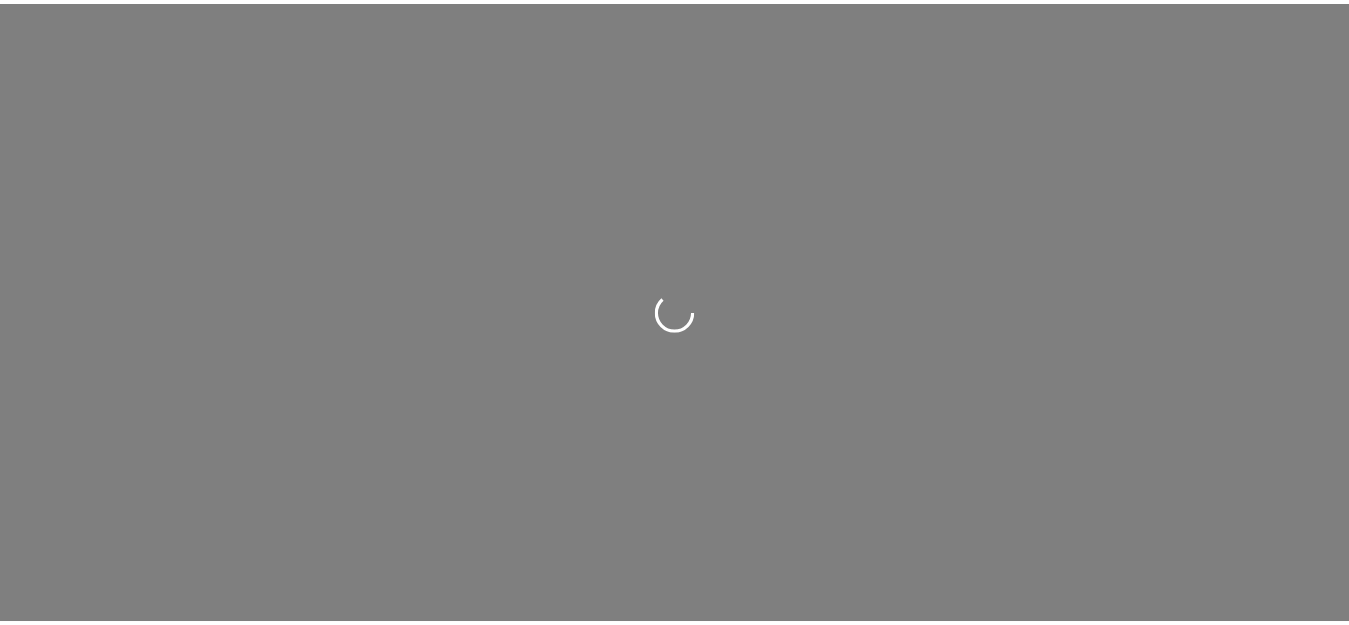 scroll, scrollTop: 0, scrollLeft: 0, axis: both 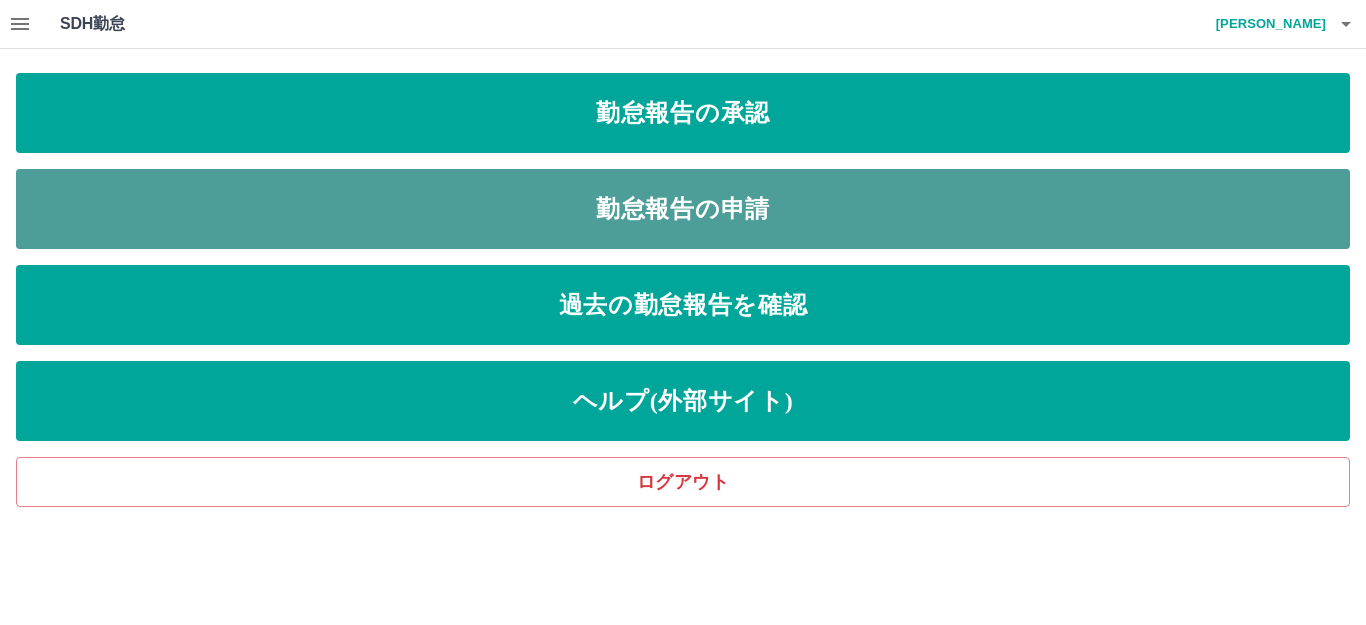click on "勤怠報告の申請" at bounding box center (683, 209) 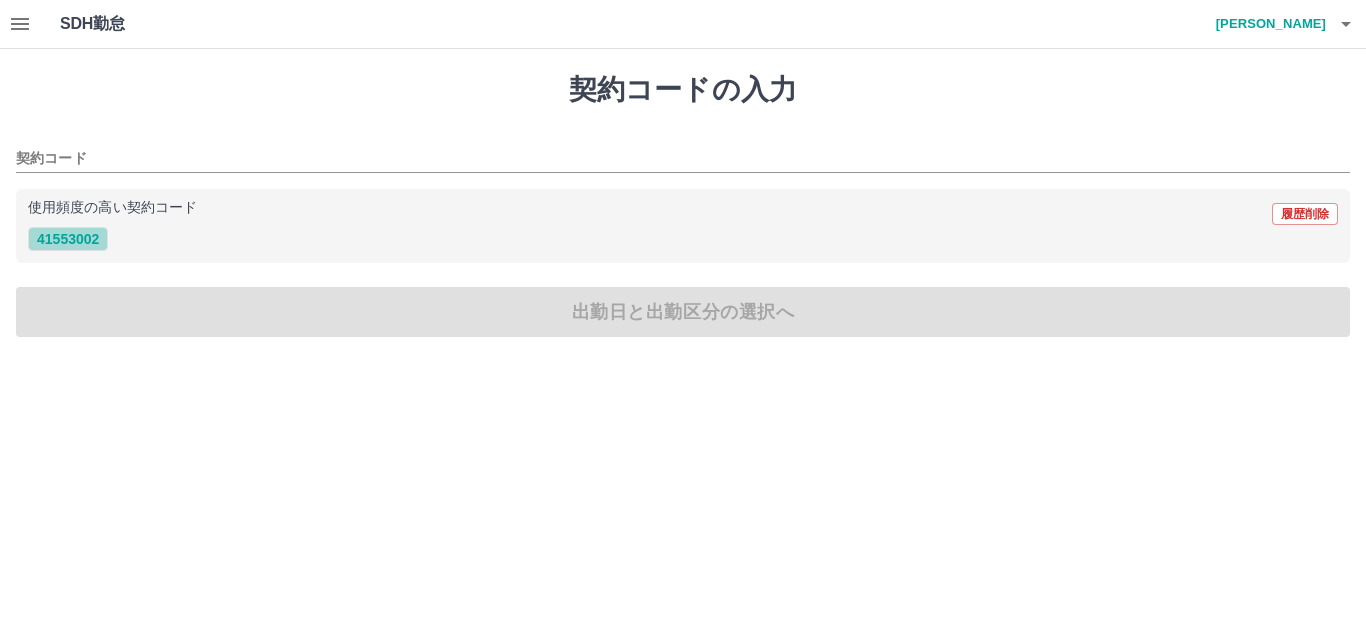 click on "41553002" at bounding box center [68, 239] 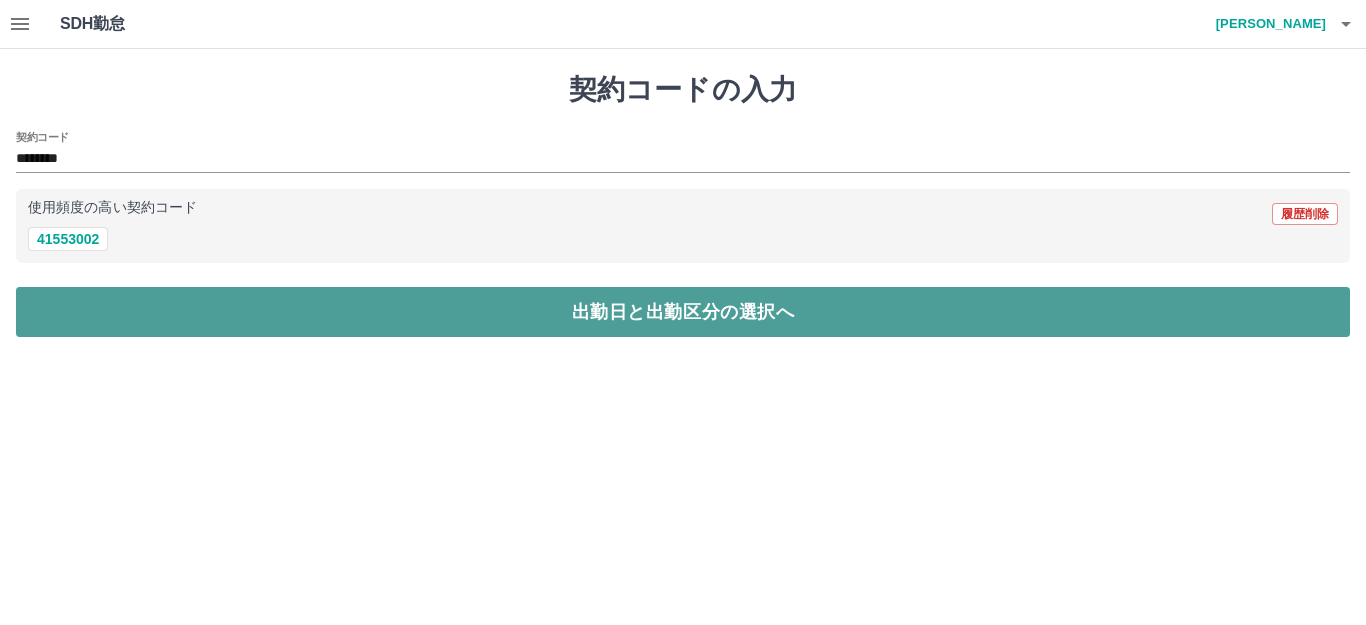 click on "出勤日と出勤区分の選択へ" at bounding box center [683, 312] 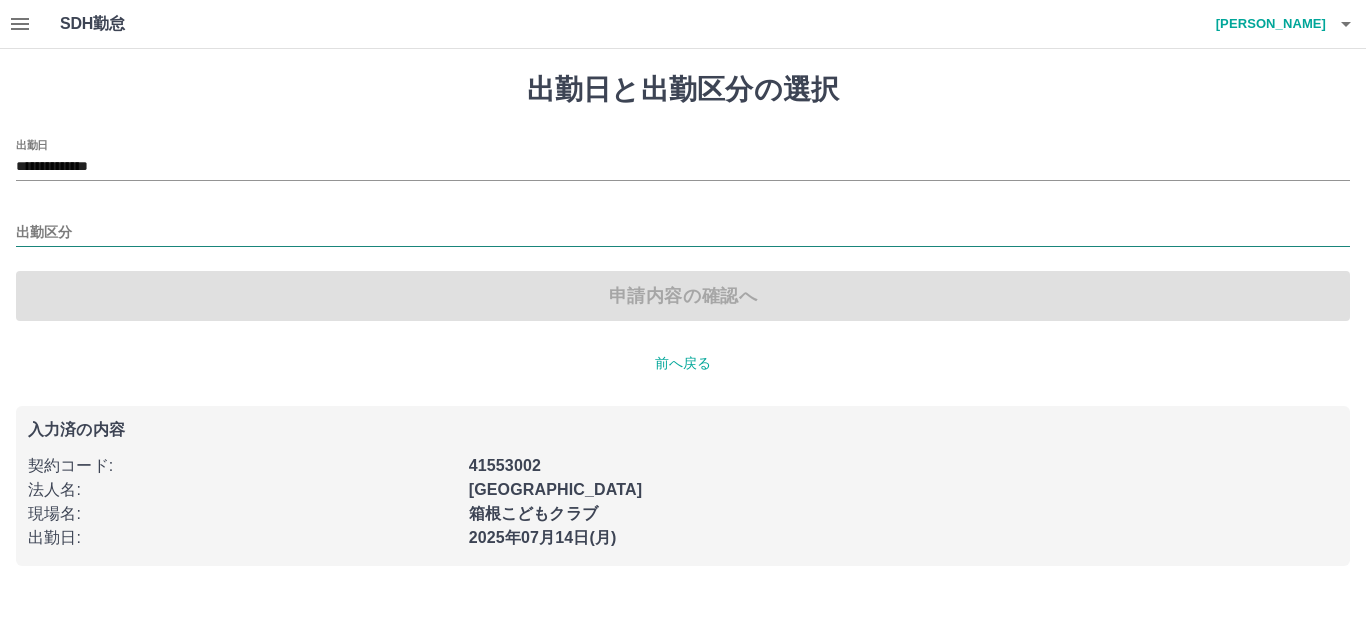 click on "出勤区分" at bounding box center [683, 233] 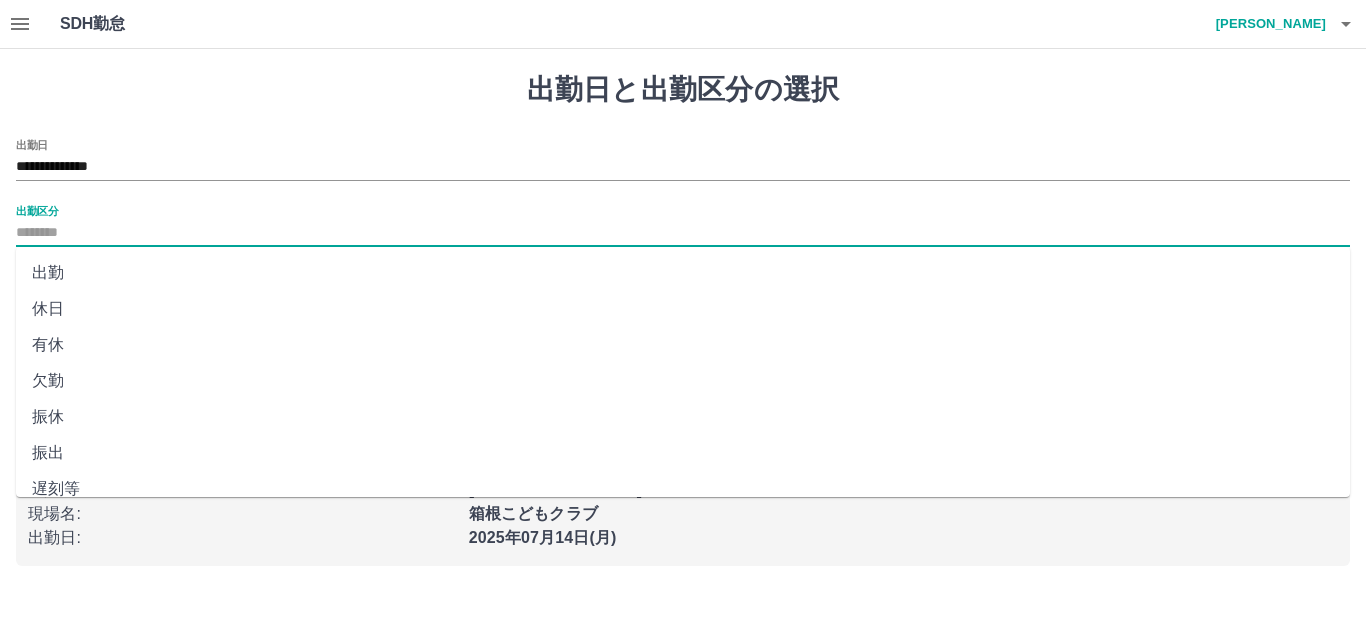 click on "出勤" at bounding box center [683, 273] 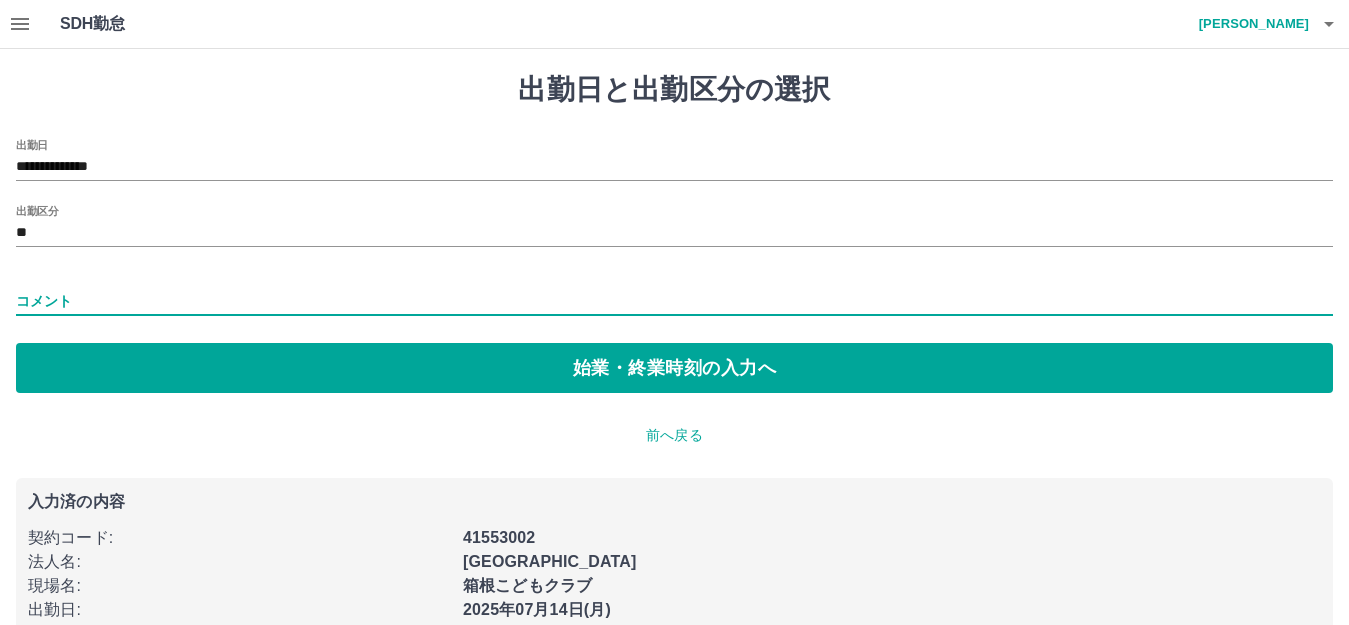click on "コメント" at bounding box center [674, 301] 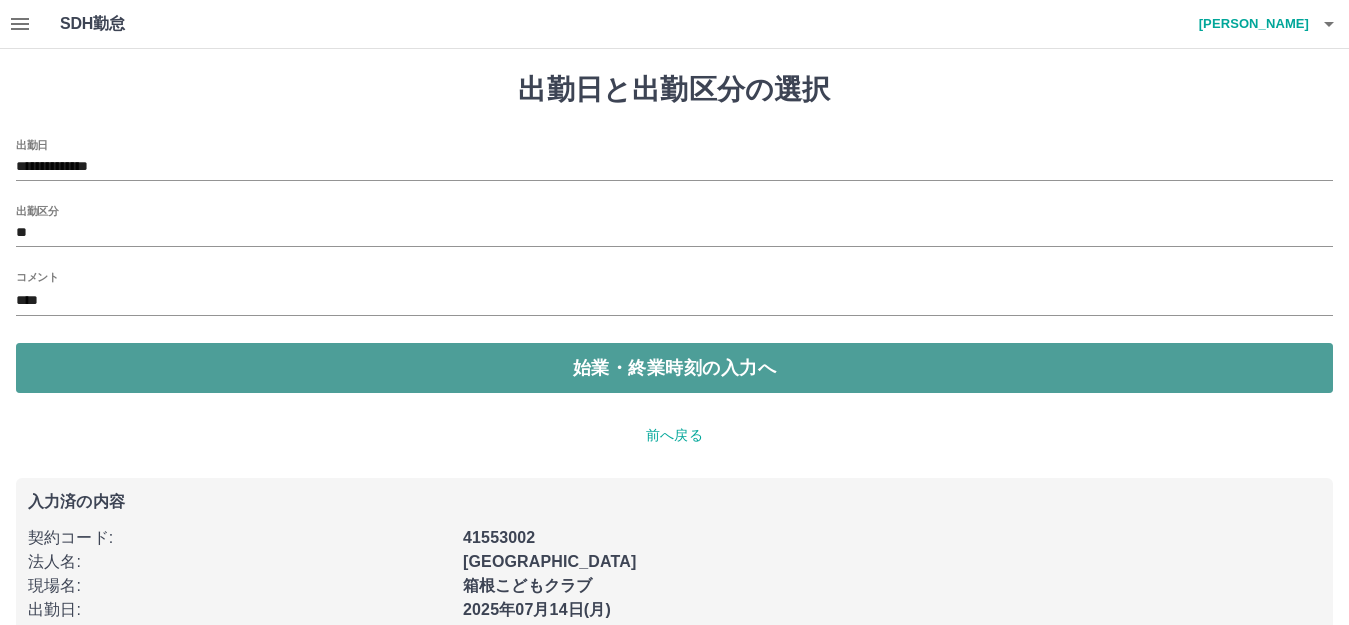 click on "始業・終業時刻の入力へ" at bounding box center [674, 368] 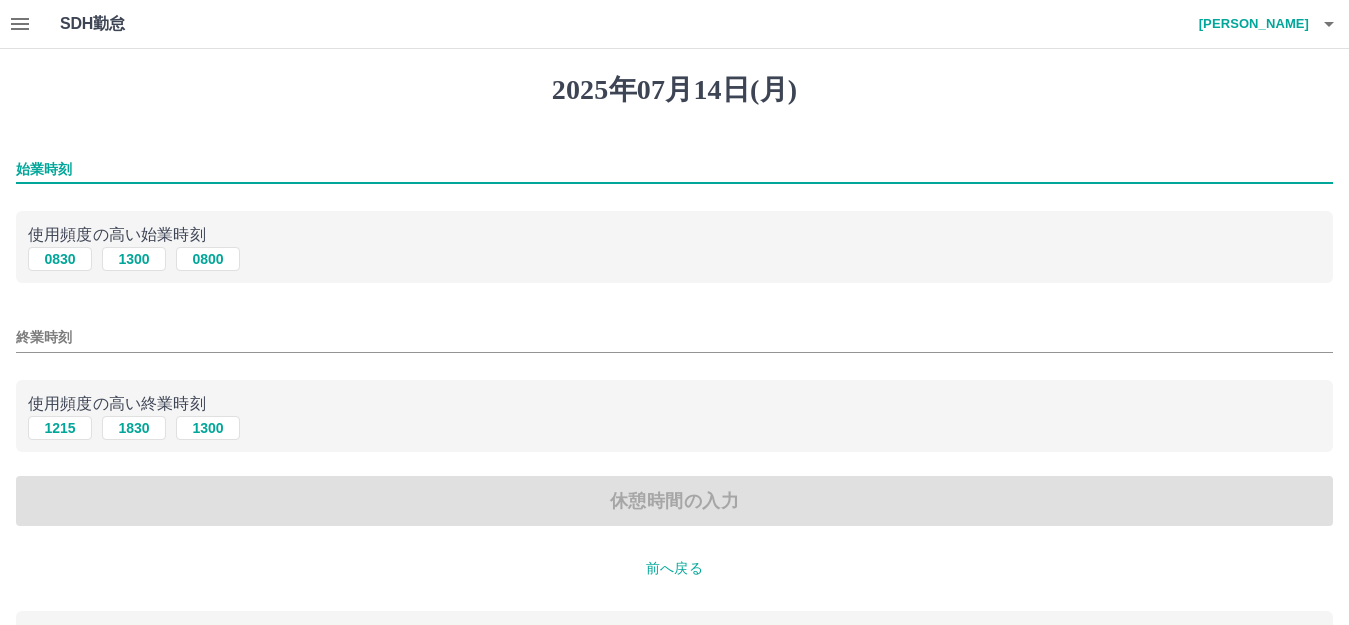 click on "始業時刻" at bounding box center [674, 169] 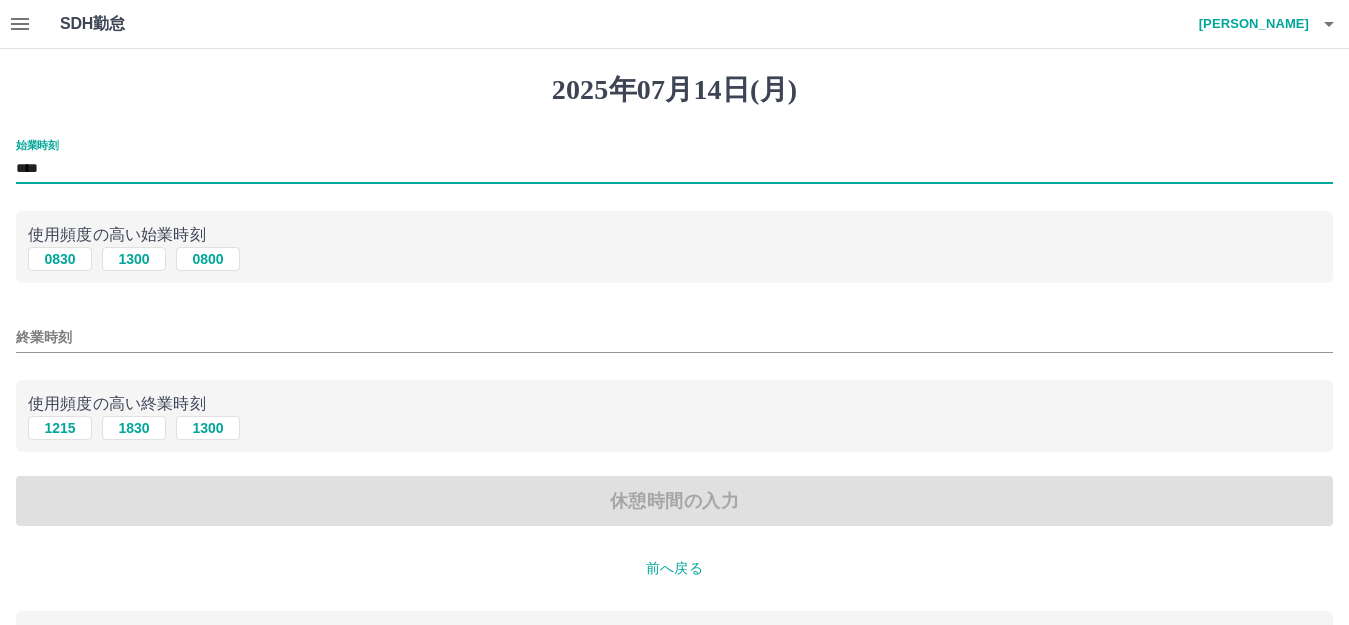 type on "****" 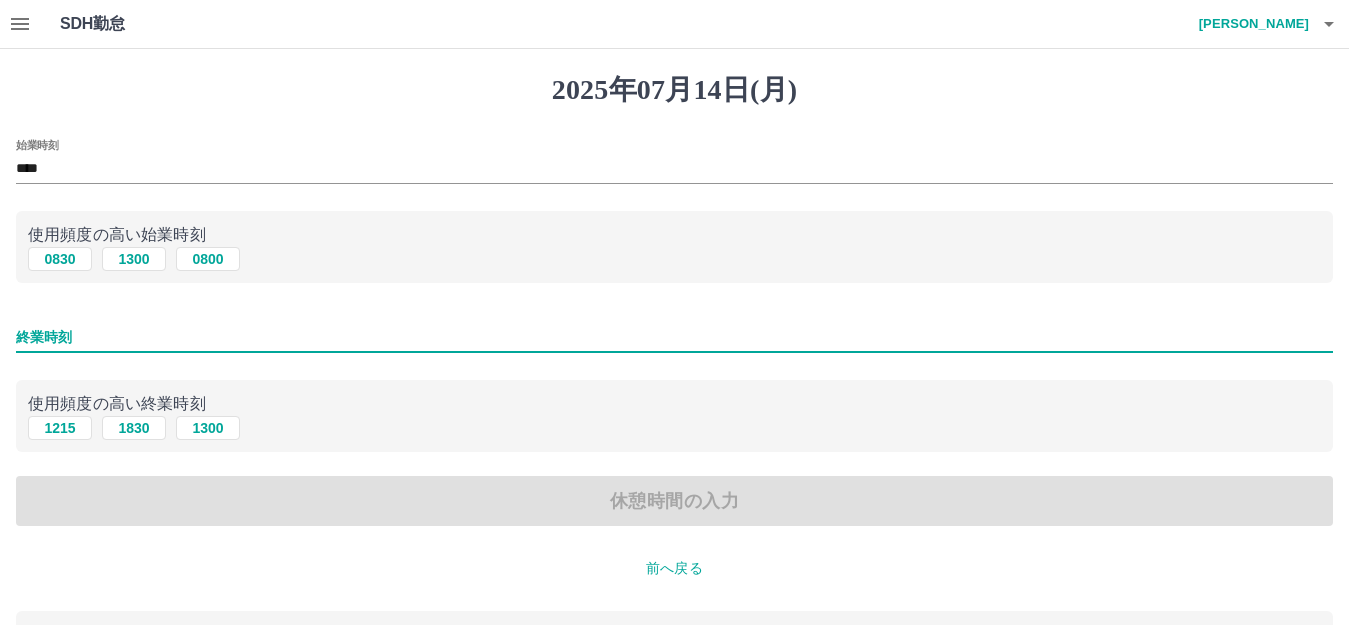 click on "終業時刻" at bounding box center (674, 337) 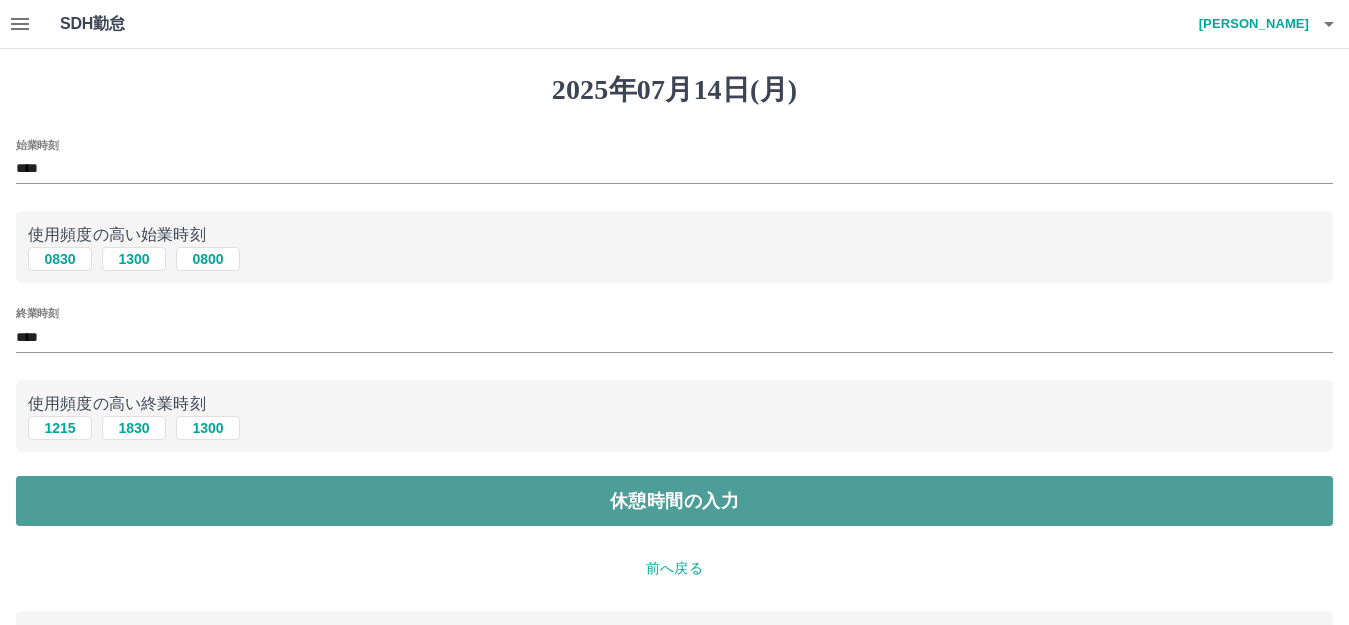 click on "休憩時間の入力" at bounding box center [674, 501] 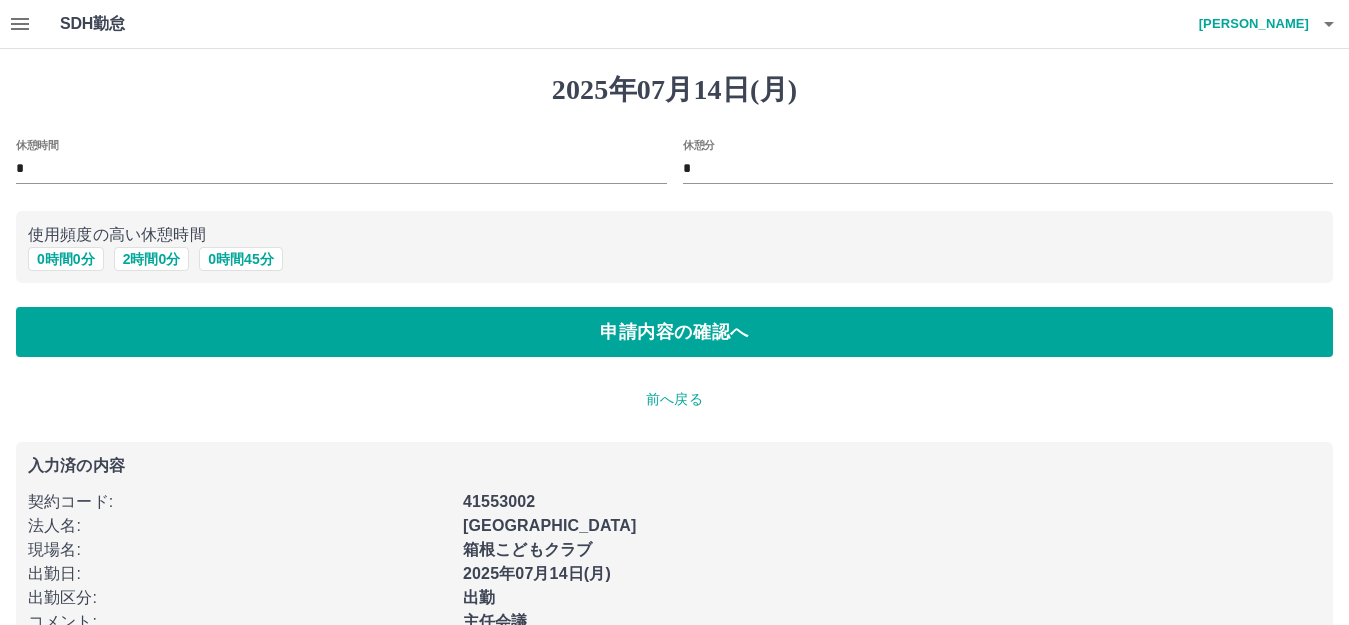 click on "休憩時間" at bounding box center [37, 144] 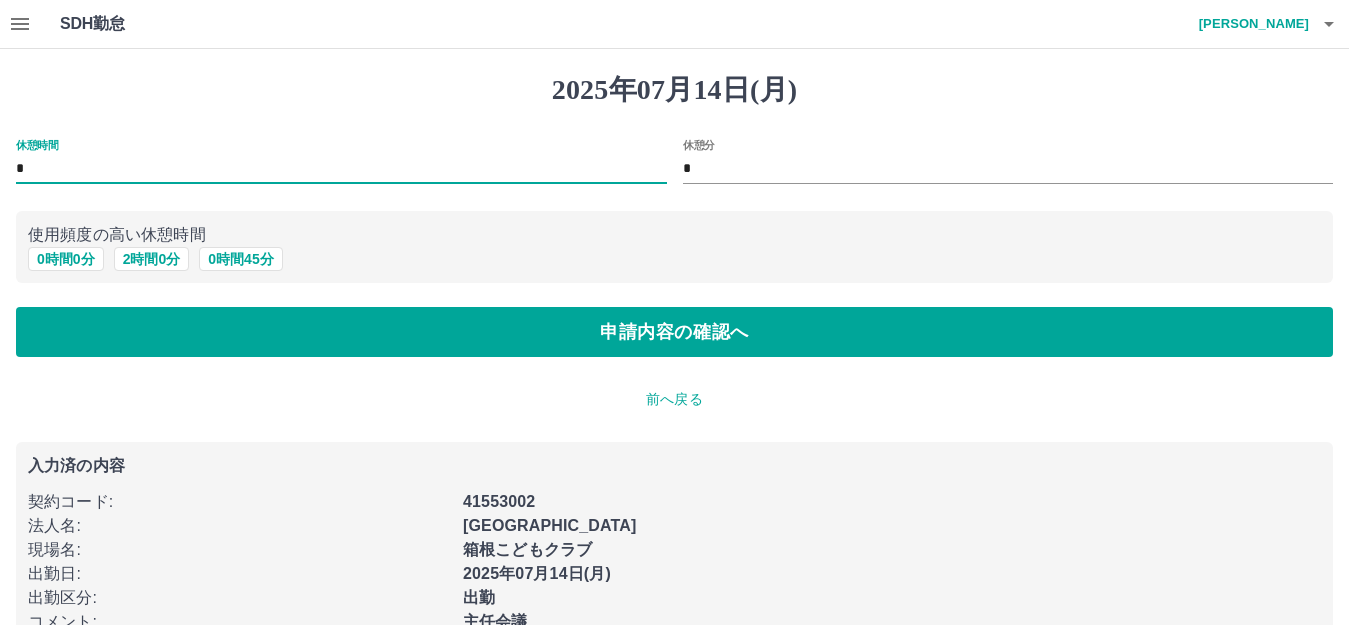click on "*" at bounding box center [341, 169] 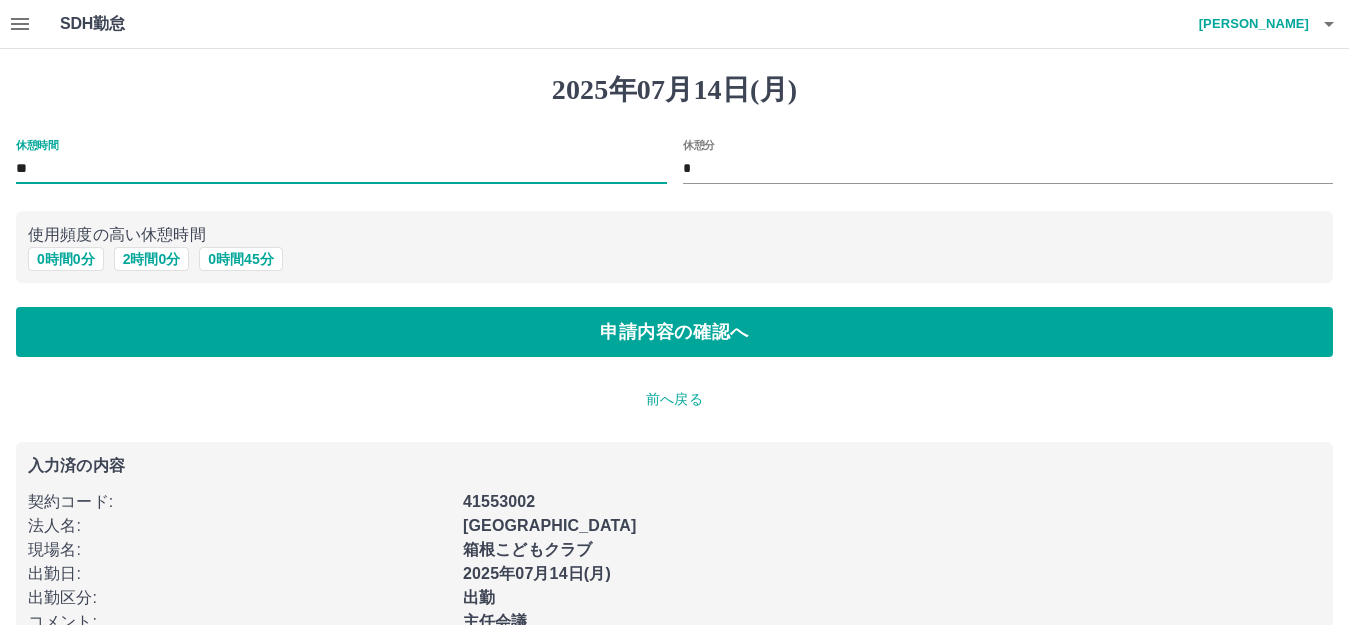 type on "*" 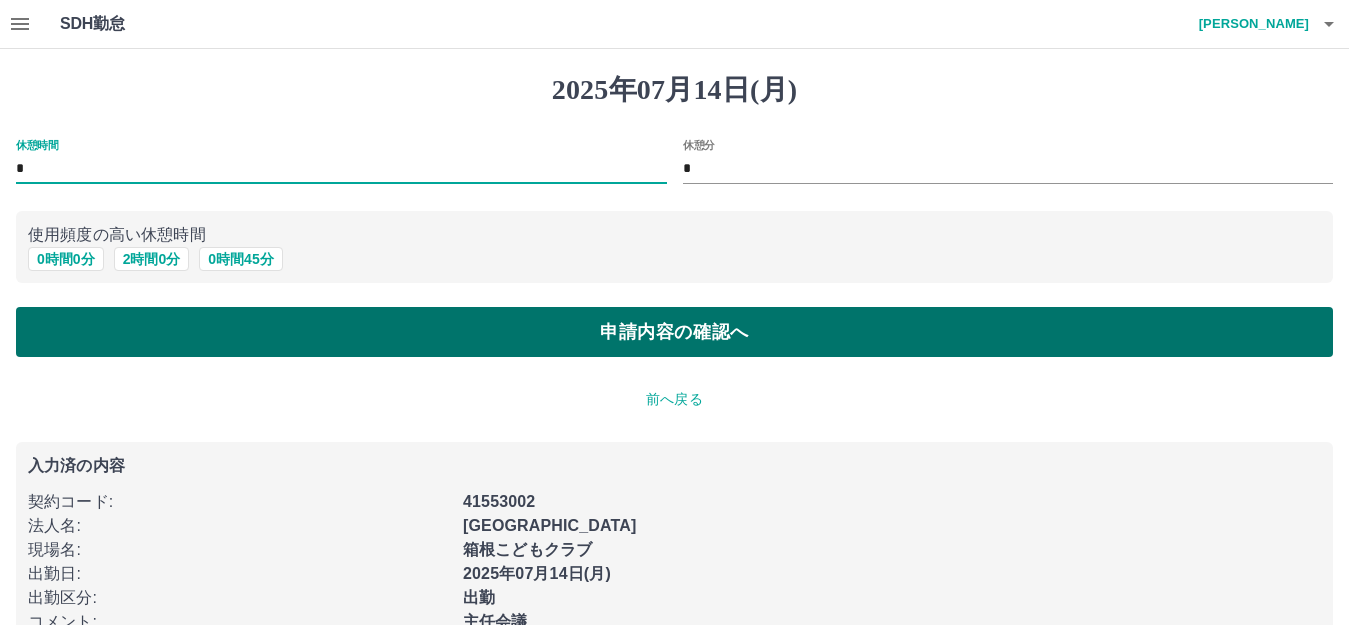 type on "*" 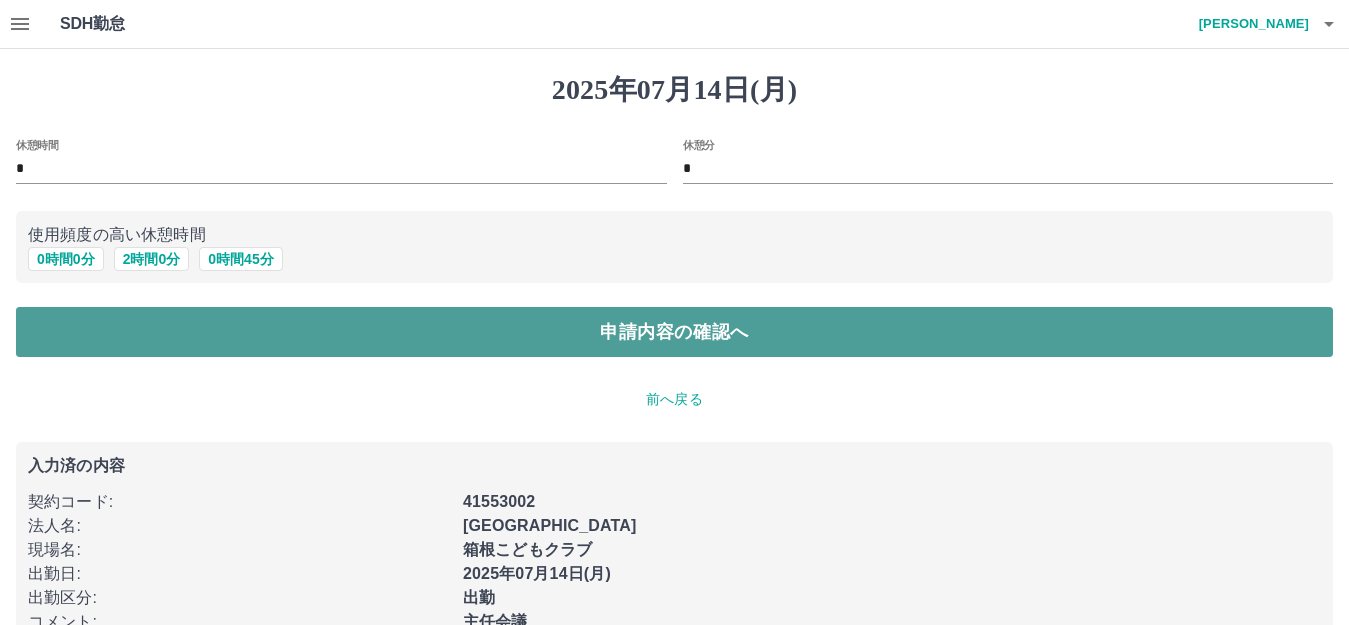 click on "申請内容の確認へ" at bounding box center [674, 332] 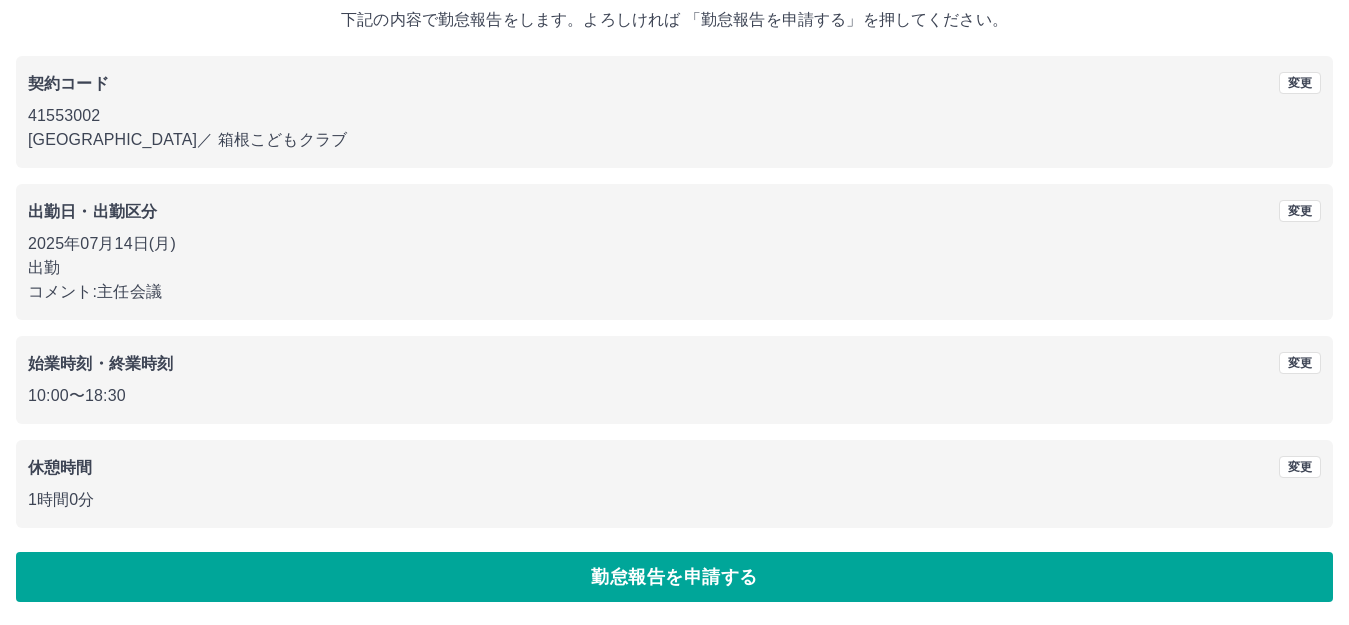 scroll, scrollTop: 124, scrollLeft: 0, axis: vertical 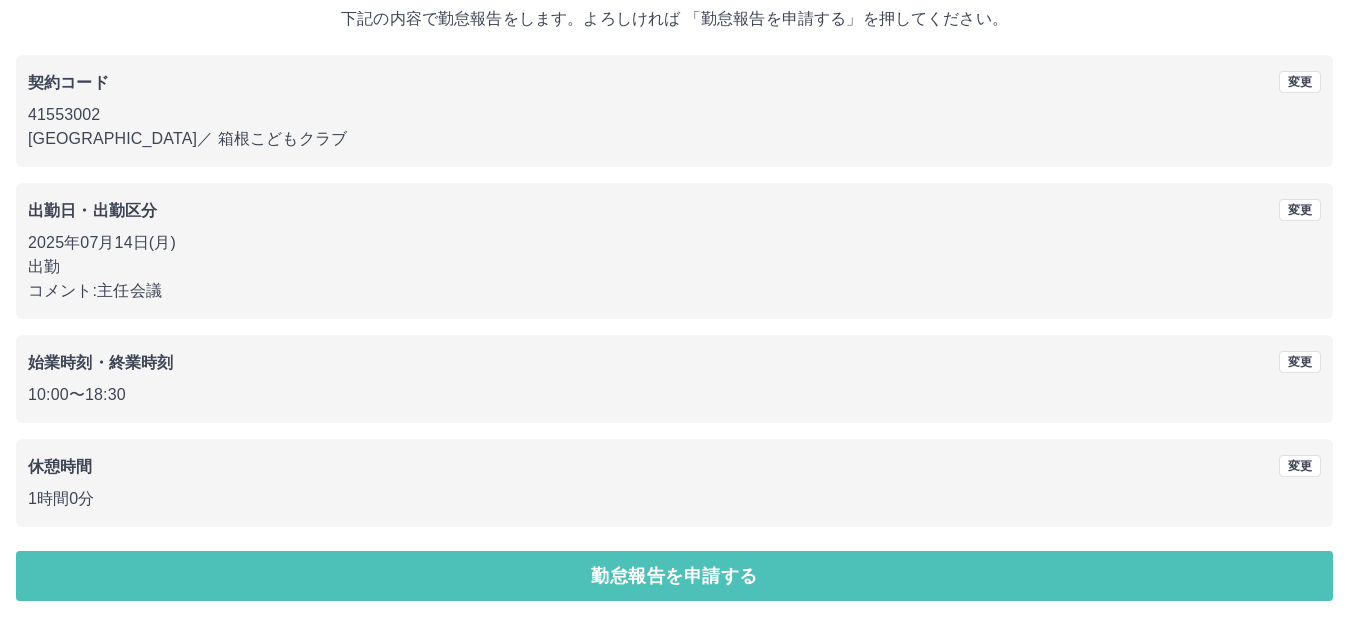 click on "勤怠報告を申請する" at bounding box center [674, 576] 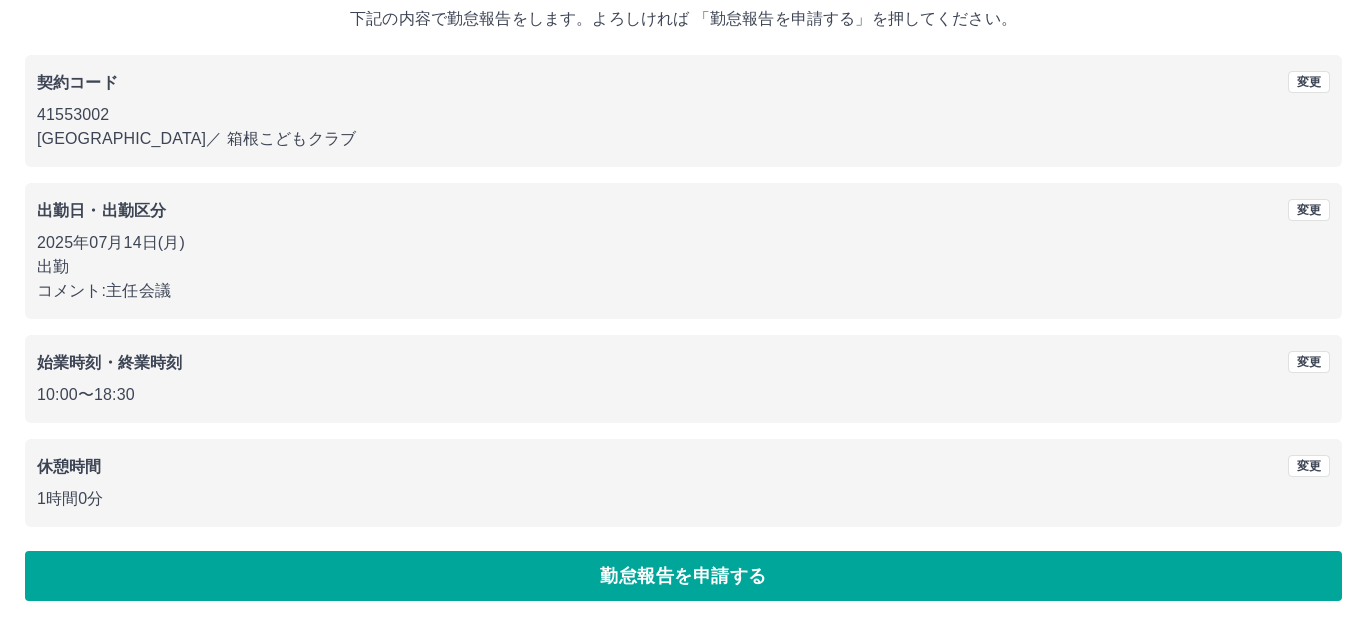 scroll, scrollTop: 0, scrollLeft: 0, axis: both 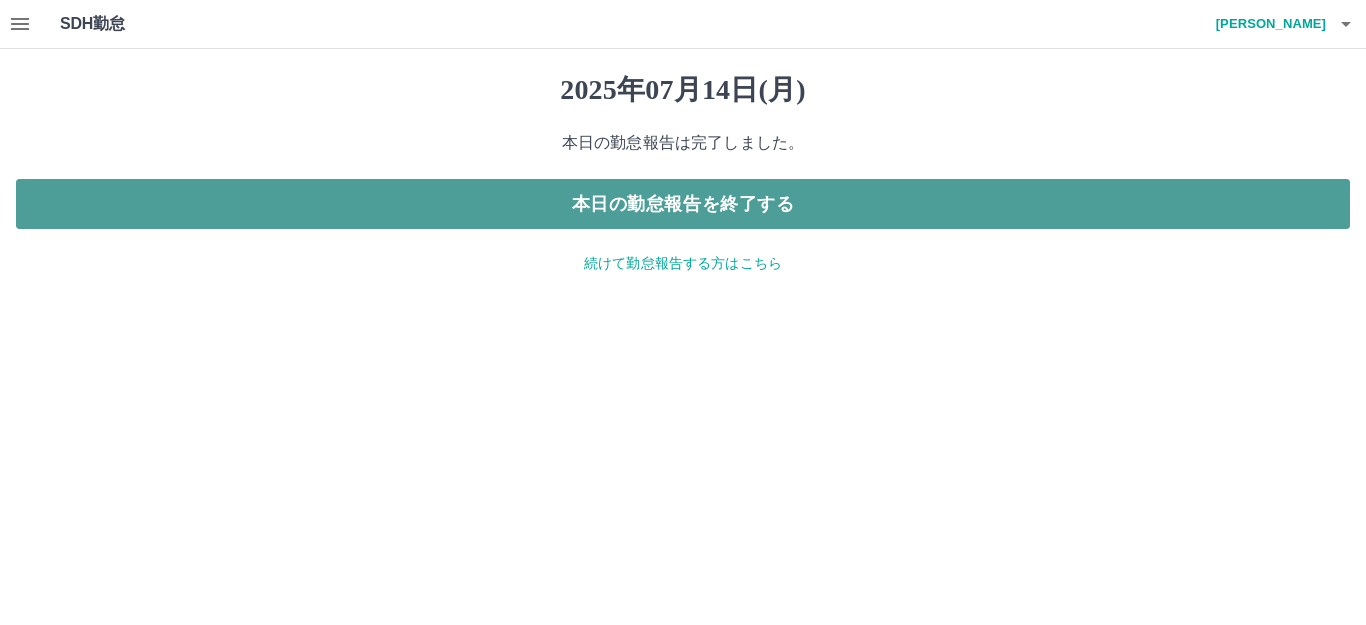click on "本日の勤怠報告を終了する" at bounding box center (683, 204) 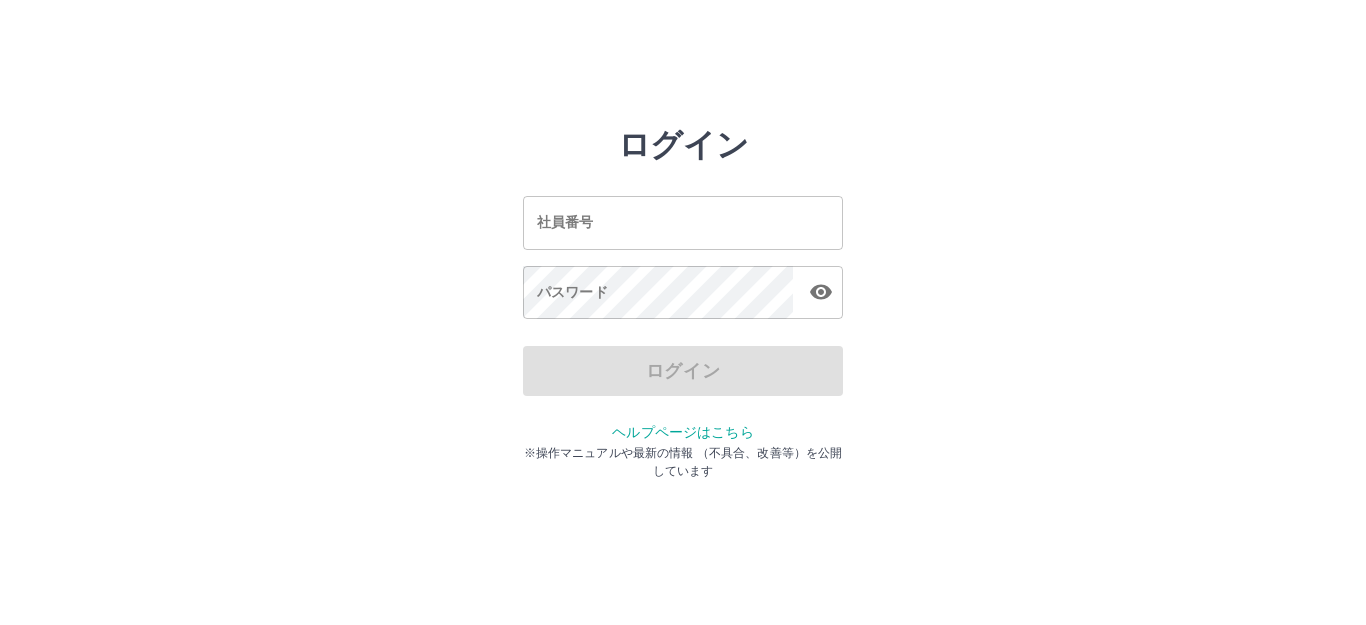 scroll, scrollTop: 0, scrollLeft: 0, axis: both 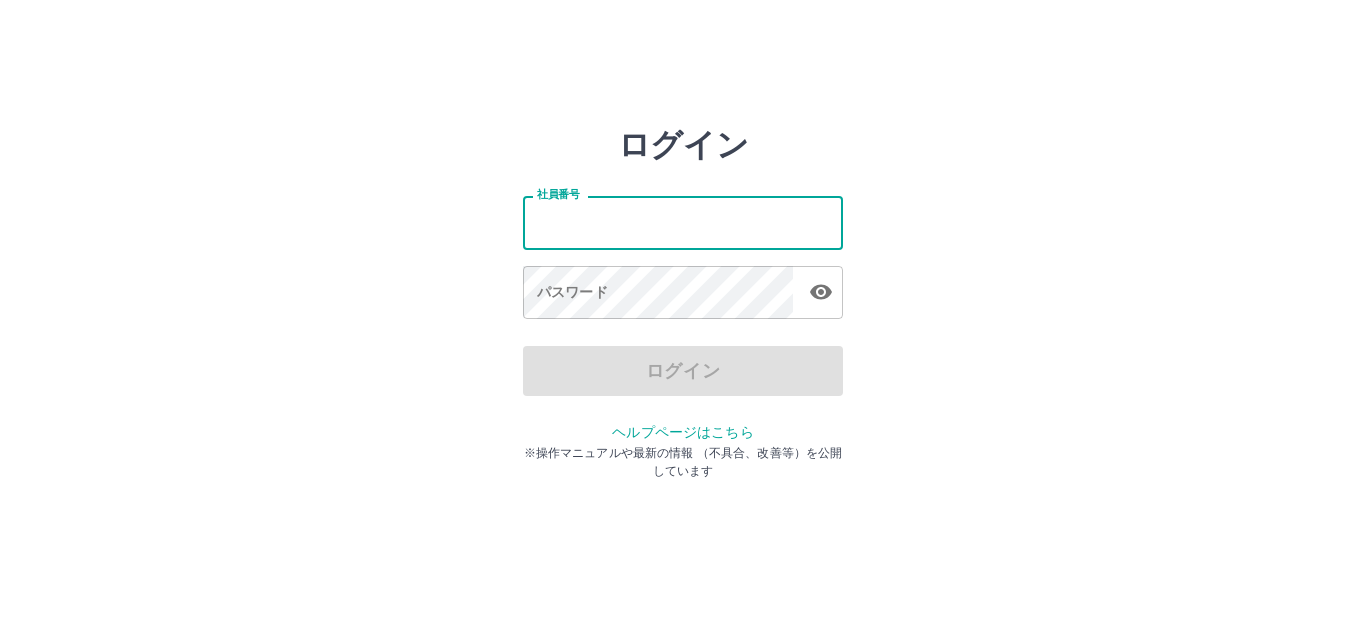 click on "社員番号" at bounding box center (683, 222) 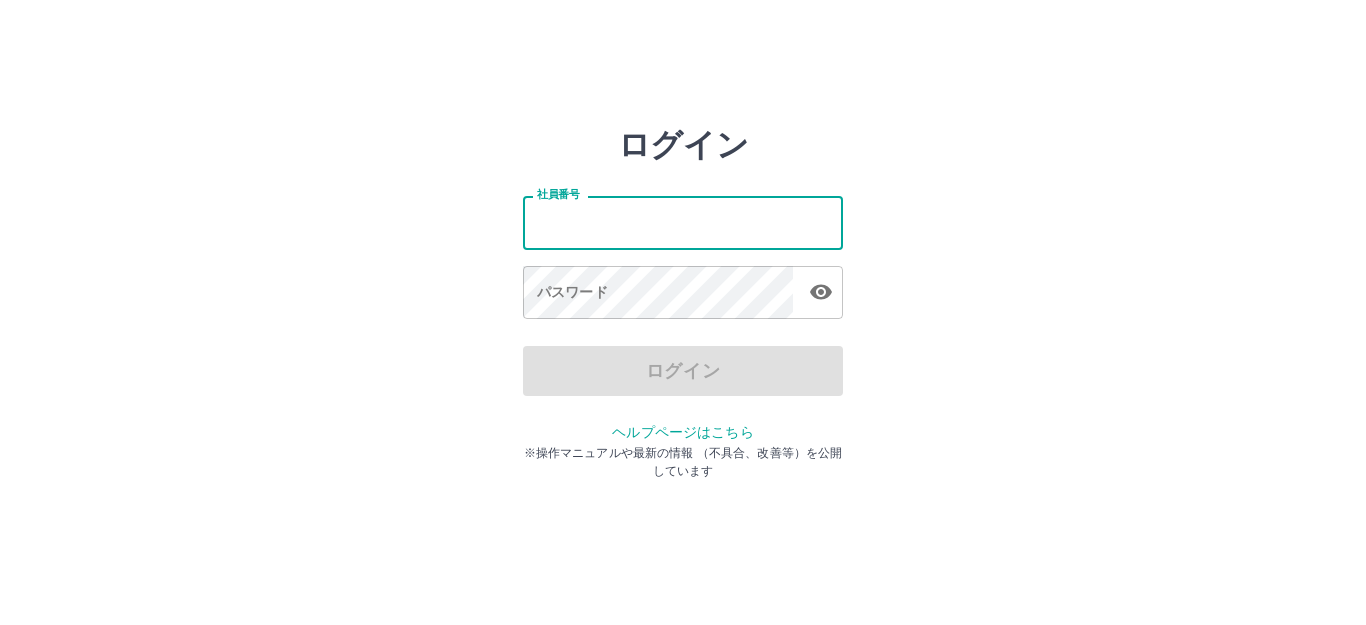 type on "*******" 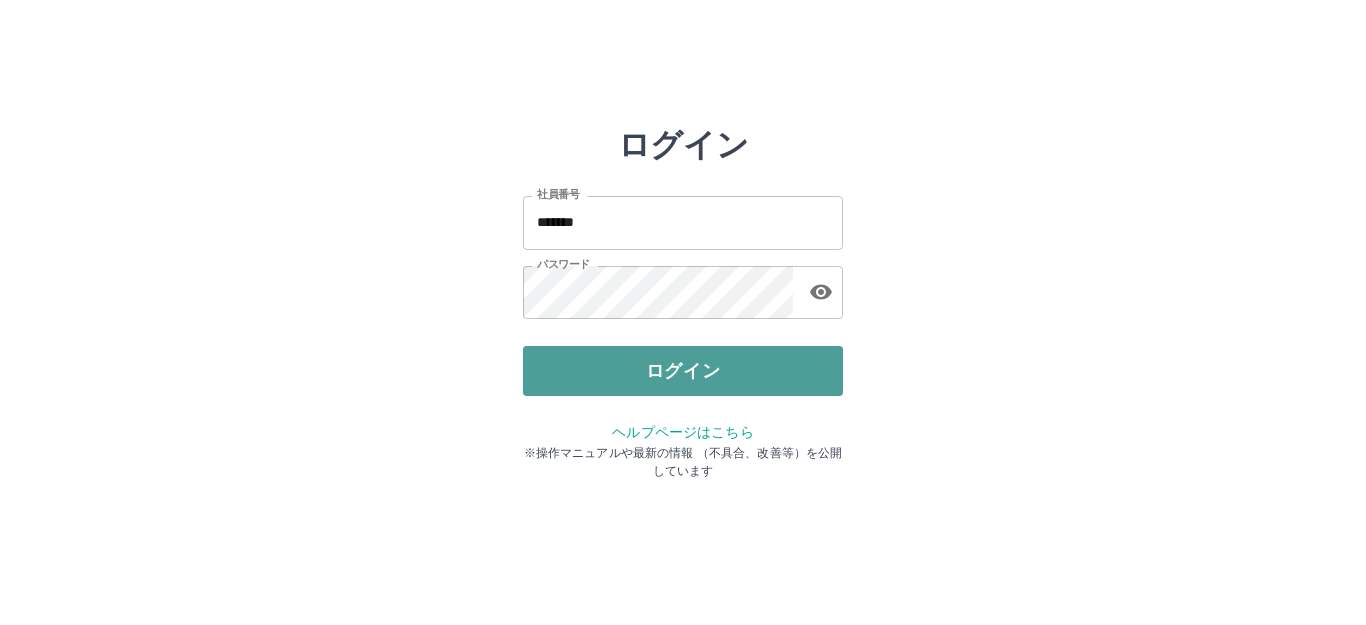 click on "ログイン" at bounding box center [683, 371] 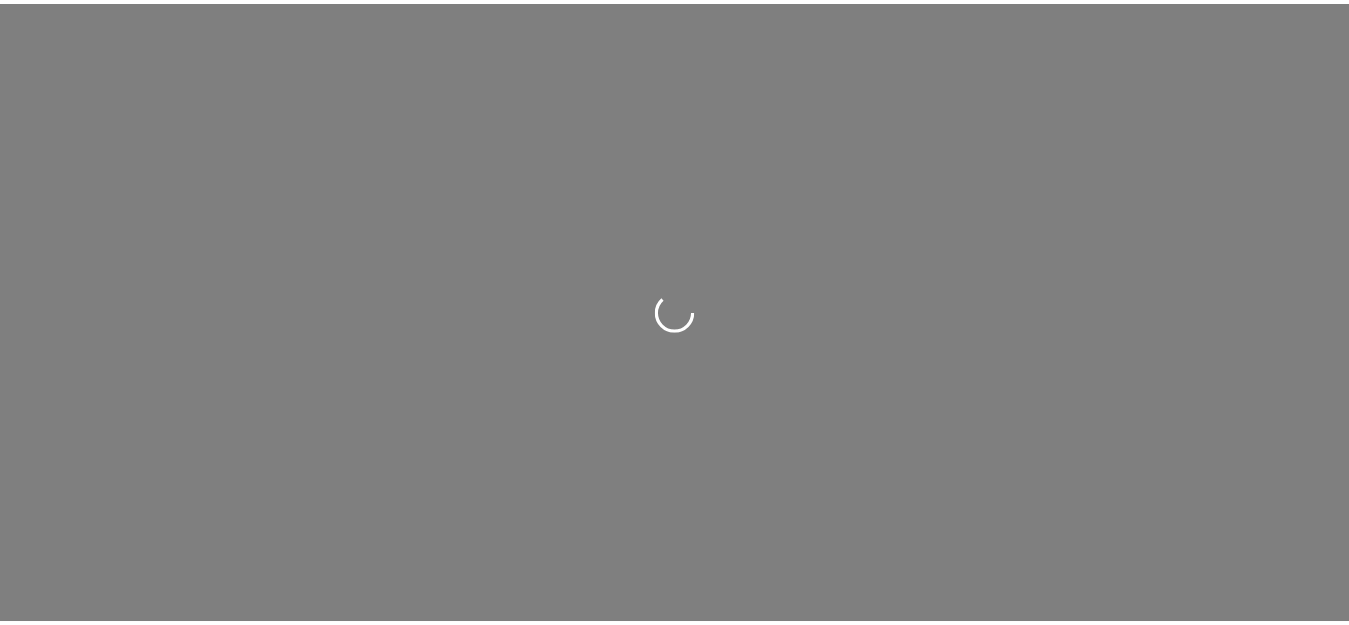 scroll, scrollTop: 0, scrollLeft: 0, axis: both 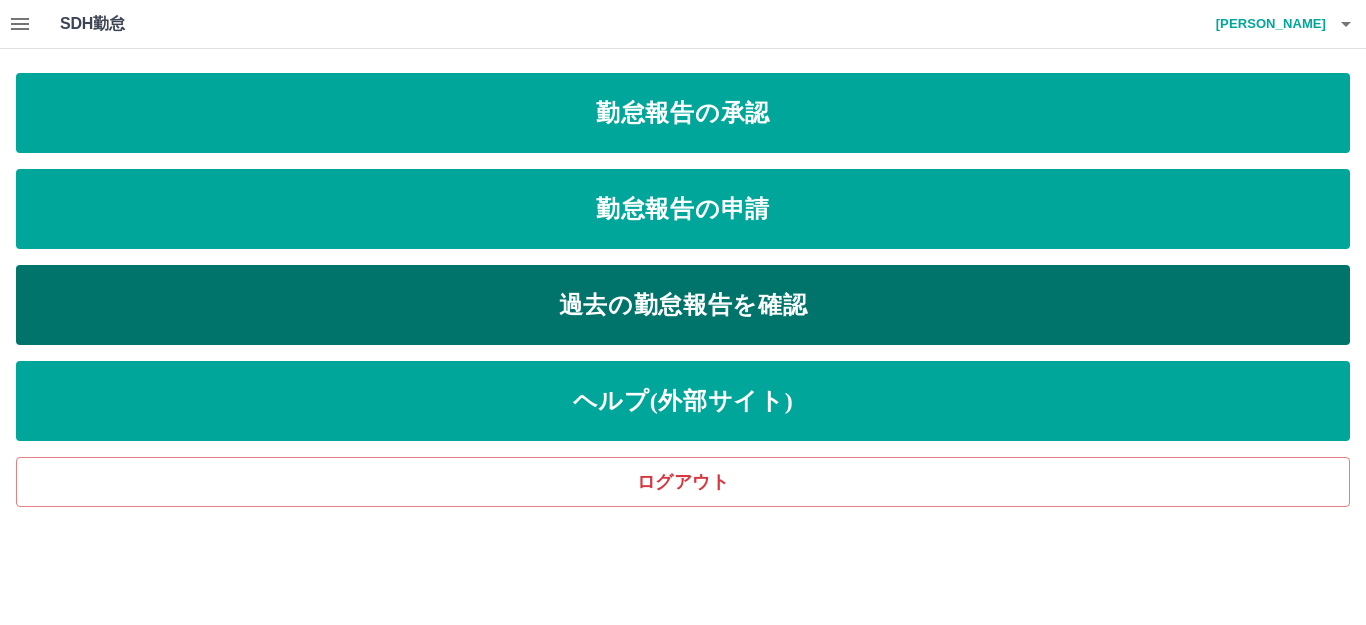 click on "過去の勤怠報告を確認" at bounding box center [683, 305] 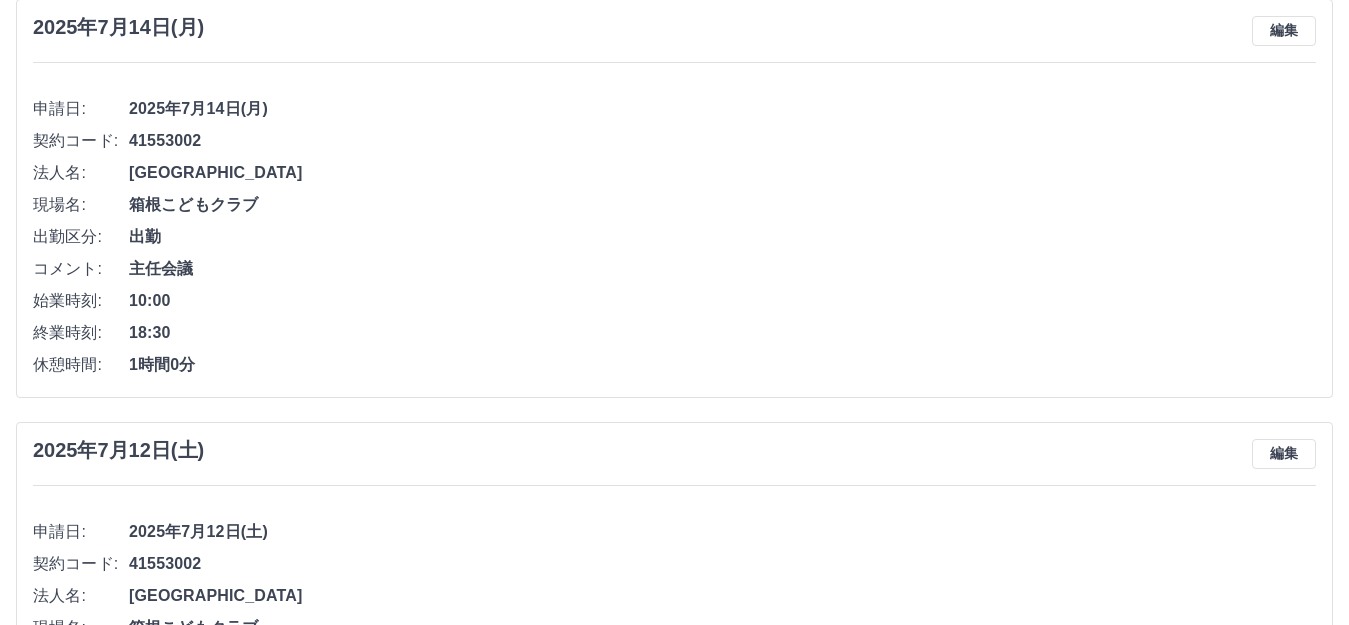 scroll, scrollTop: 0, scrollLeft: 0, axis: both 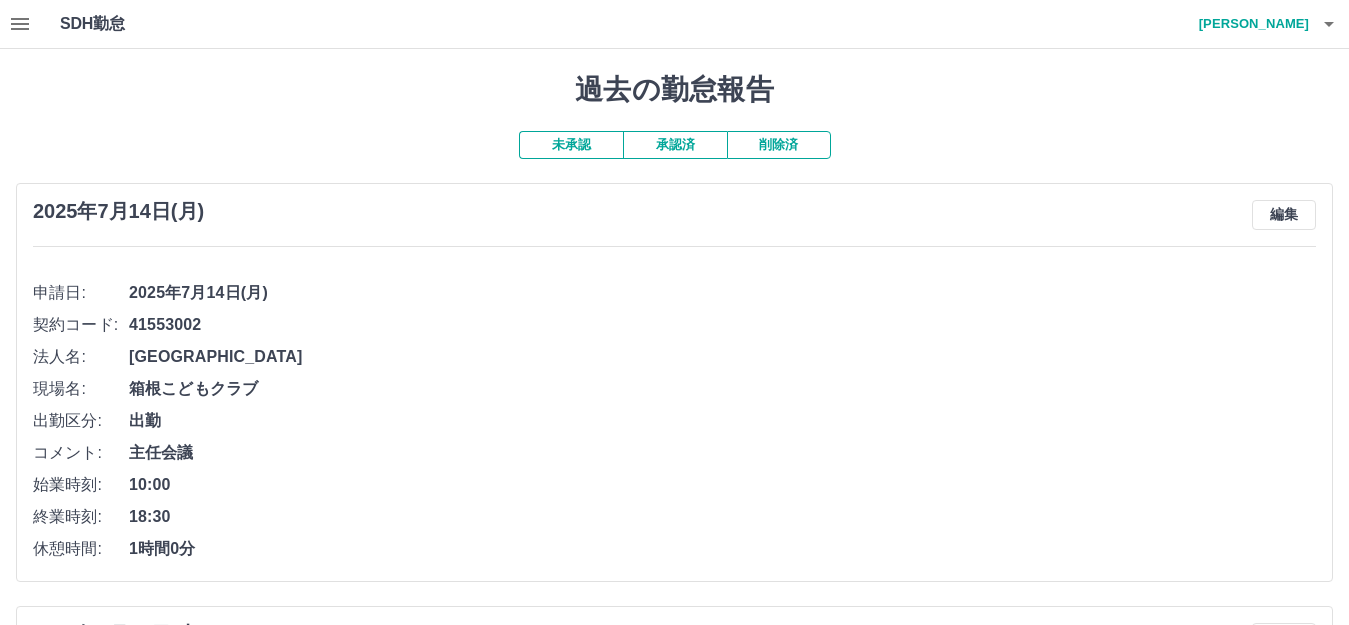 click on "承認済" at bounding box center (675, 145) 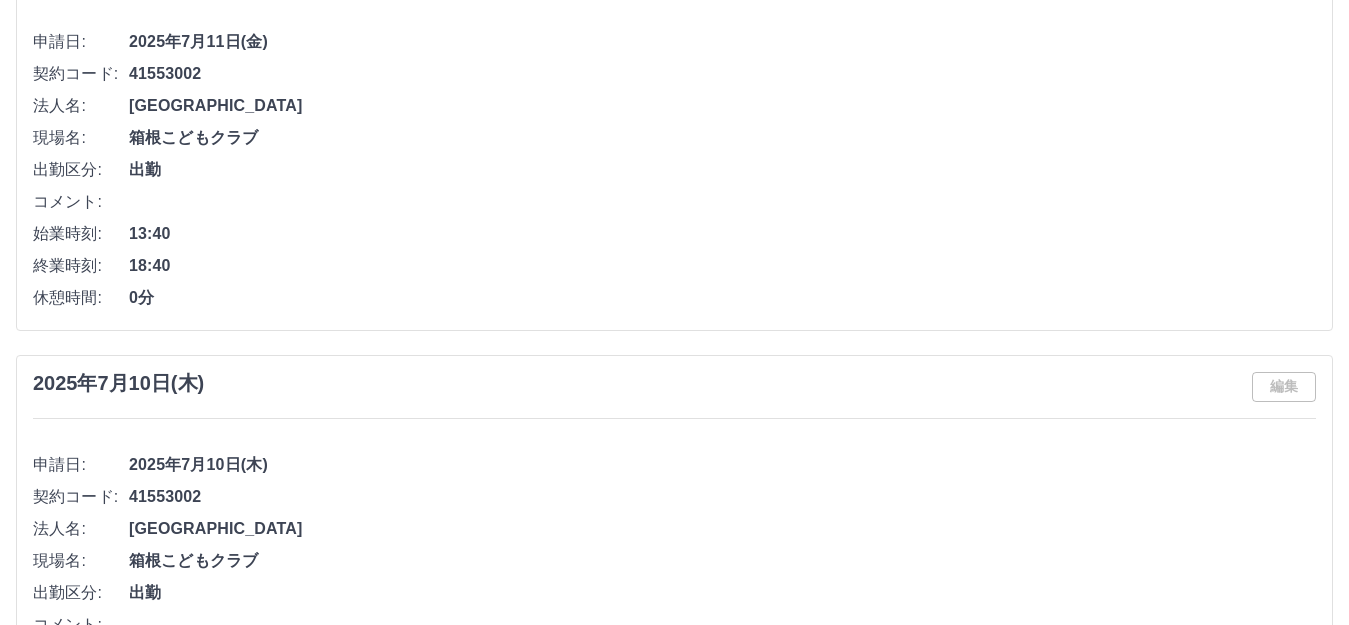 scroll, scrollTop: 0, scrollLeft: 0, axis: both 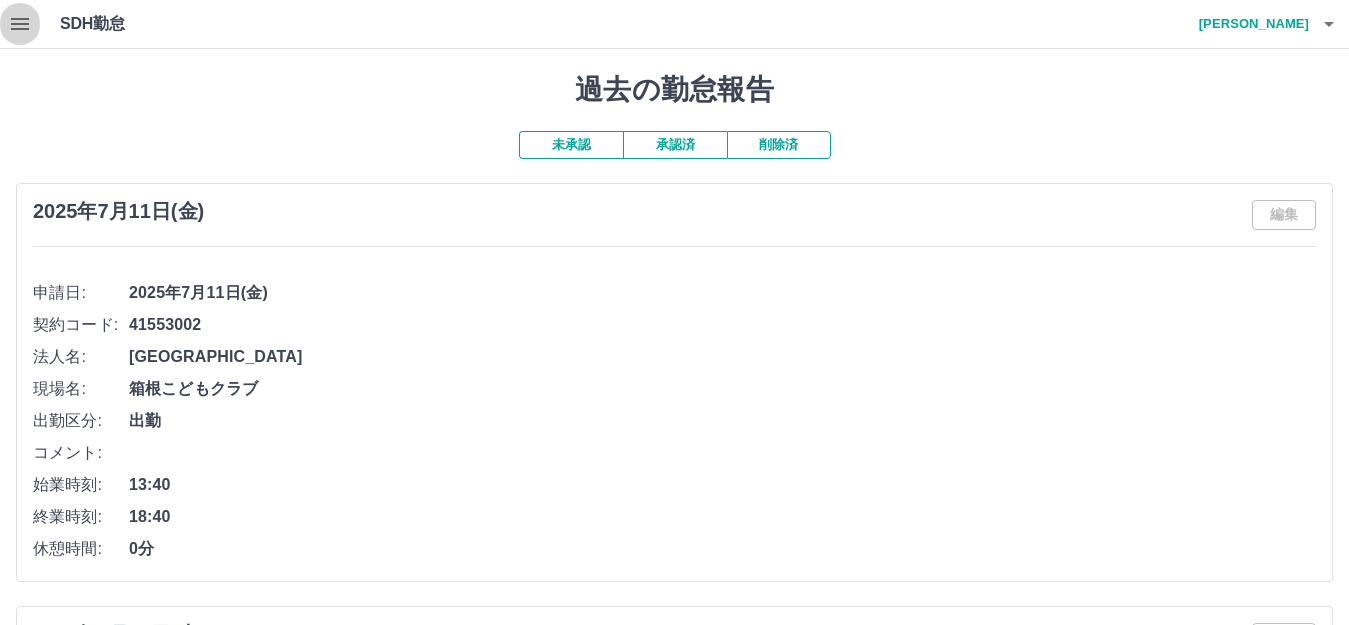 click 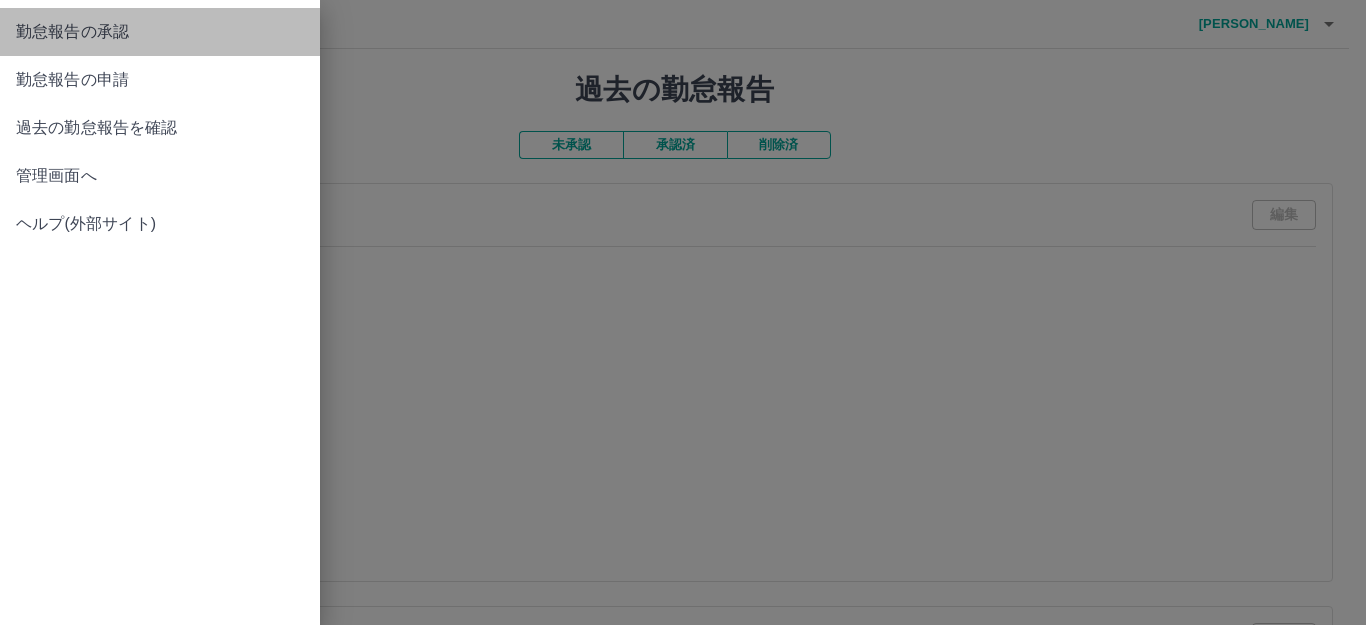 click on "勤怠報告の承認" at bounding box center [160, 32] 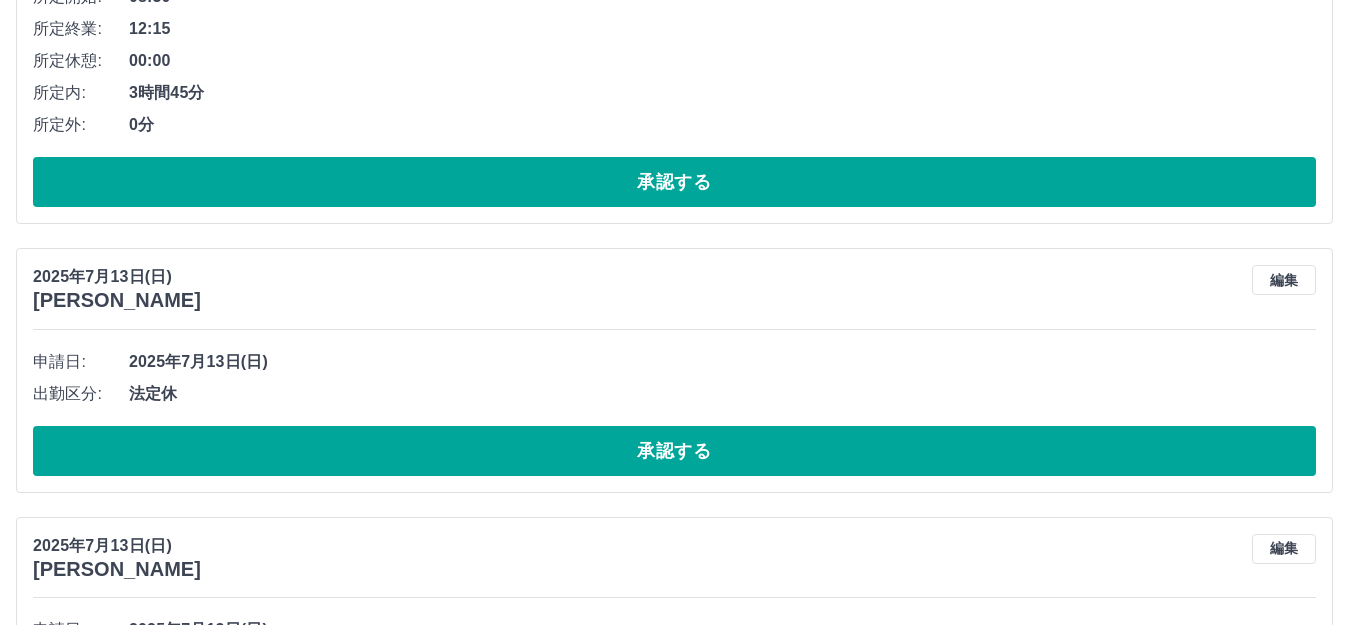 scroll, scrollTop: 1200, scrollLeft: 0, axis: vertical 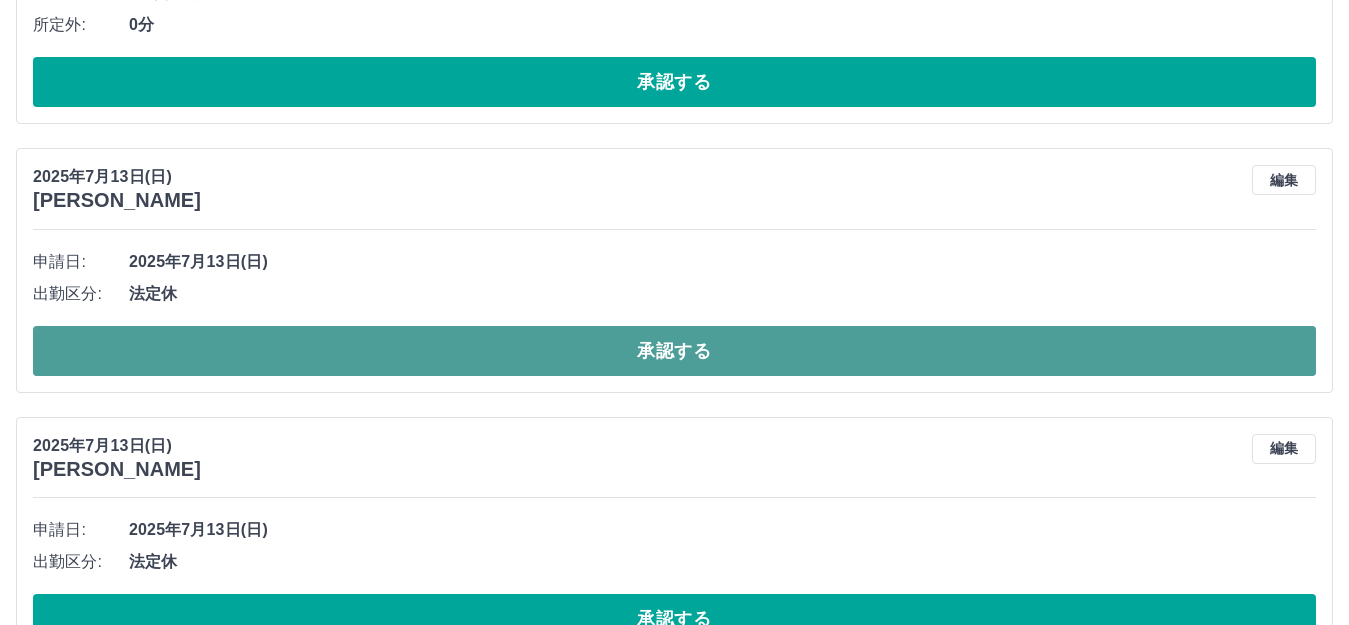 click on "承認する" at bounding box center [674, 351] 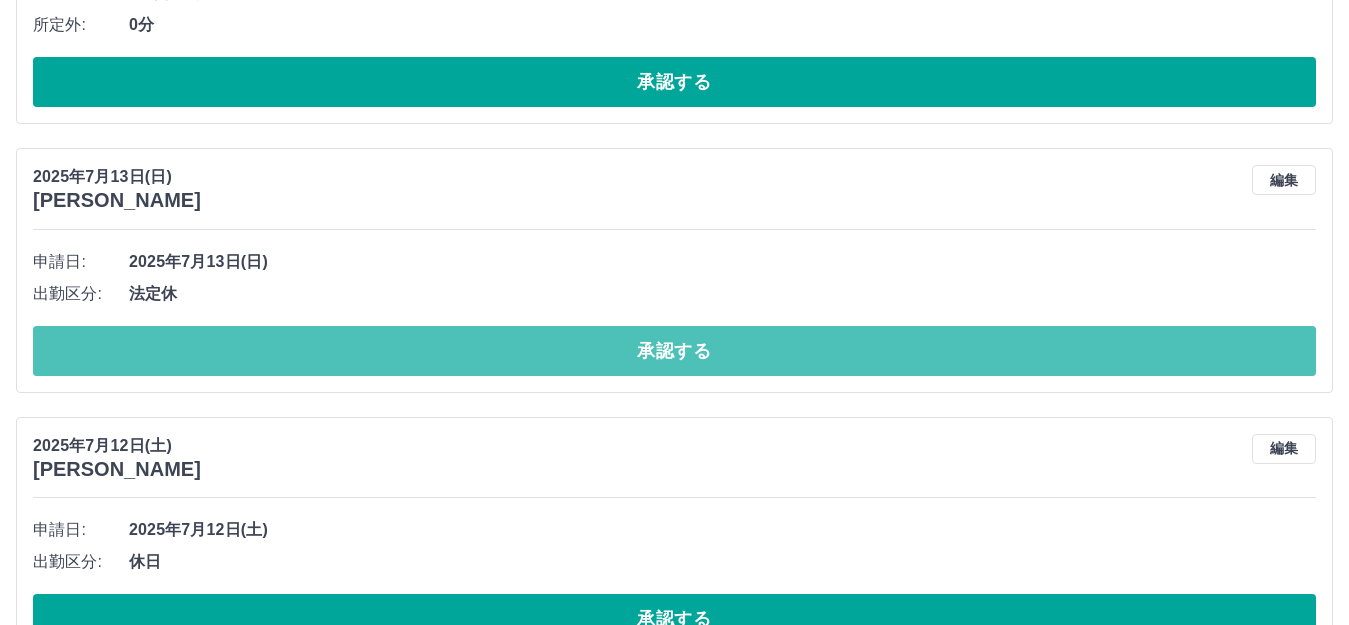 click on "承認する" at bounding box center (674, 351) 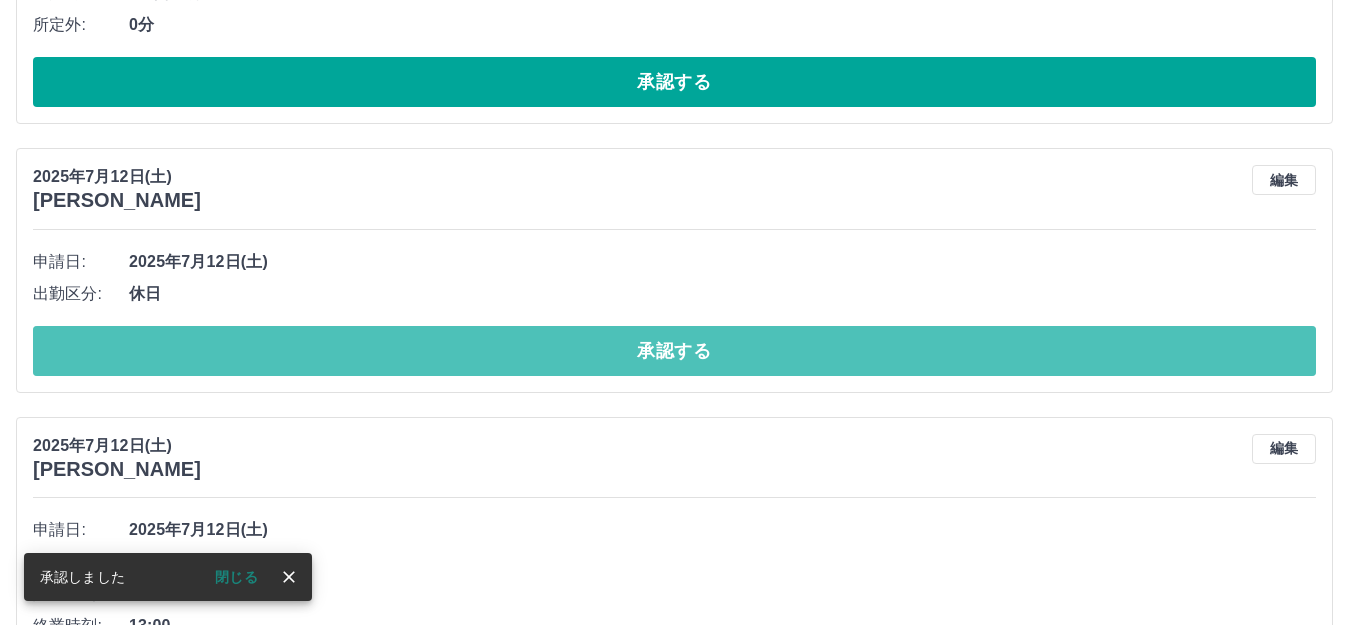 click on "承認する" at bounding box center [674, 351] 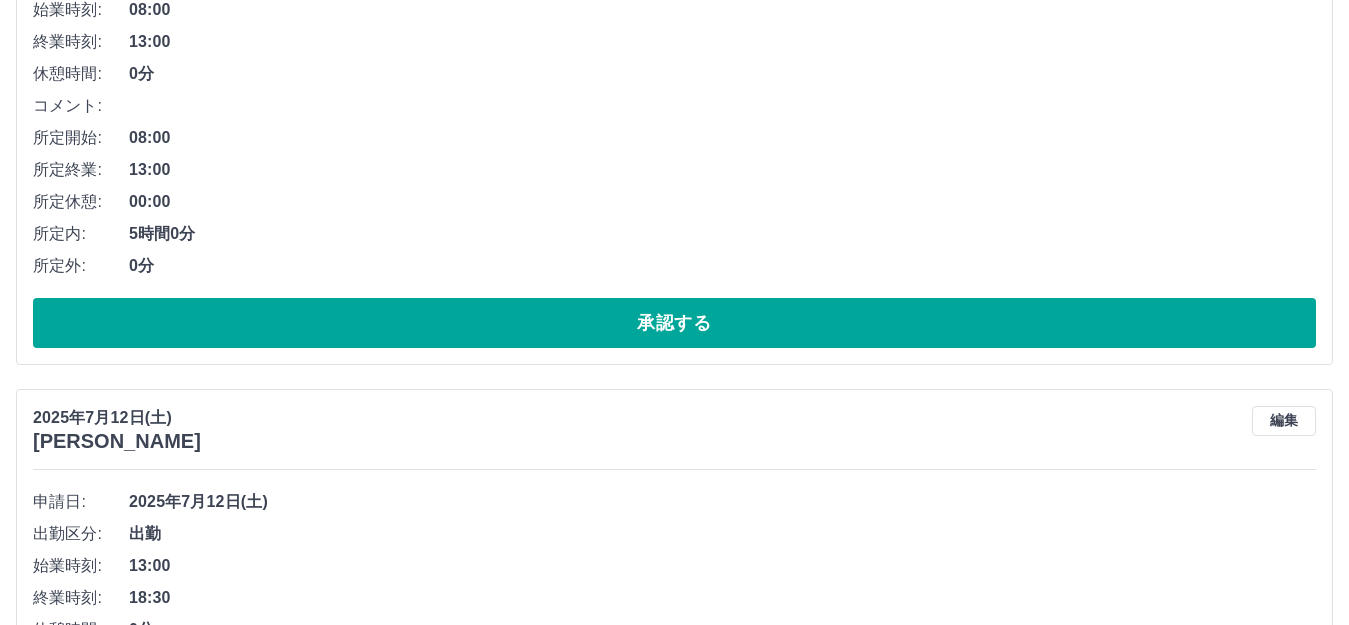 scroll, scrollTop: 1400, scrollLeft: 0, axis: vertical 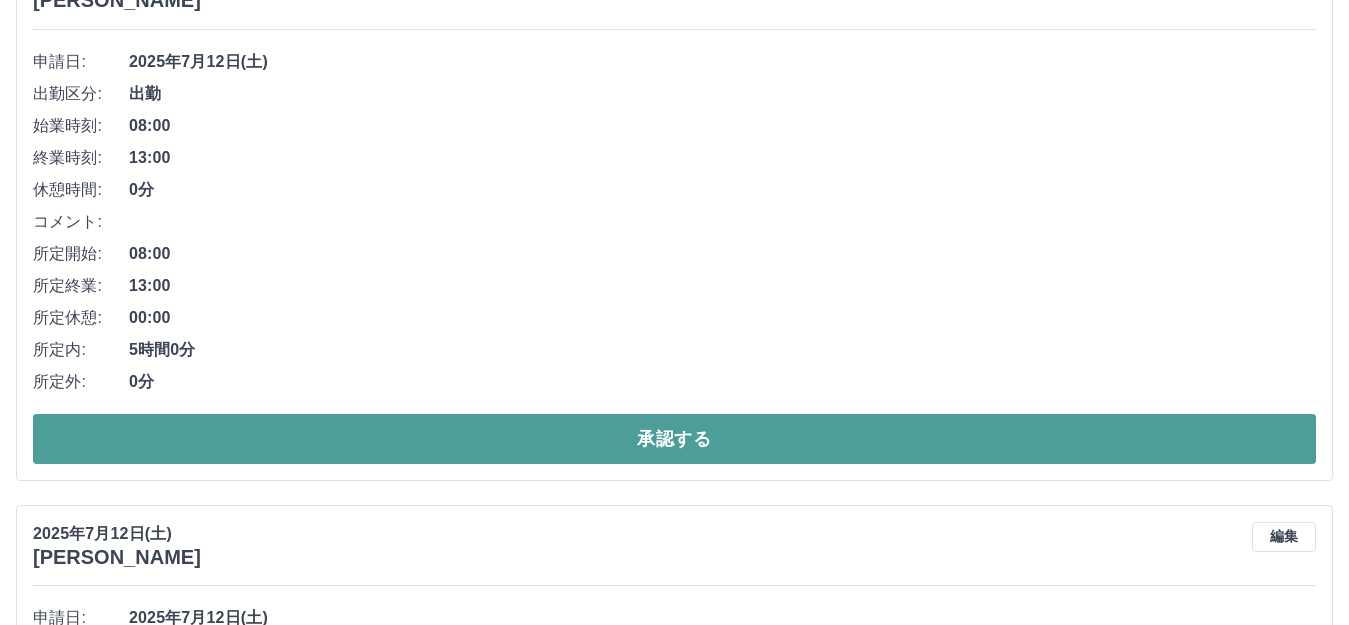 click on "承認する" at bounding box center (674, 439) 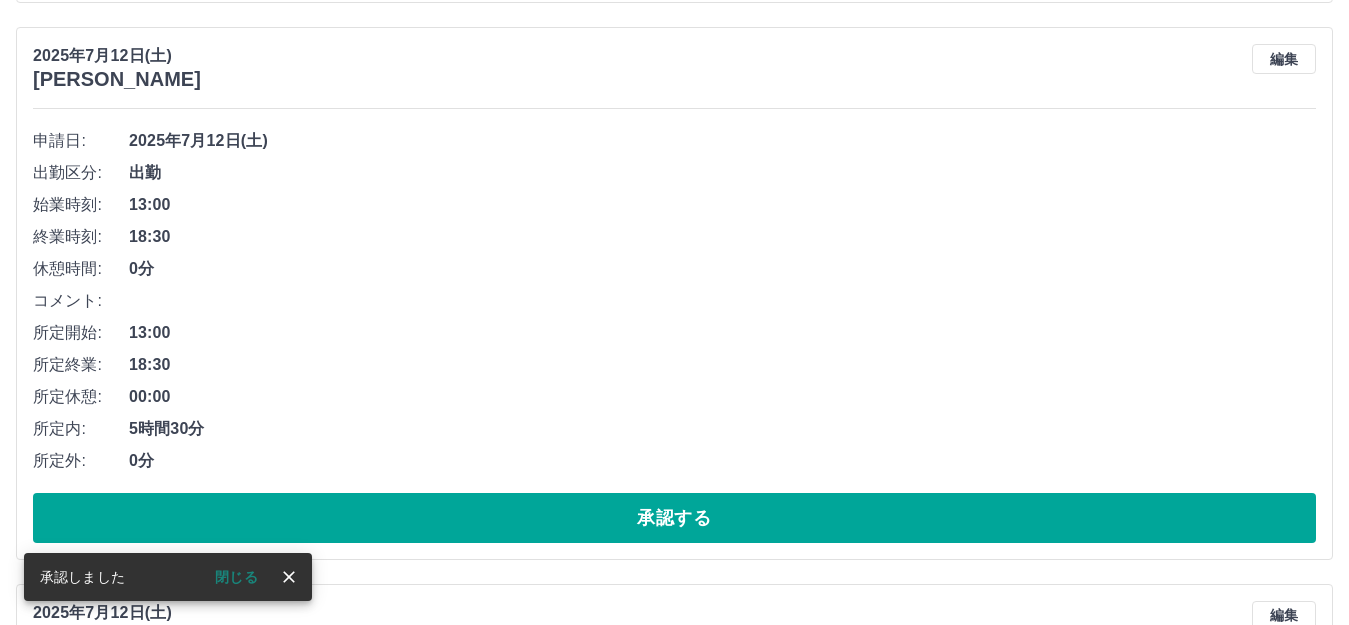 scroll, scrollTop: 1343, scrollLeft: 0, axis: vertical 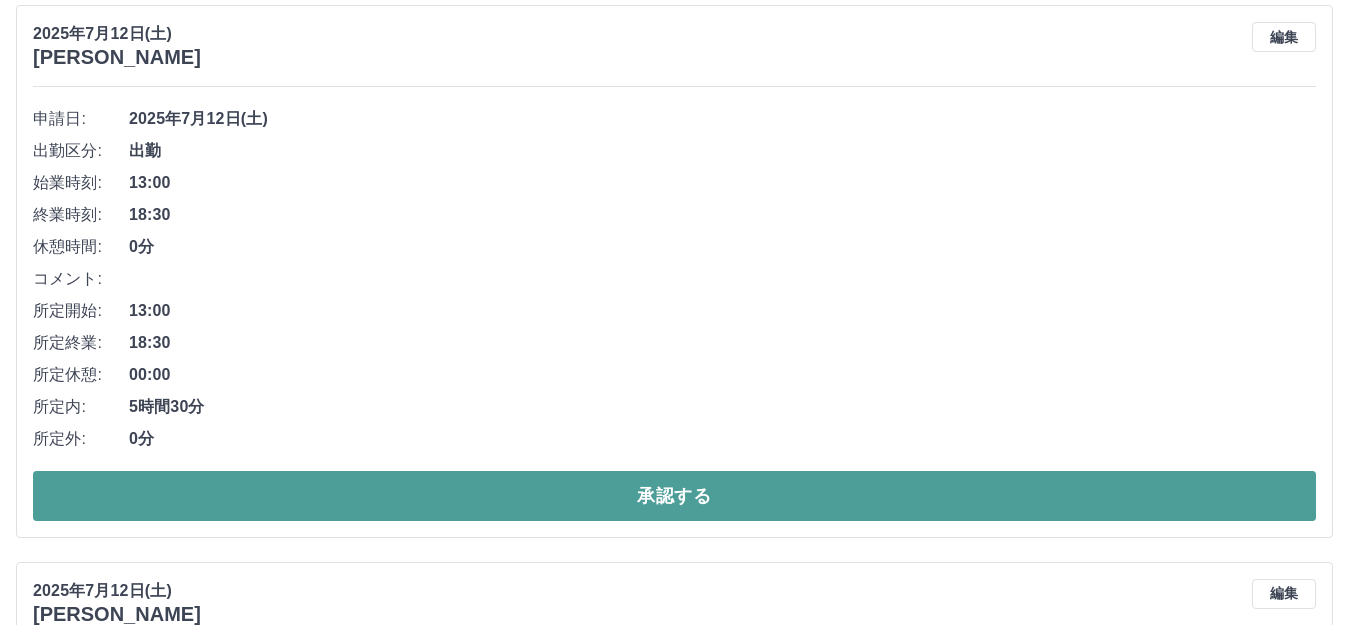 click on "承認する" at bounding box center [674, 496] 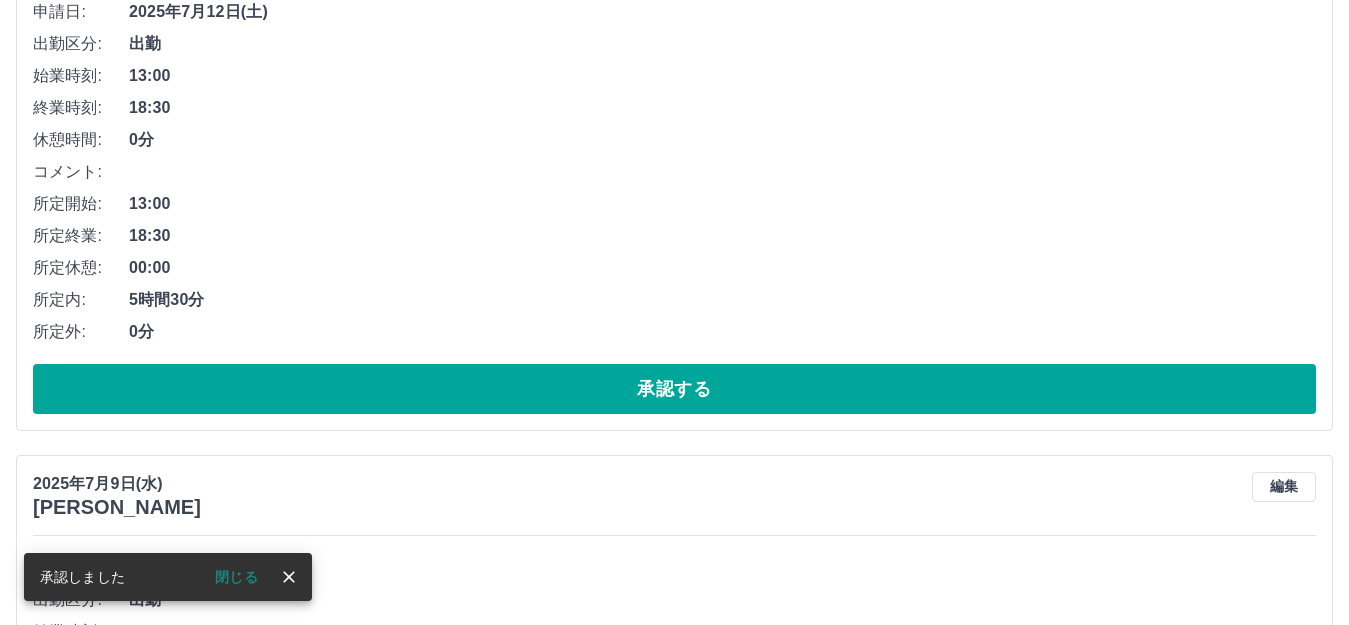 scroll, scrollTop: 1486, scrollLeft: 0, axis: vertical 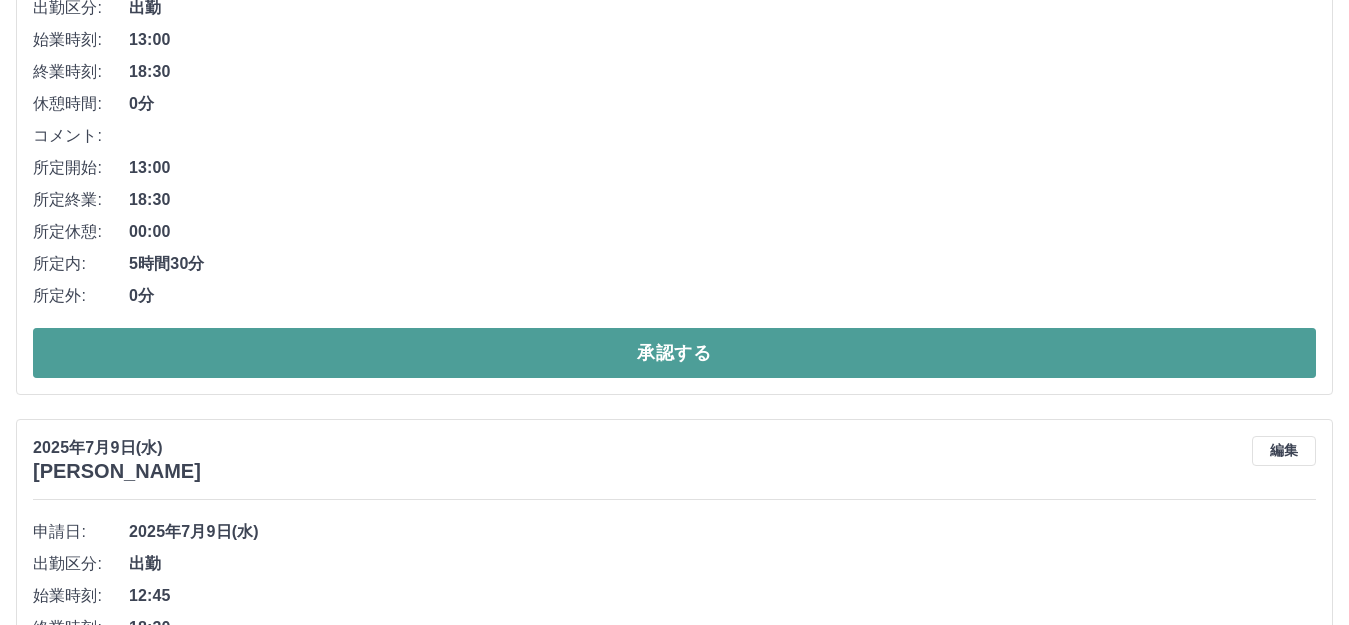 click on "承認する" at bounding box center (674, 353) 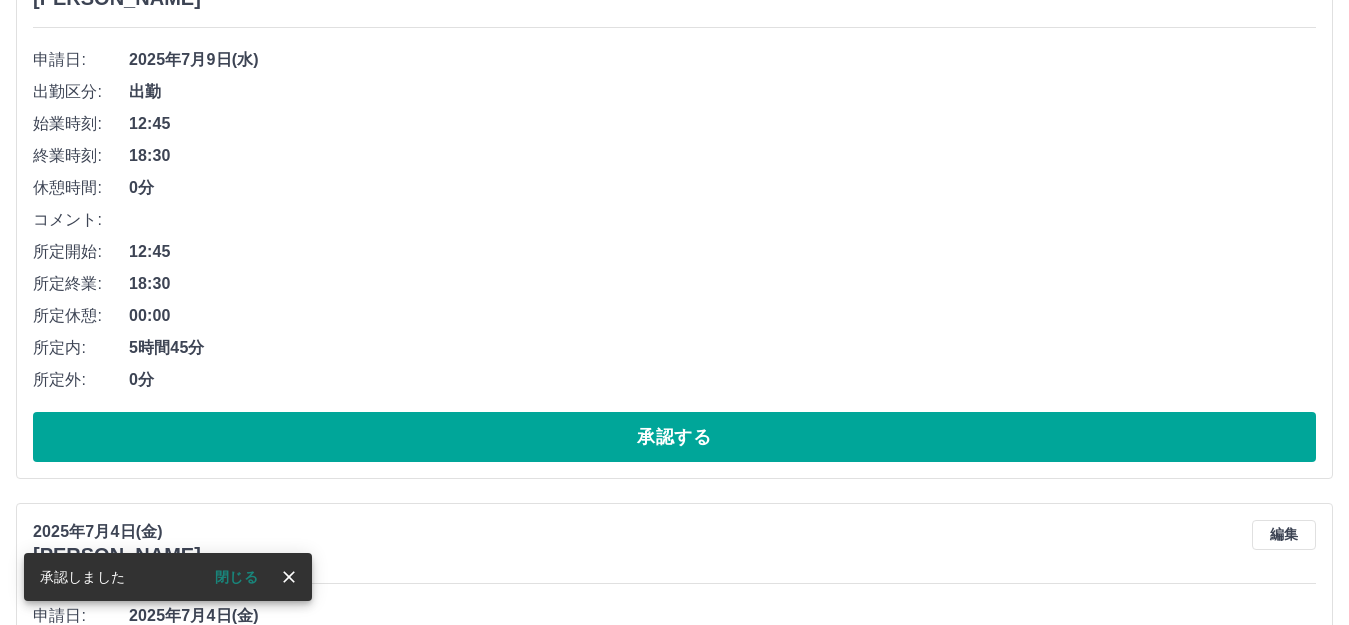 scroll, scrollTop: 1429, scrollLeft: 0, axis: vertical 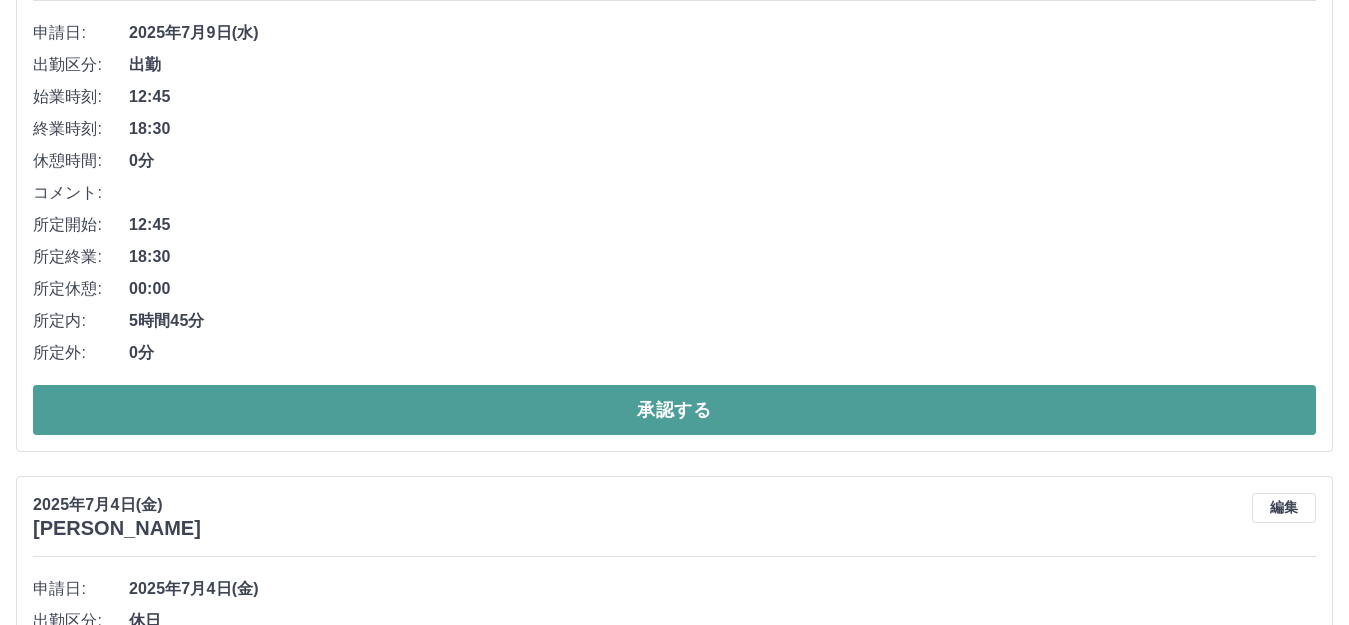 click on "承認する" at bounding box center [674, 410] 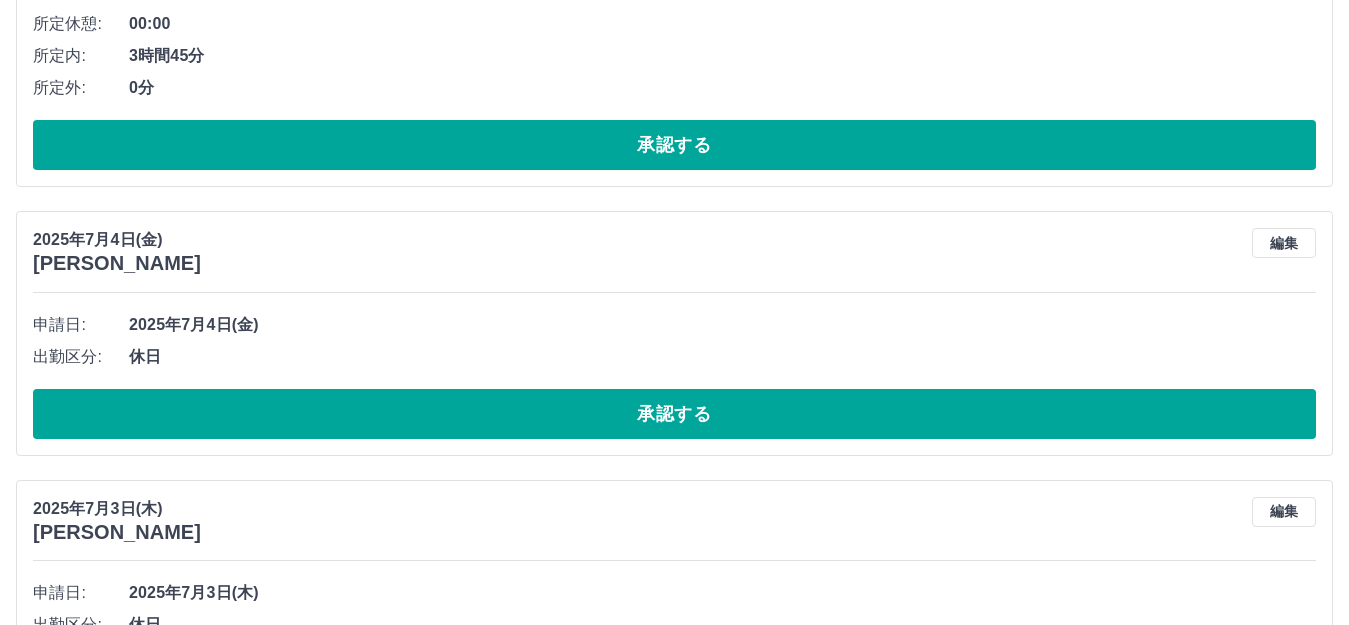scroll, scrollTop: 1172, scrollLeft: 0, axis: vertical 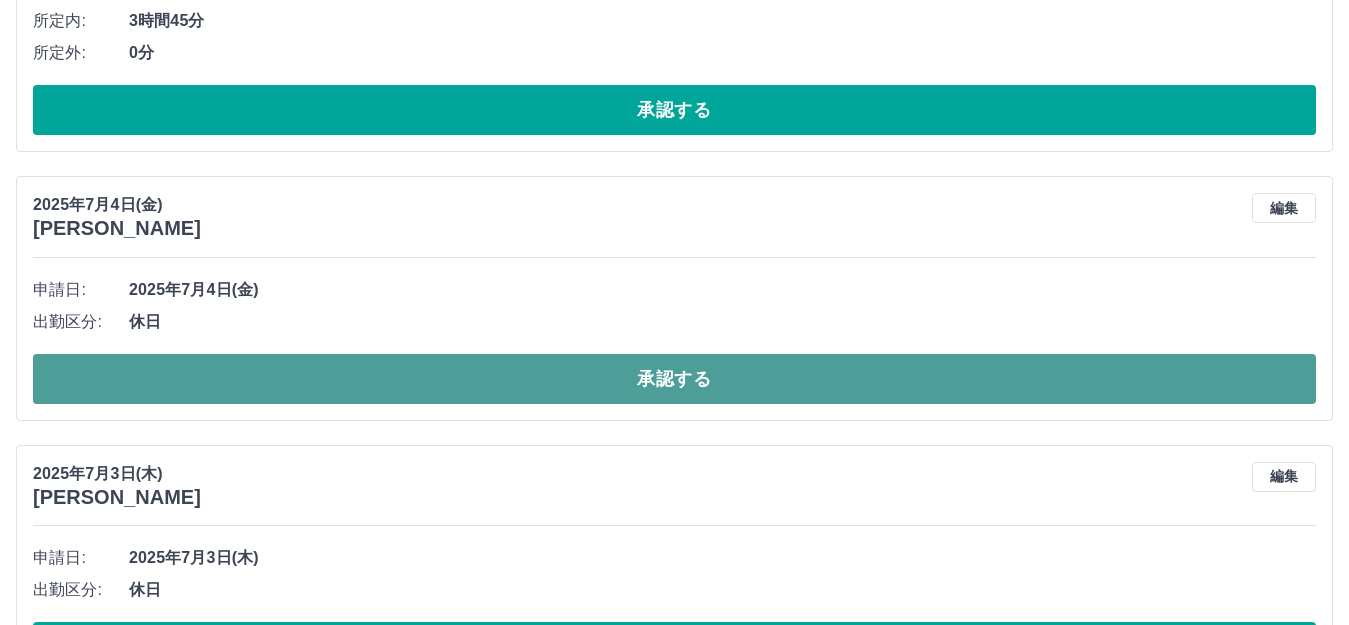 click on "承認する" at bounding box center [674, 379] 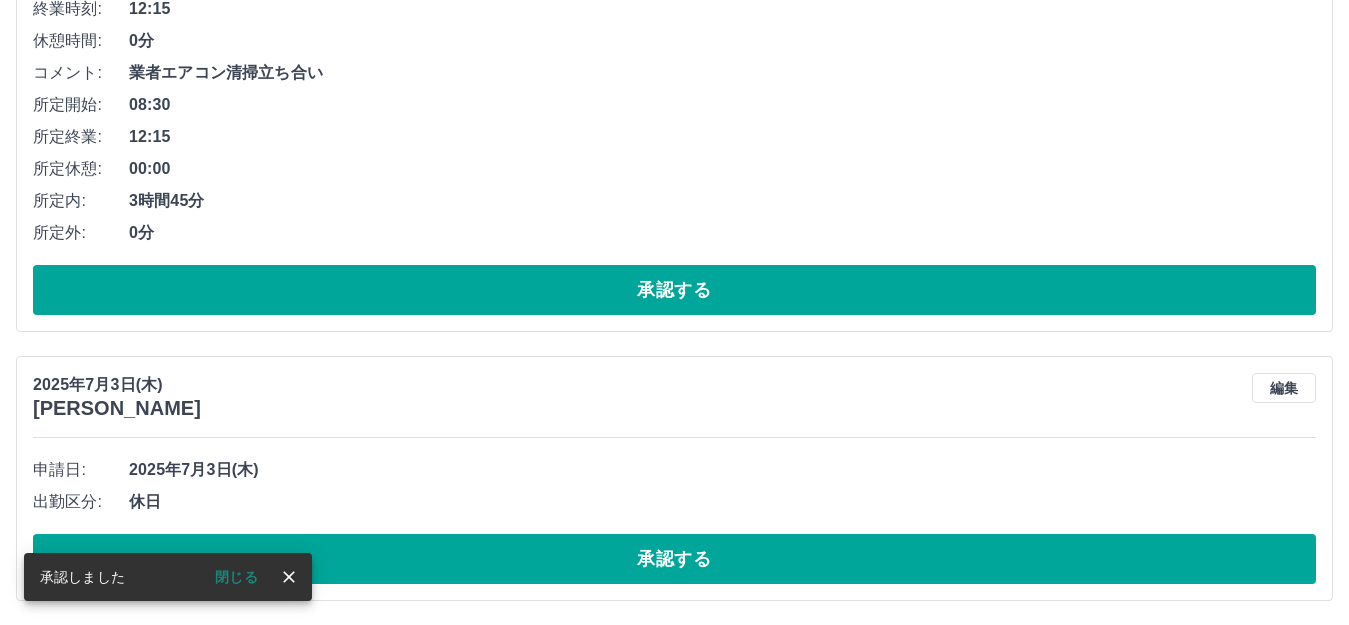 scroll, scrollTop: 994, scrollLeft: 0, axis: vertical 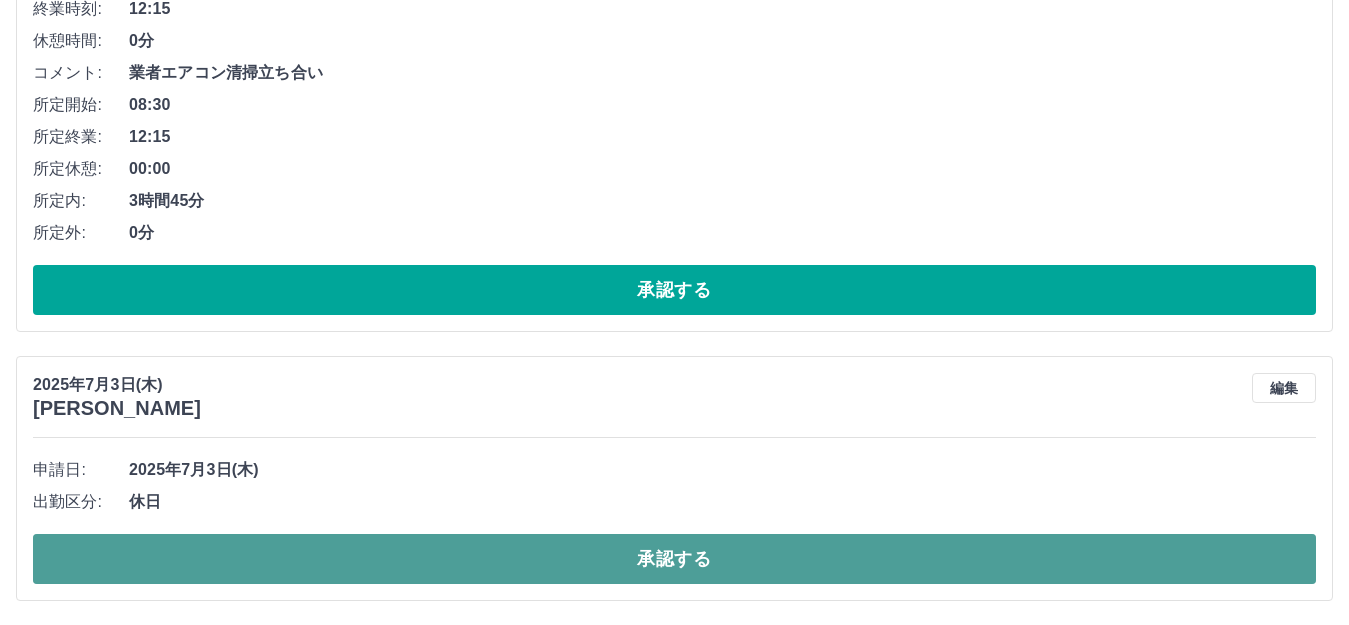 click on "承認する" at bounding box center (674, 559) 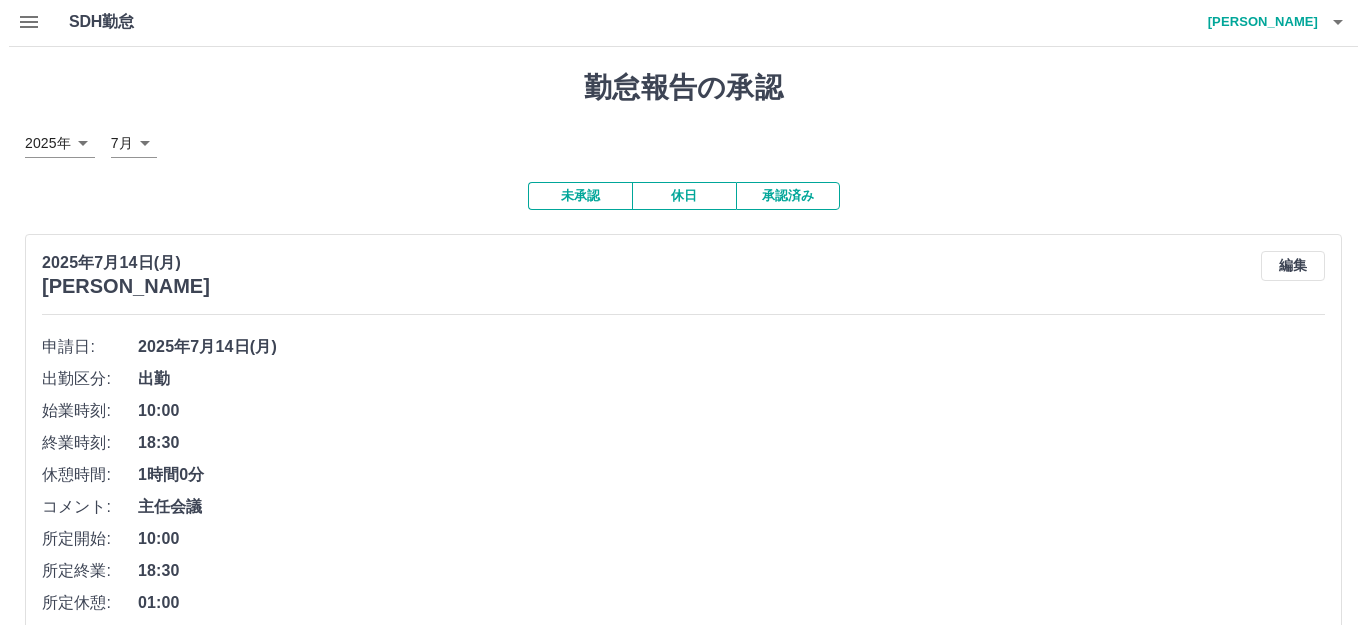scroll, scrollTop: 0, scrollLeft: 0, axis: both 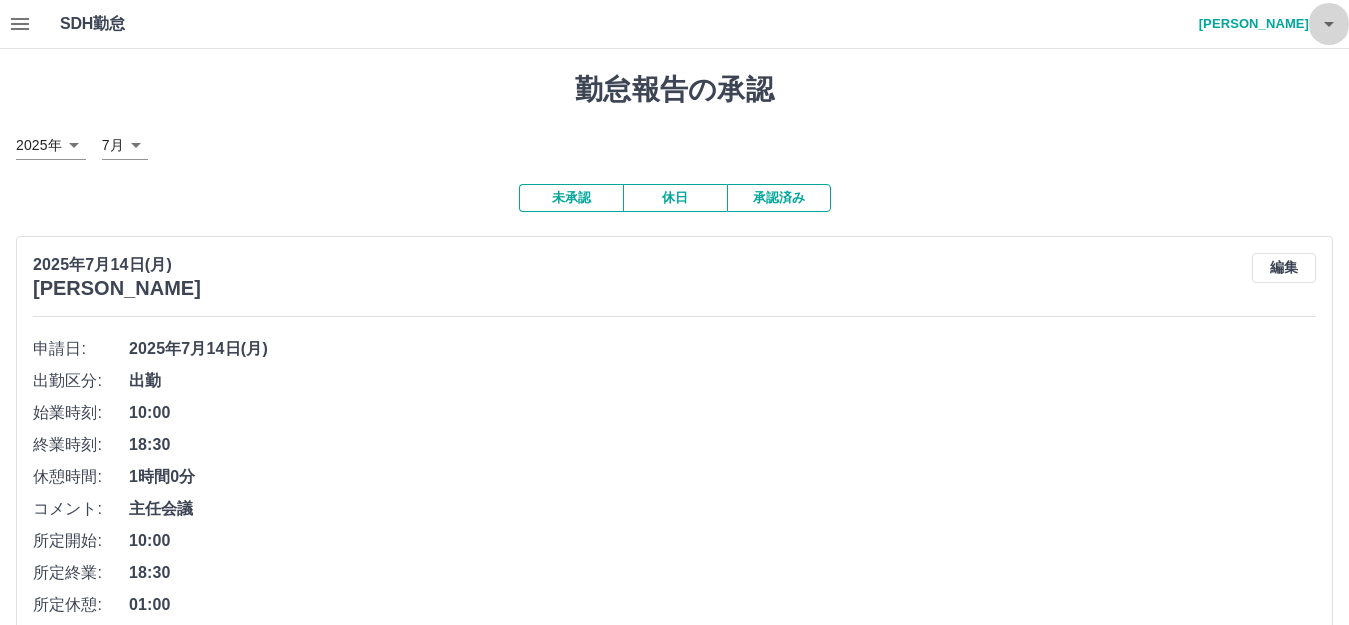 click 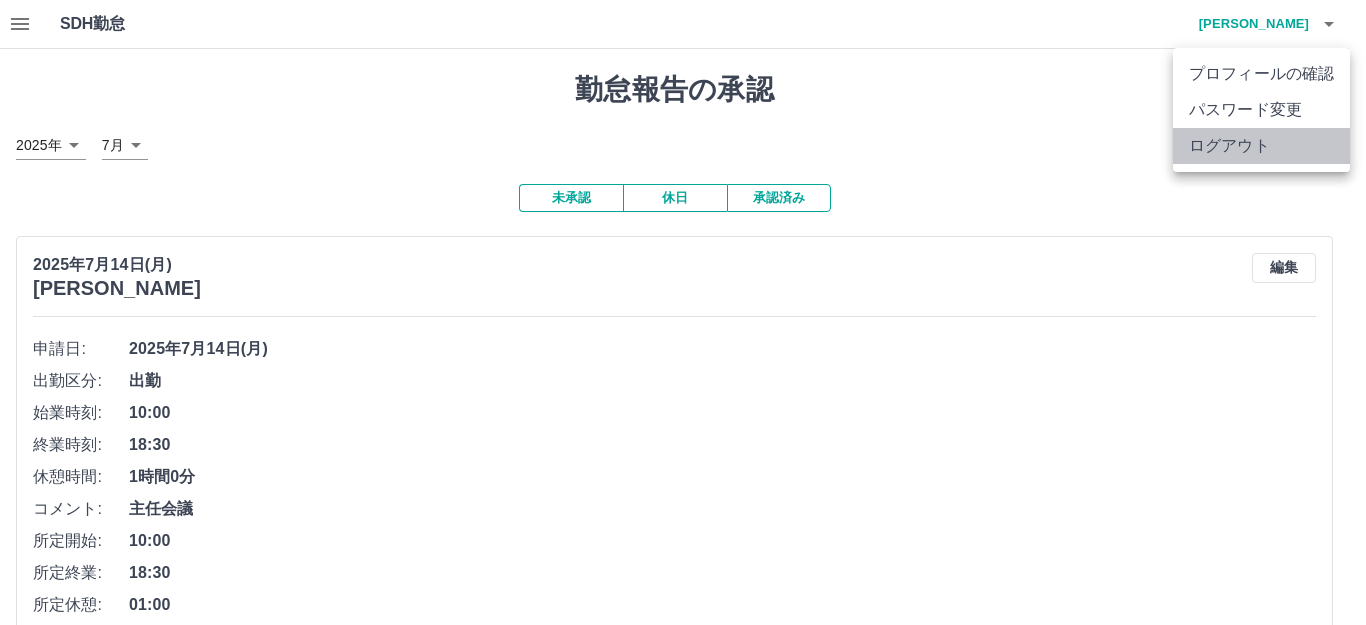 click on "ログアウト" at bounding box center [1261, 146] 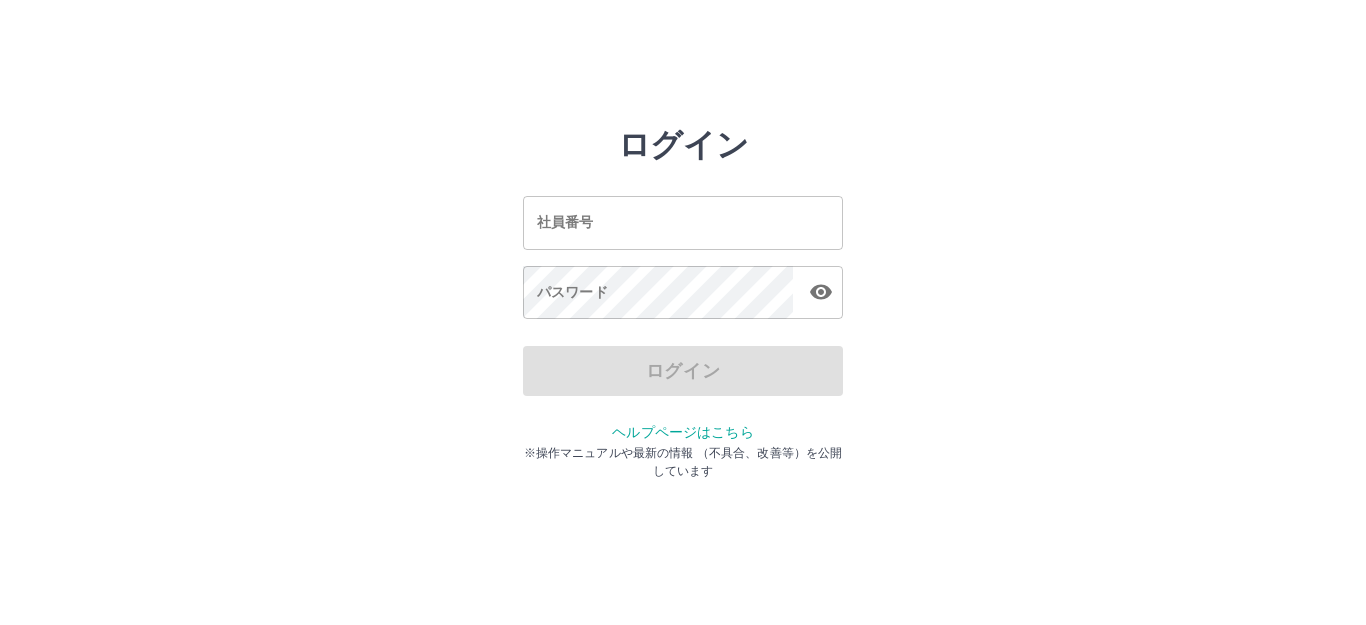 scroll, scrollTop: 0, scrollLeft: 0, axis: both 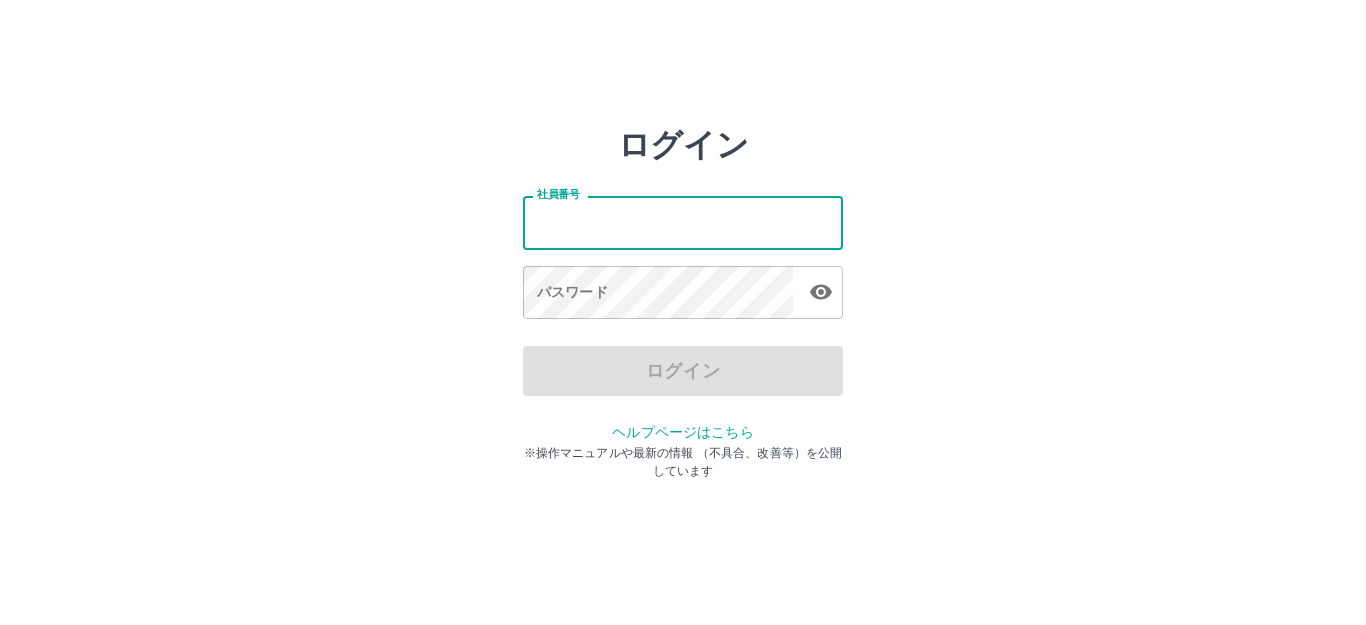 click on "社員番号" at bounding box center [683, 222] 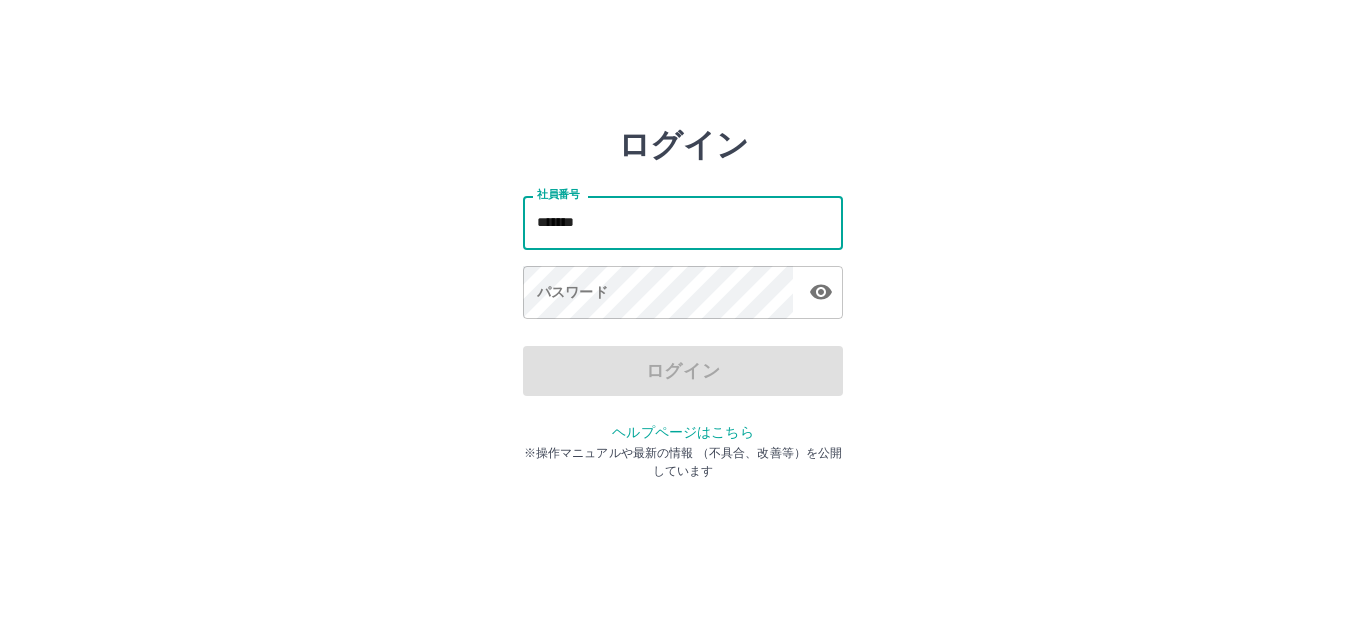 type on "*******" 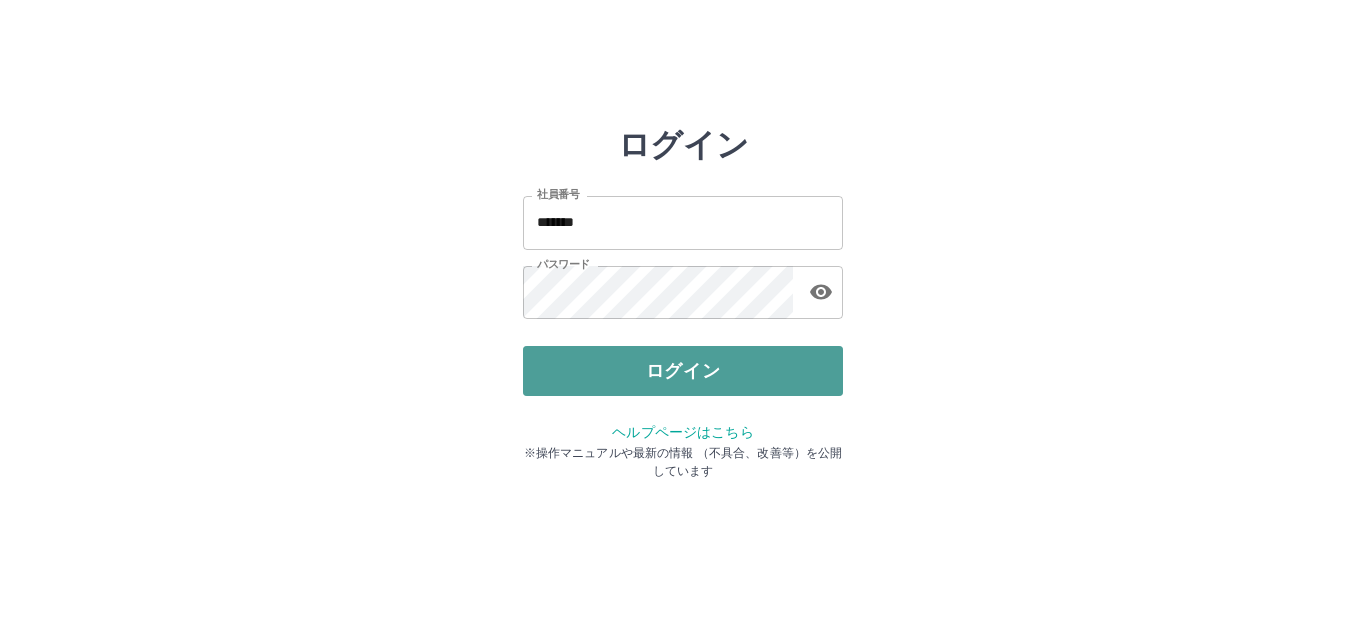 click on "ログイン" at bounding box center [683, 371] 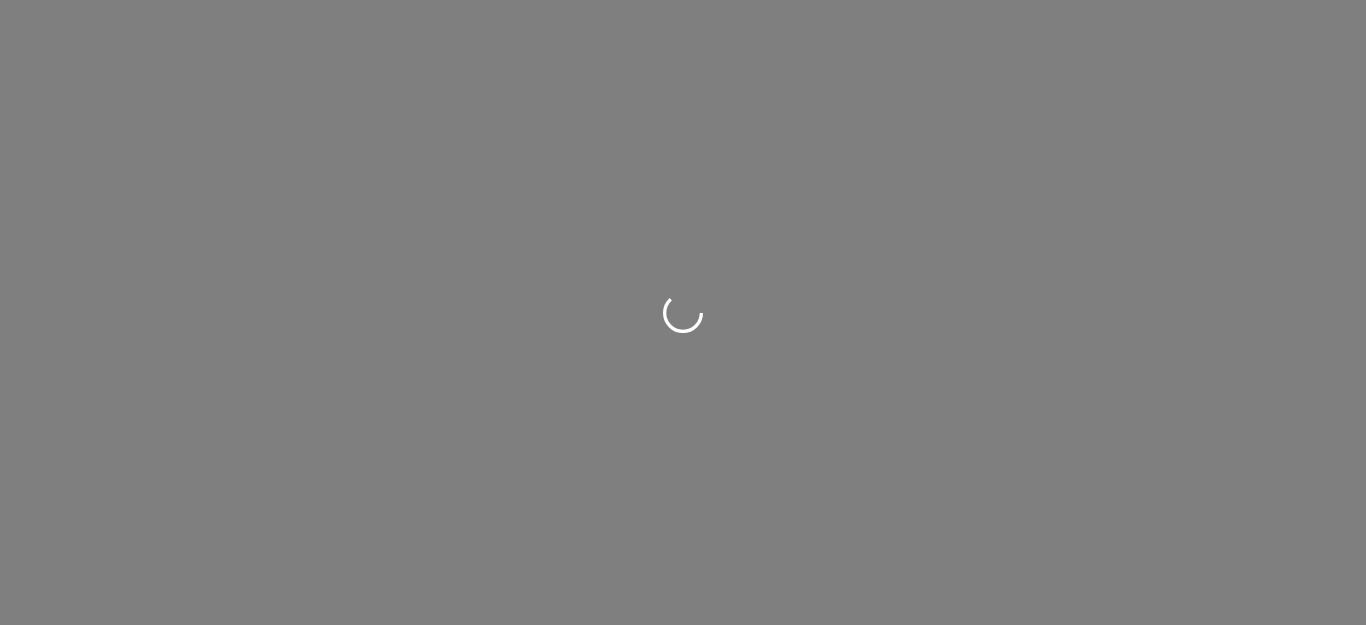 scroll, scrollTop: 0, scrollLeft: 0, axis: both 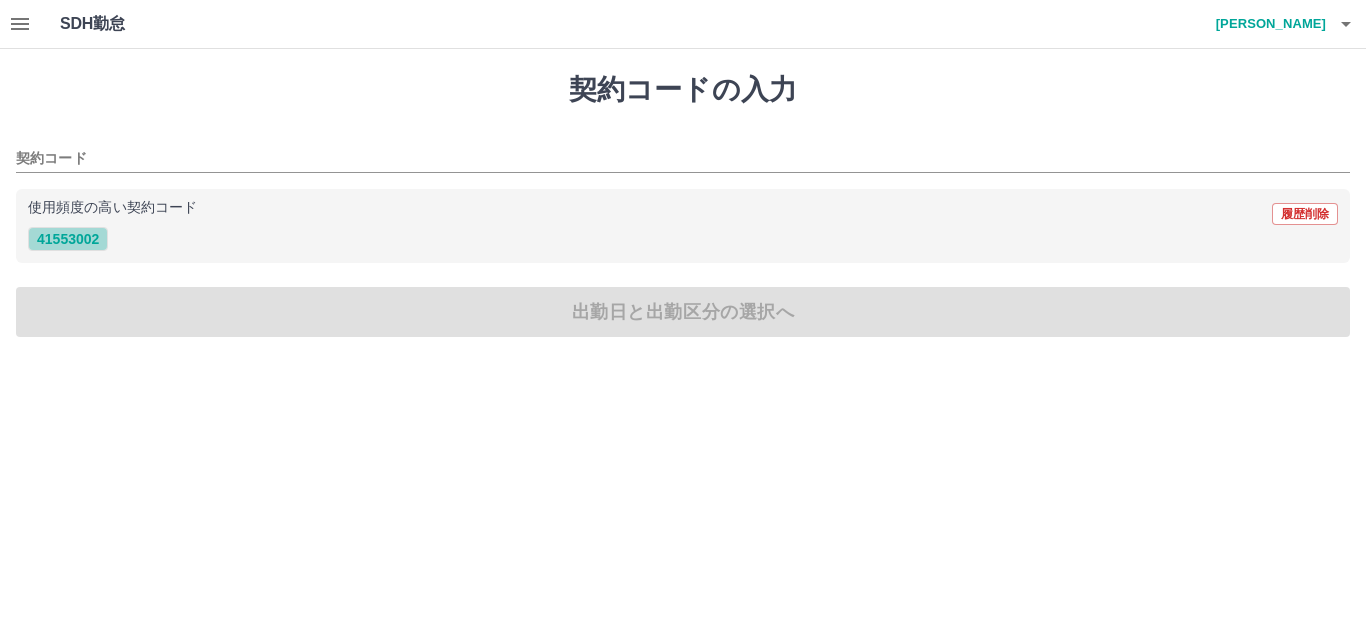 click on "41553002" at bounding box center [68, 239] 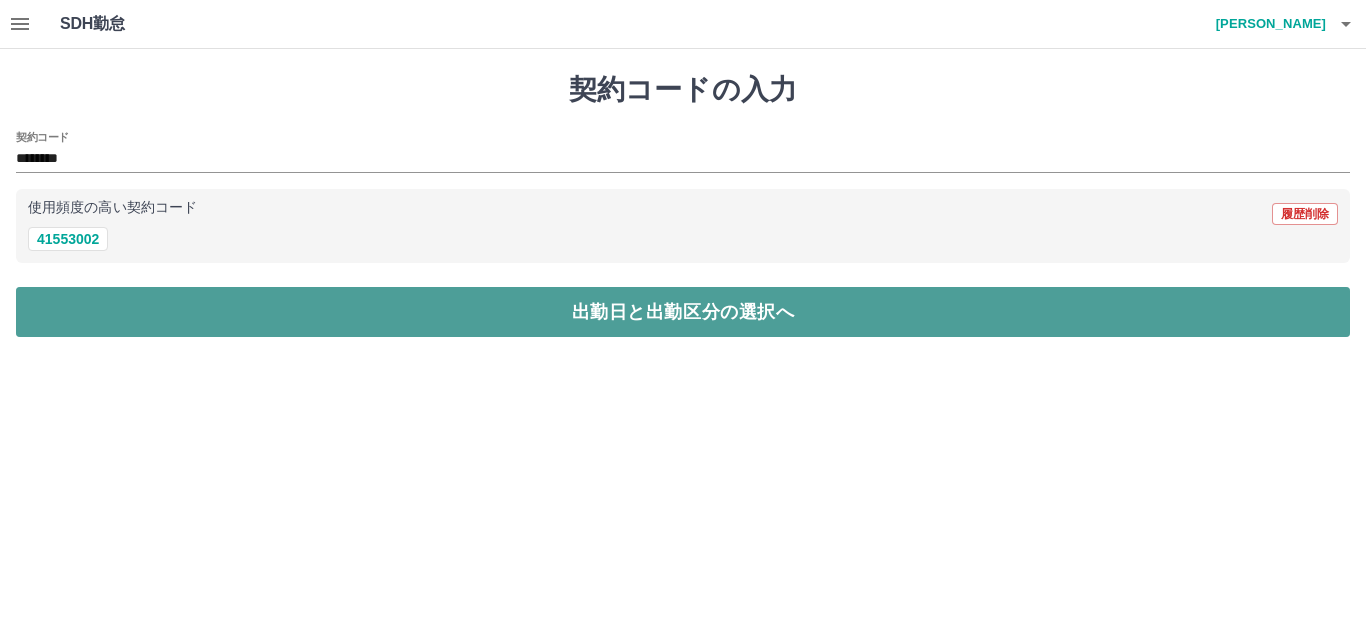 click on "出勤日と出勤区分の選択へ" at bounding box center [683, 312] 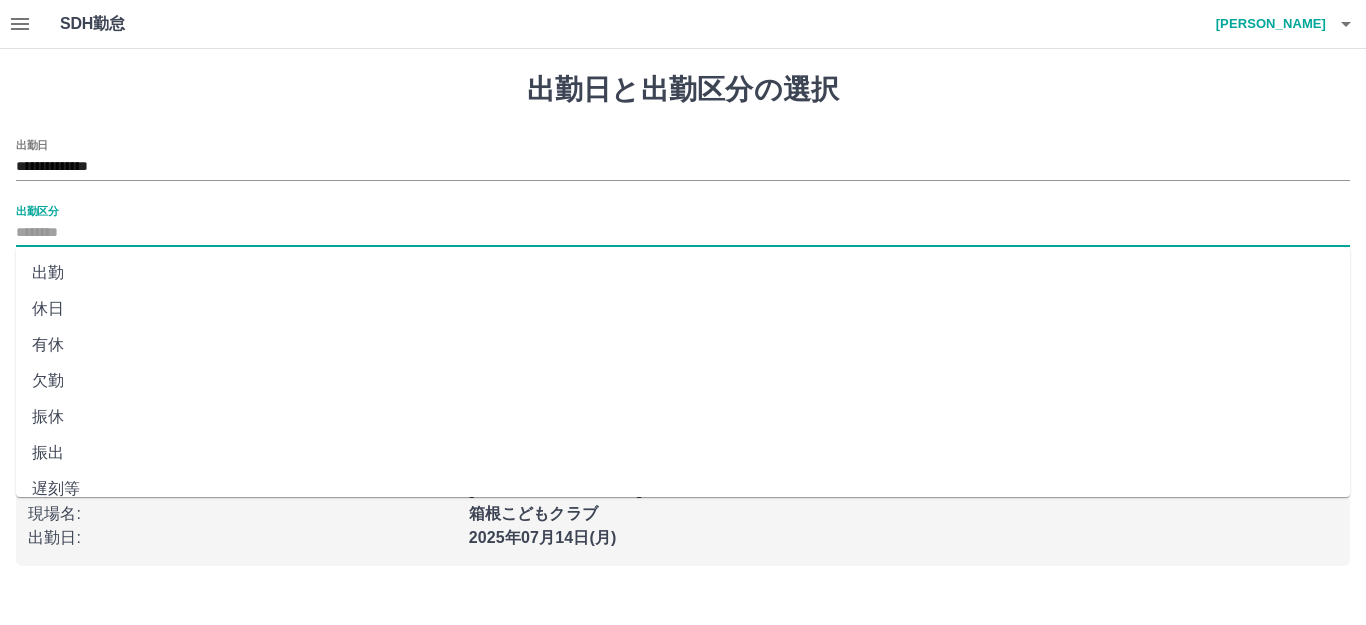 click on "出勤区分" at bounding box center [683, 233] 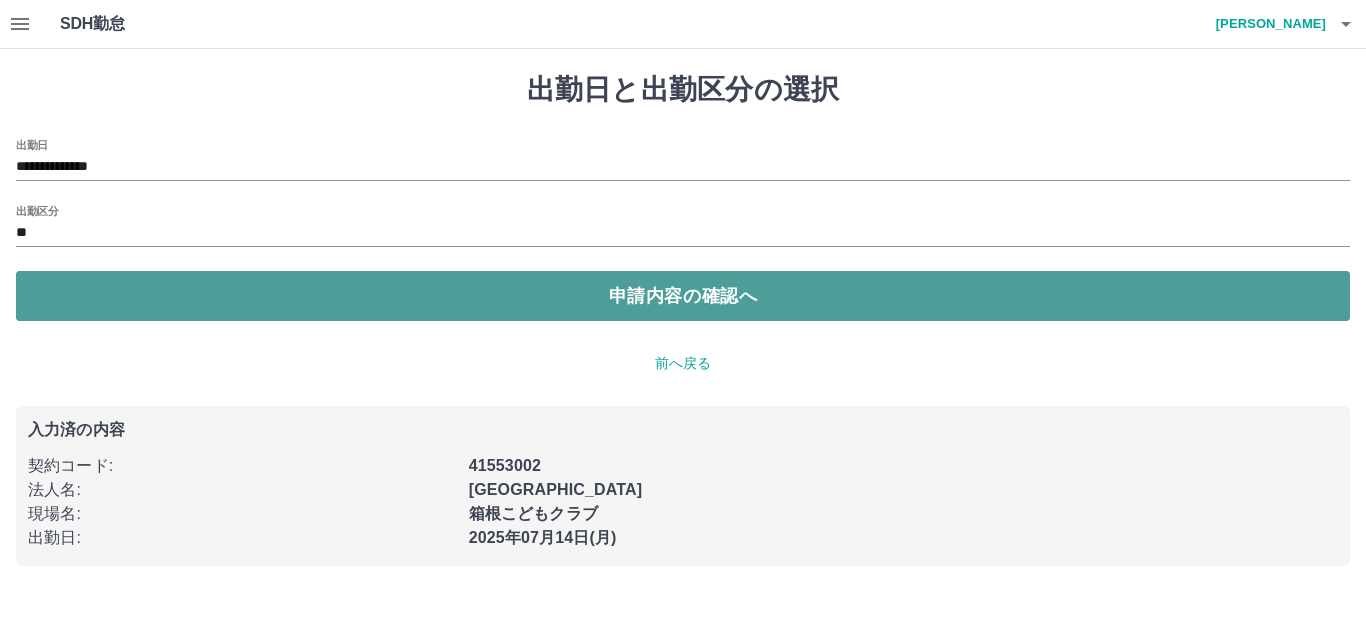 click on "申請内容の確認へ" at bounding box center (683, 296) 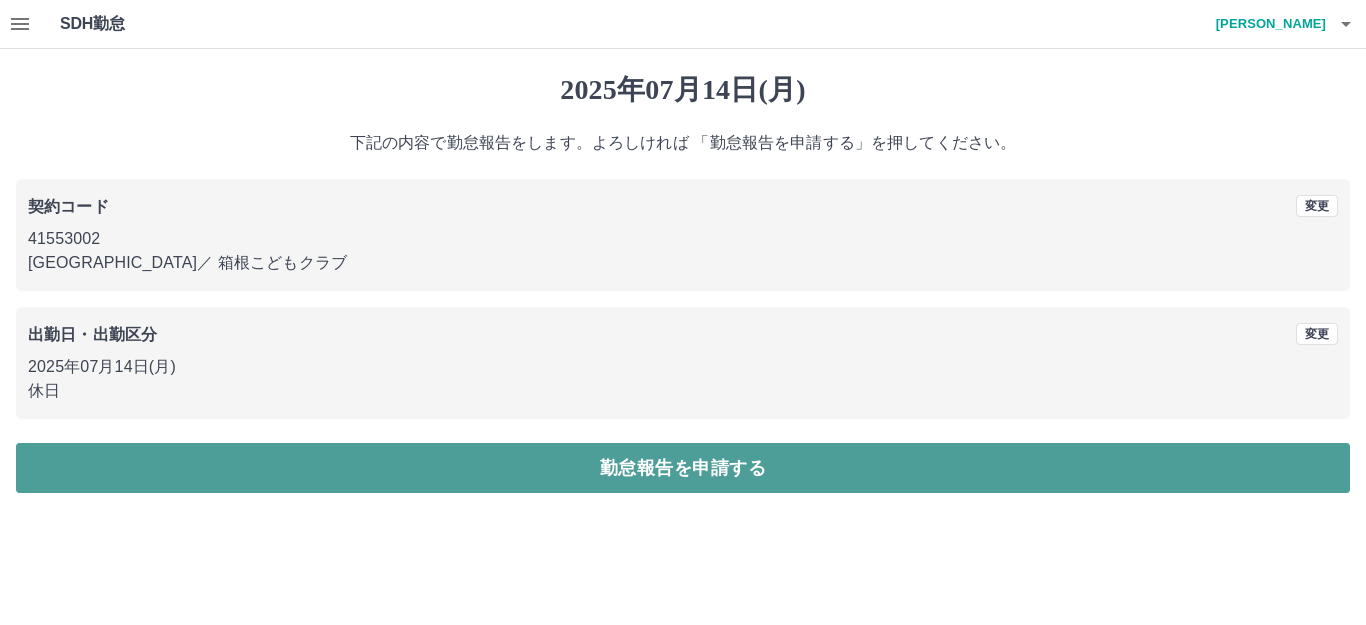 click on "勤怠報告を申請する" at bounding box center [683, 468] 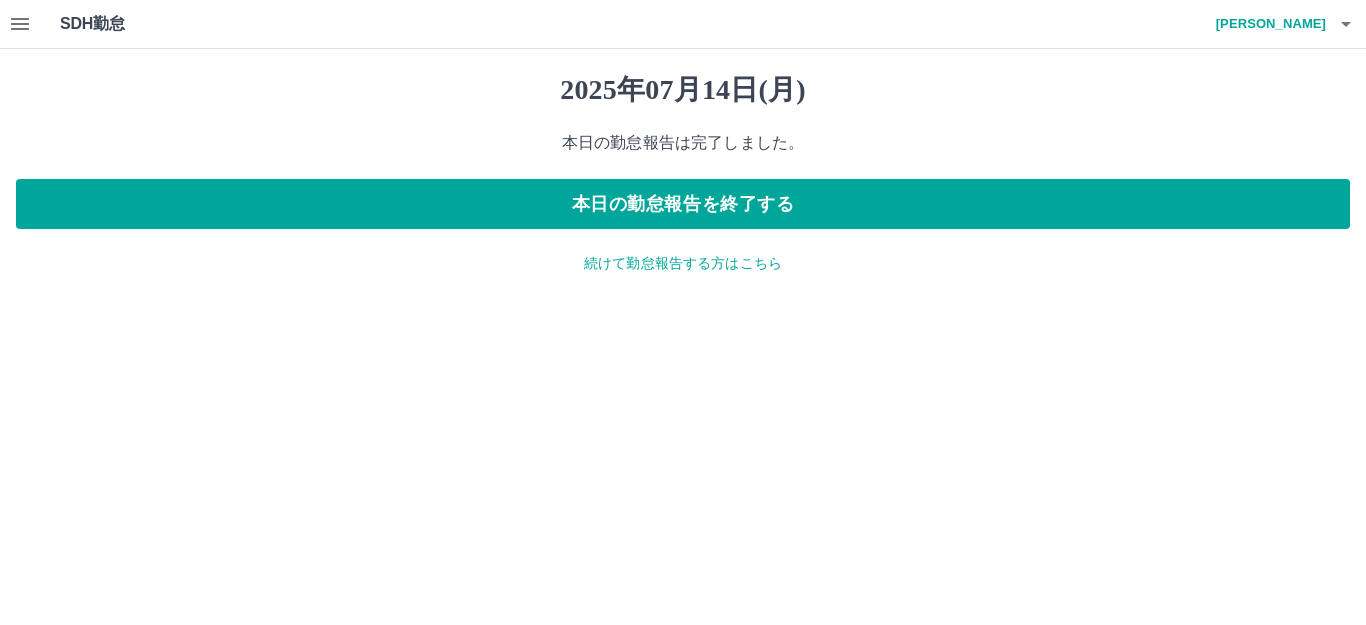 click on "続けて勤怠報告する方はこちら" at bounding box center [683, 263] 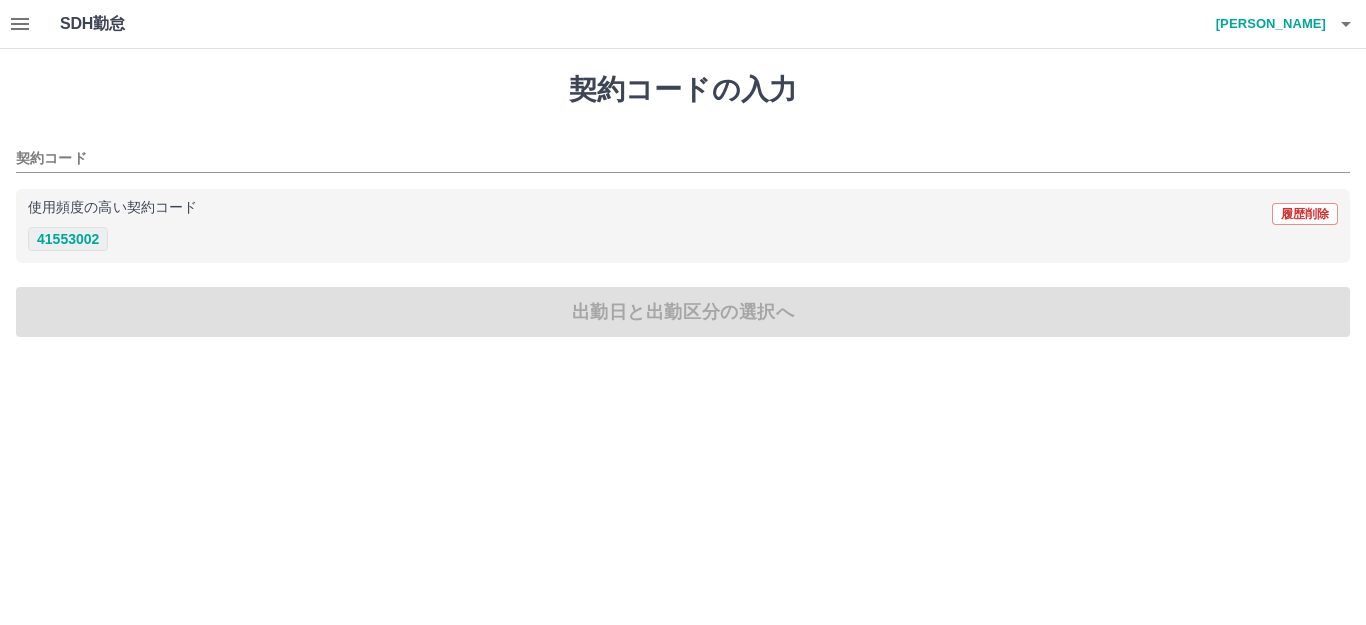 click on "41553002" at bounding box center [68, 239] 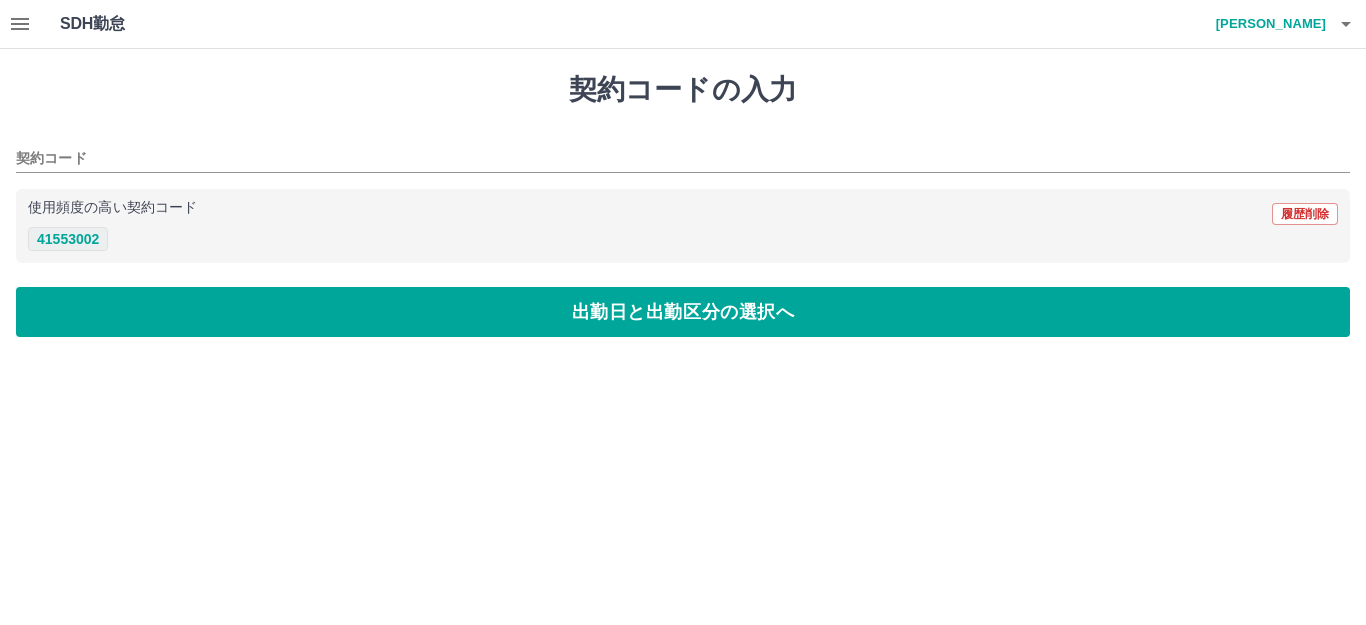 type on "********" 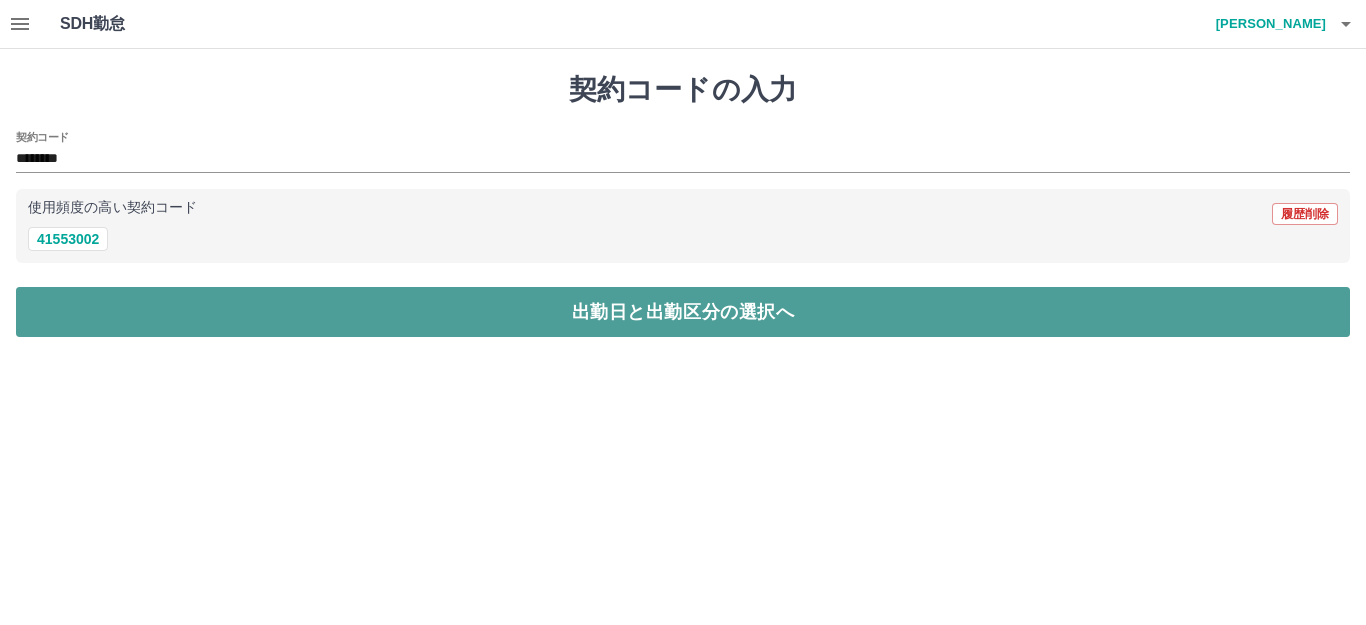 click on "出勤日と出勤区分の選択へ" at bounding box center (683, 312) 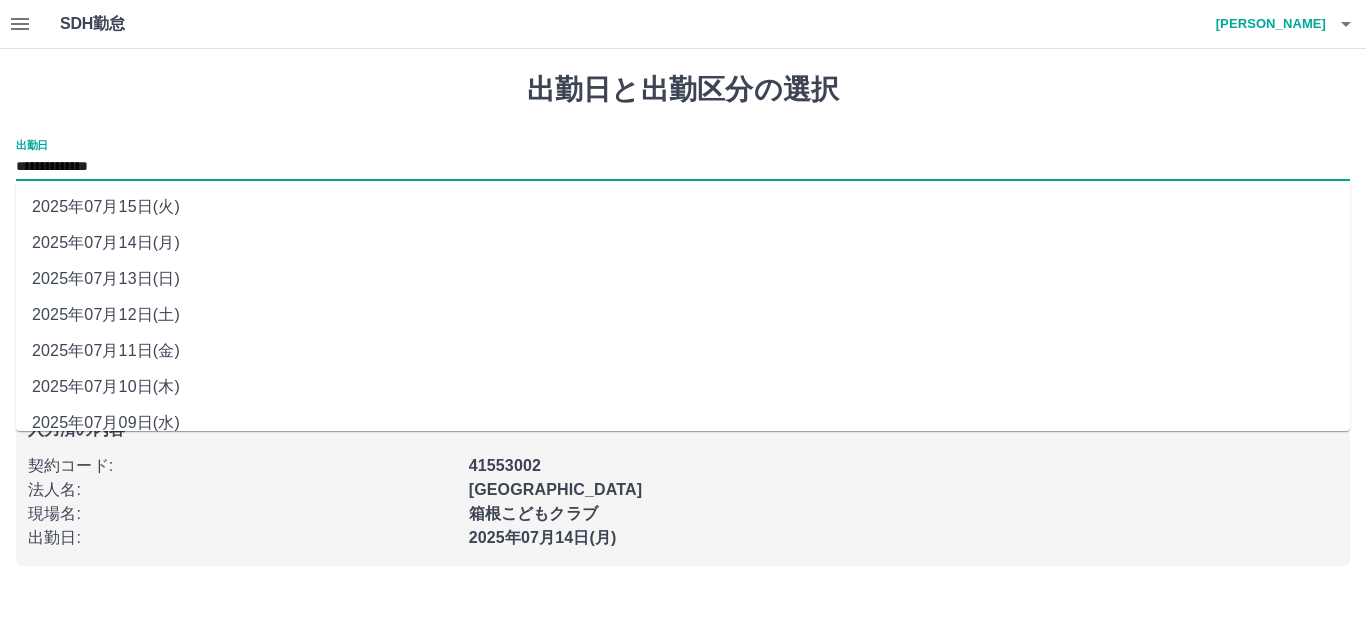 click on "**********" at bounding box center (683, 167) 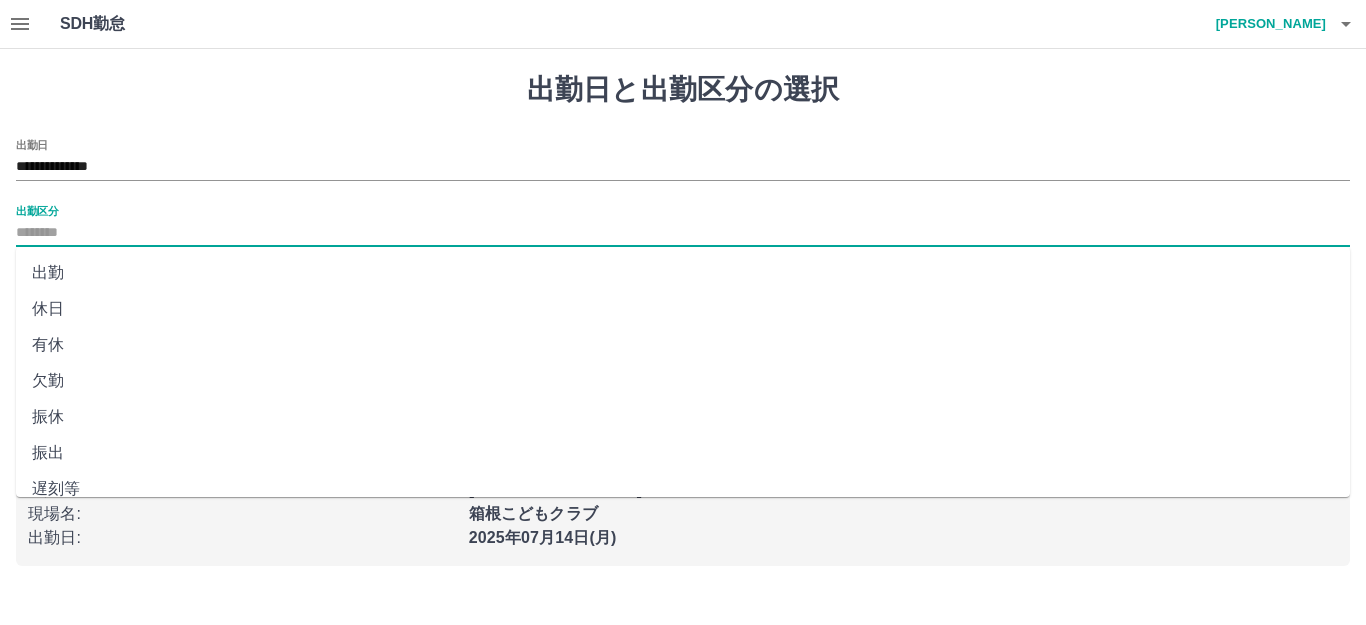 click on "出勤区分" at bounding box center (683, 233) 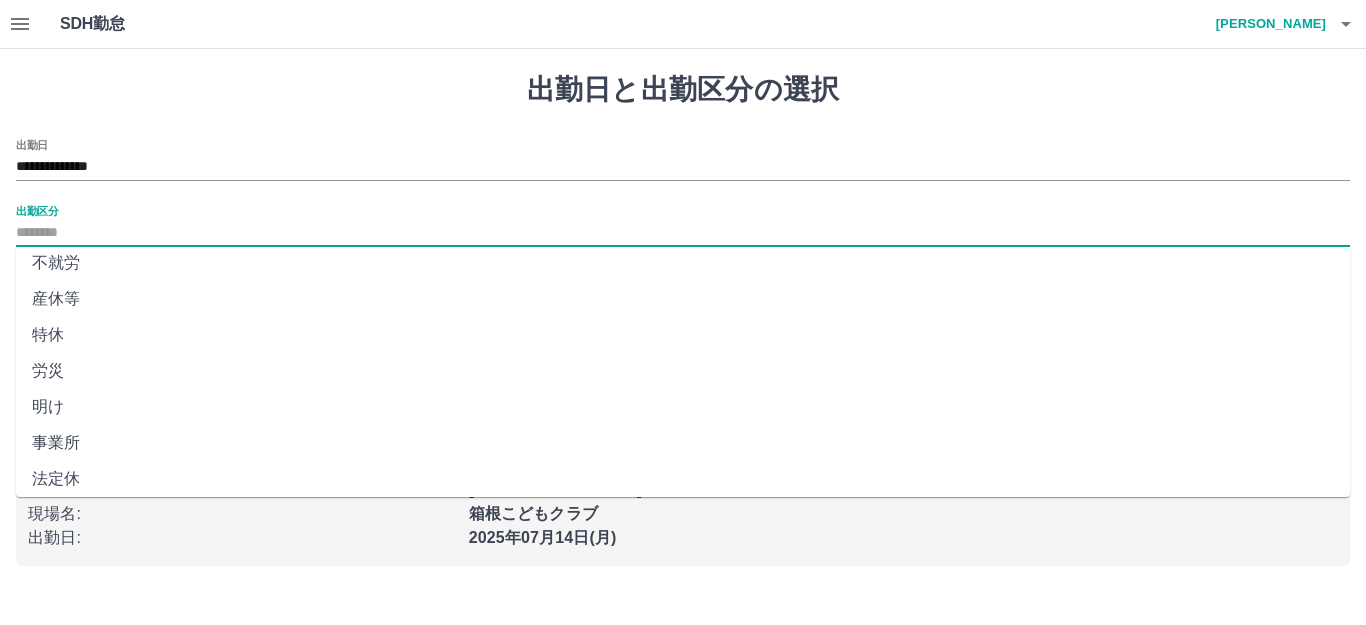 scroll, scrollTop: 400, scrollLeft: 0, axis: vertical 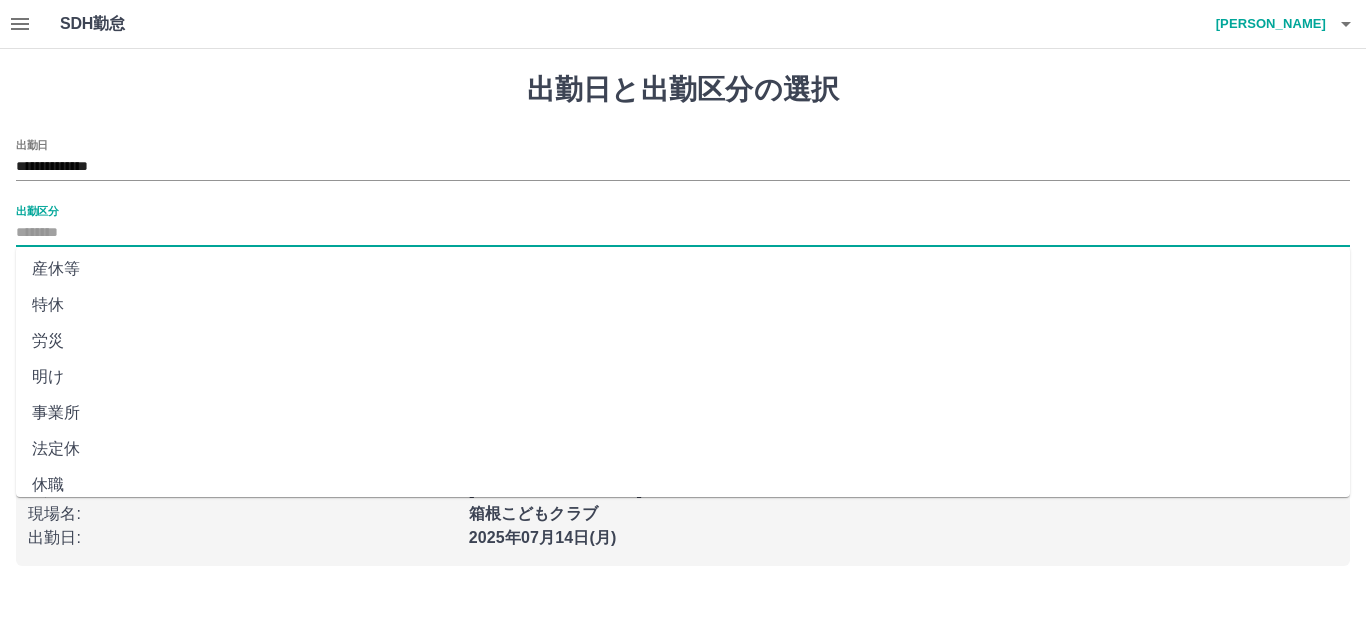 click on "法定休" at bounding box center (683, 449) 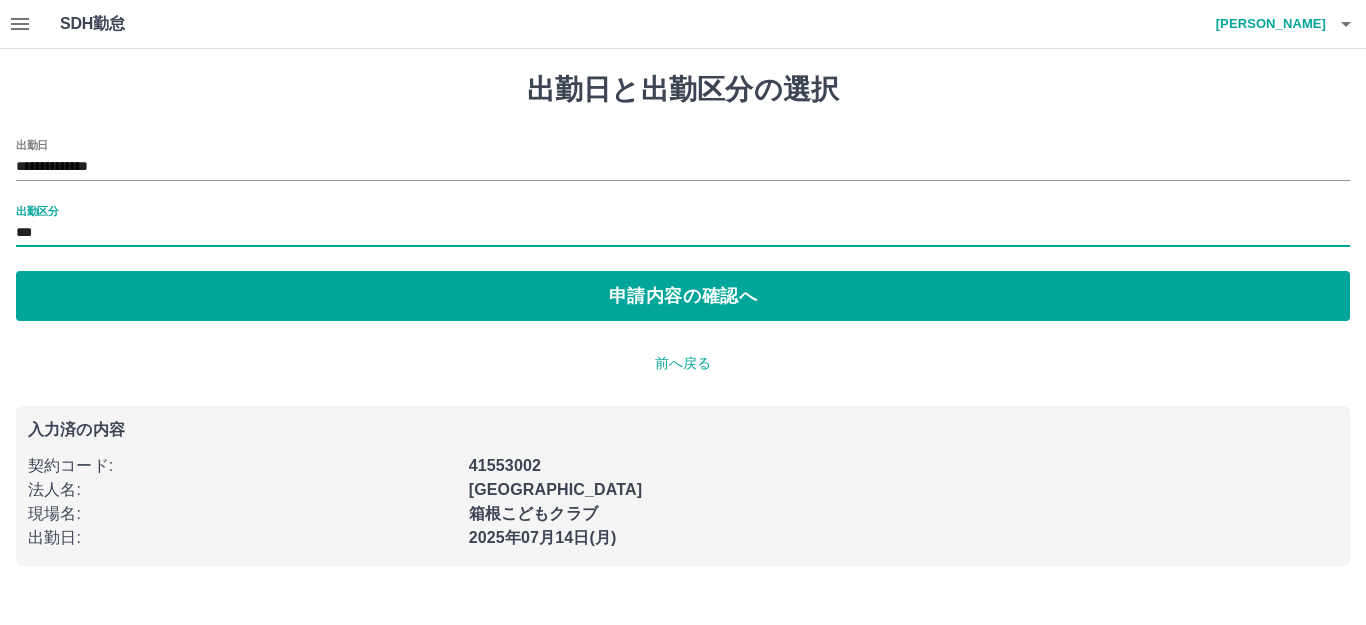 click 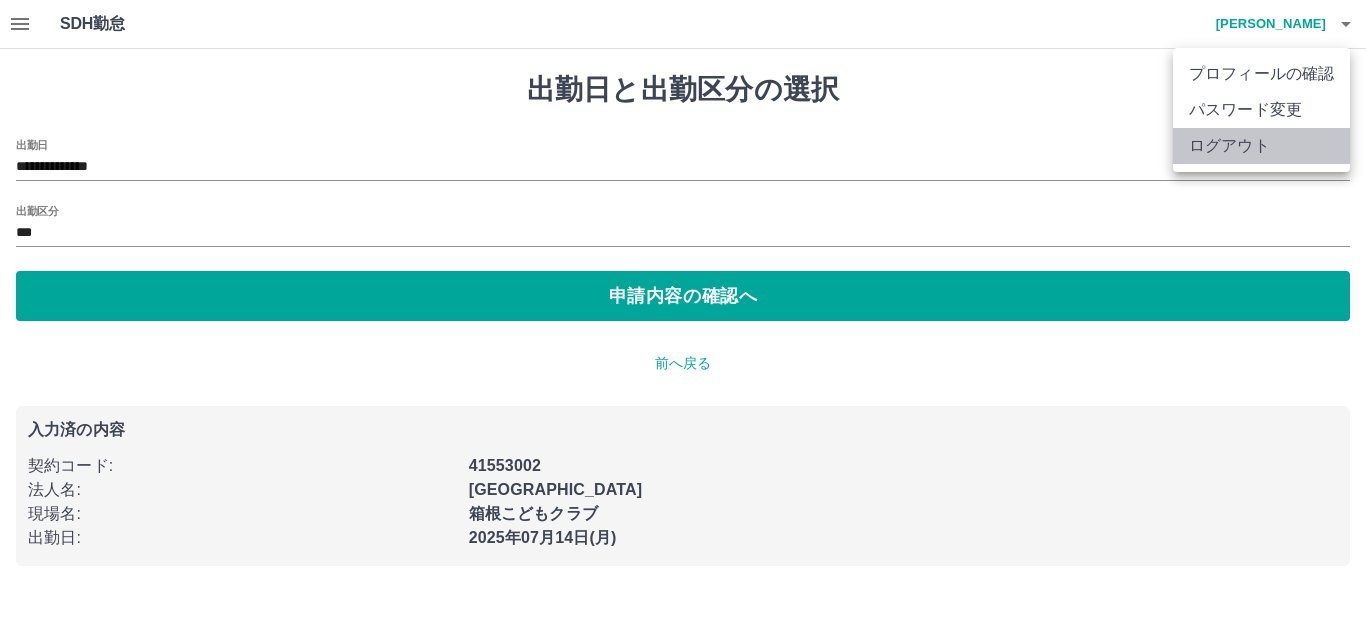 click on "ログアウト" at bounding box center [1261, 146] 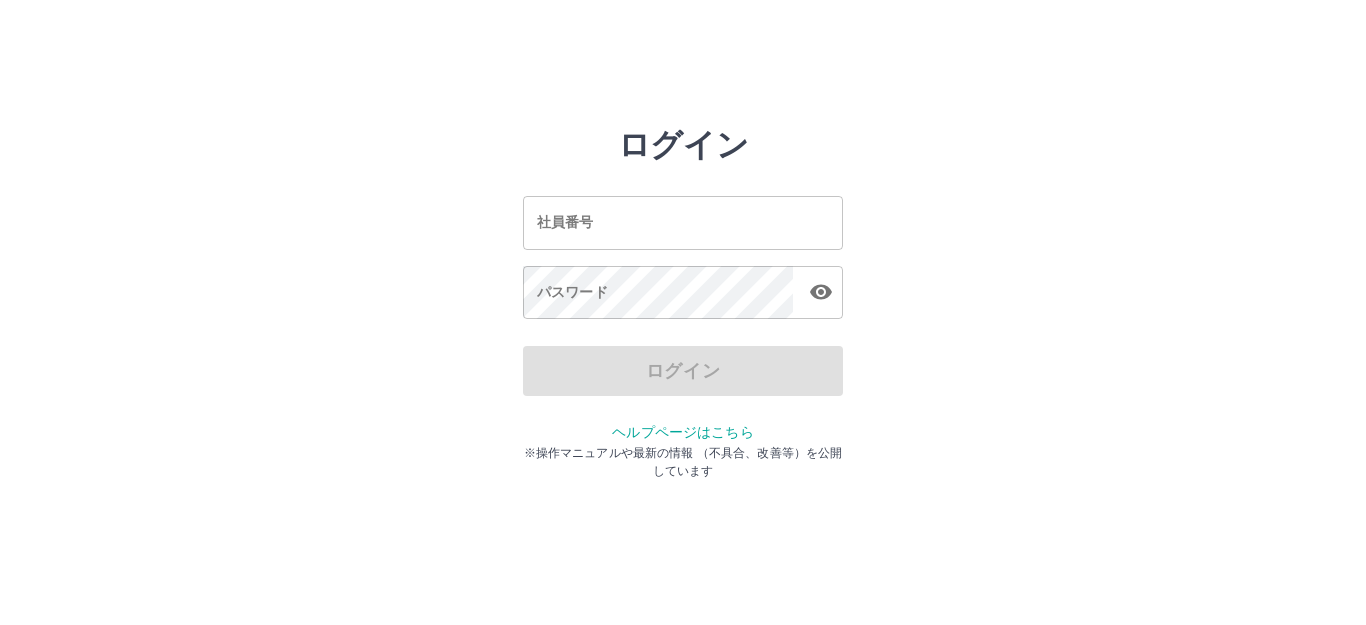 scroll, scrollTop: 0, scrollLeft: 0, axis: both 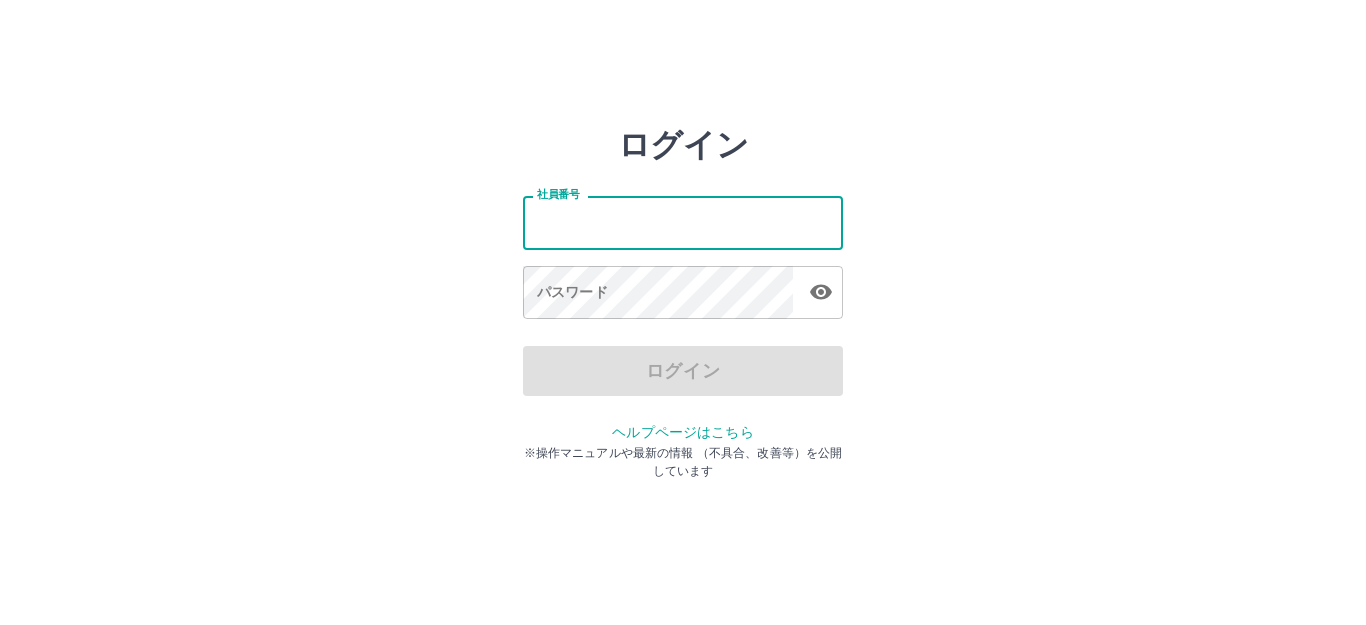 click on "社員番号" at bounding box center (683, 222) 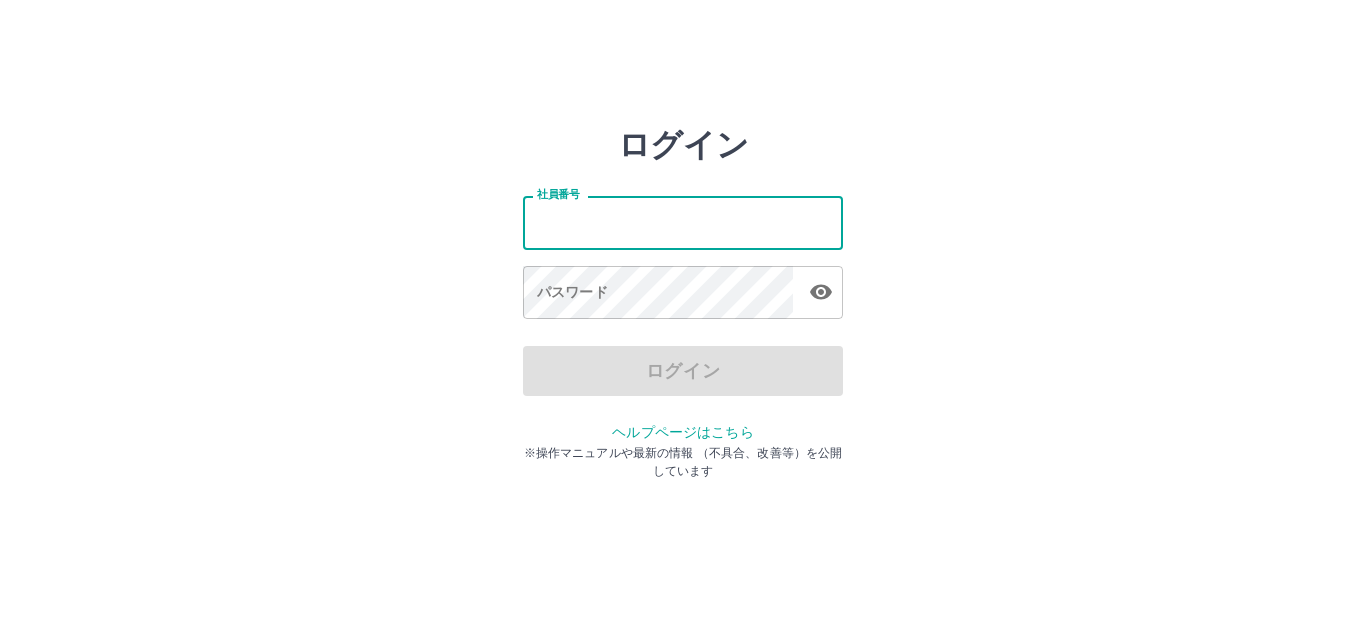type on "*******" 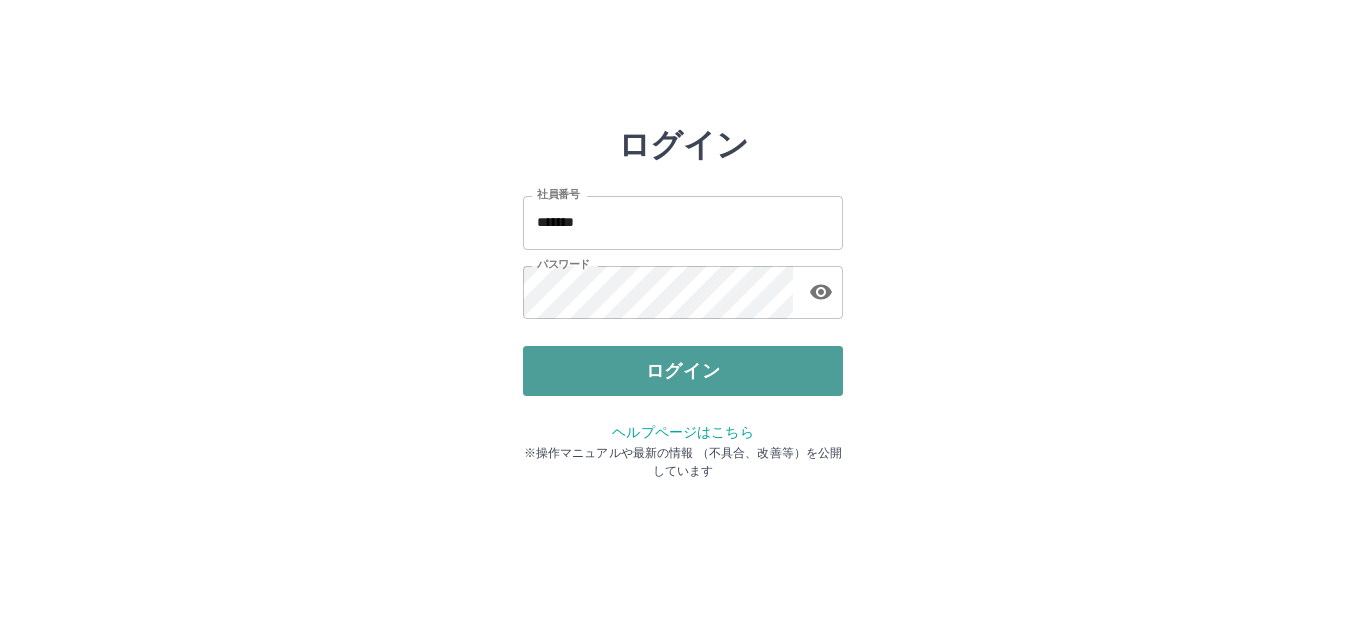 click on "ログイン" at bounding box center (683, 371) 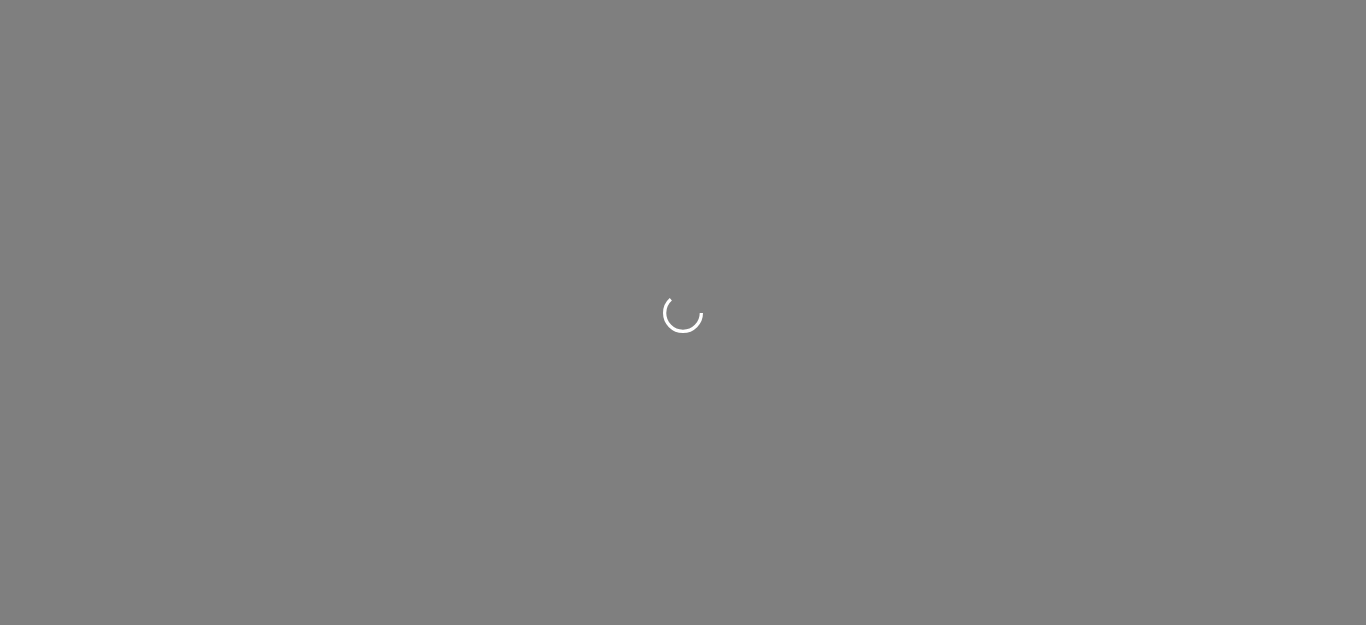 scroll, scrollTop: 0, scrollLeft: 0, axis: both 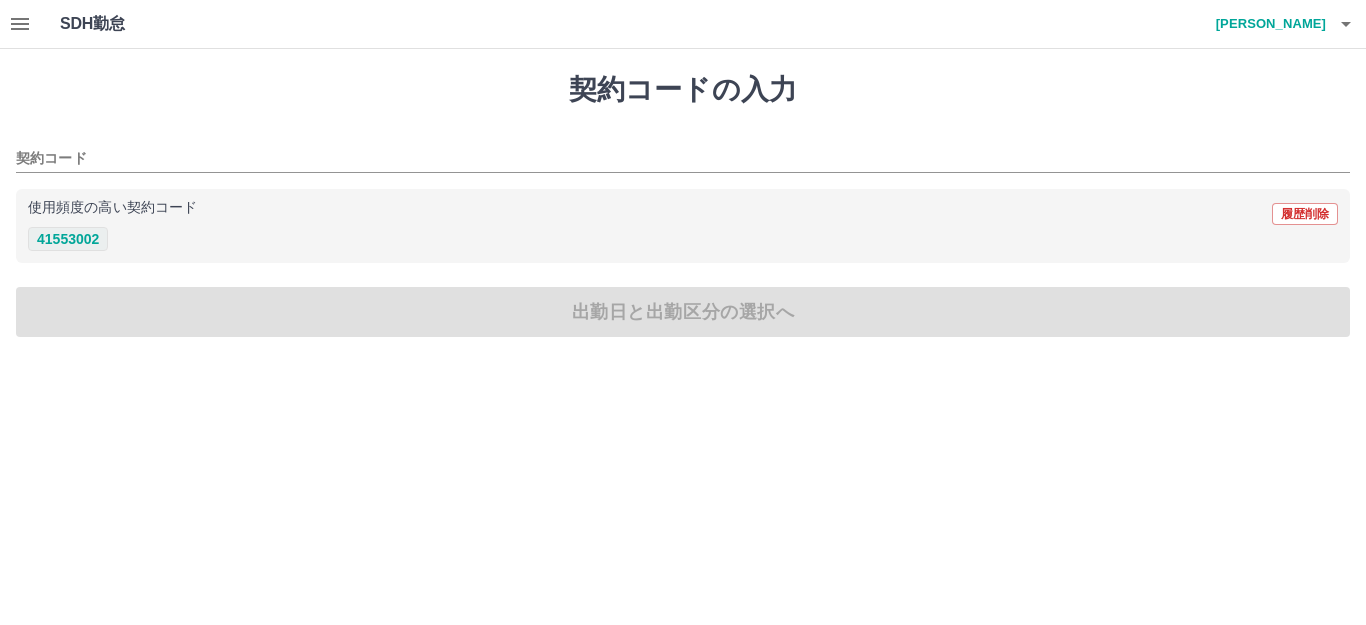 click on "41553002" at bounding box center (68, 239) 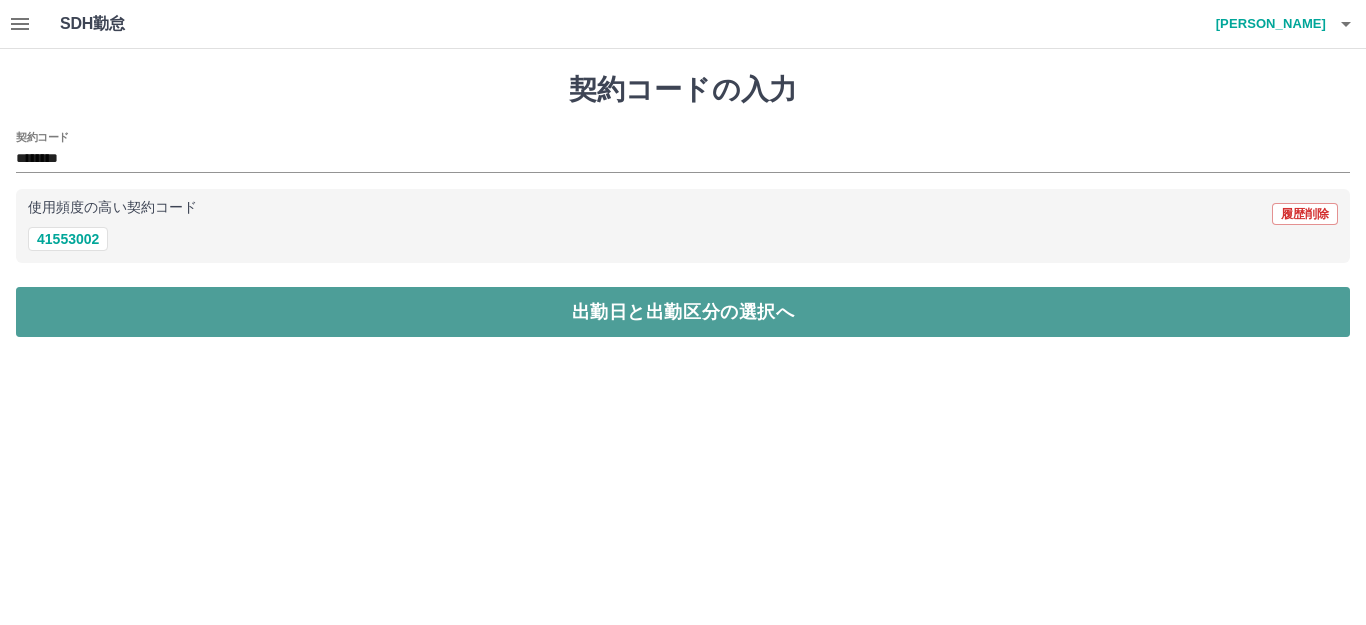 click on "出勤日と出勤区分の選択へ" at bounding box center (683, 312) 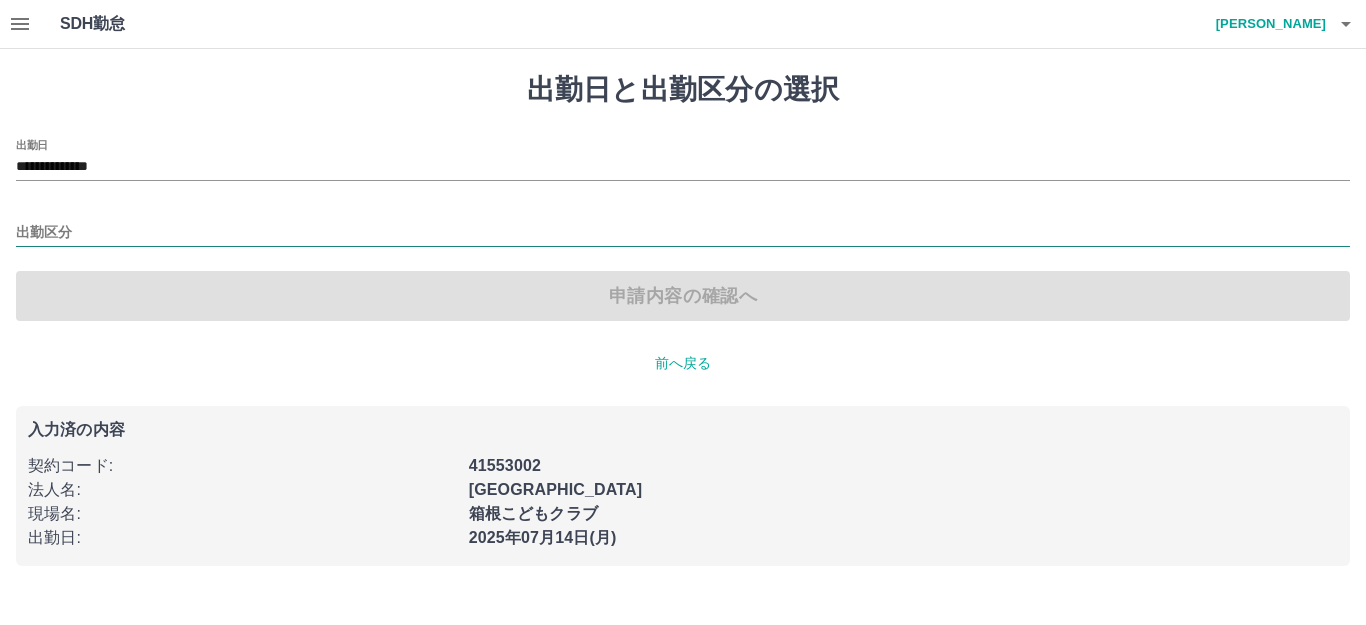 click on "出勤区分" at bounding box center [683, 233] 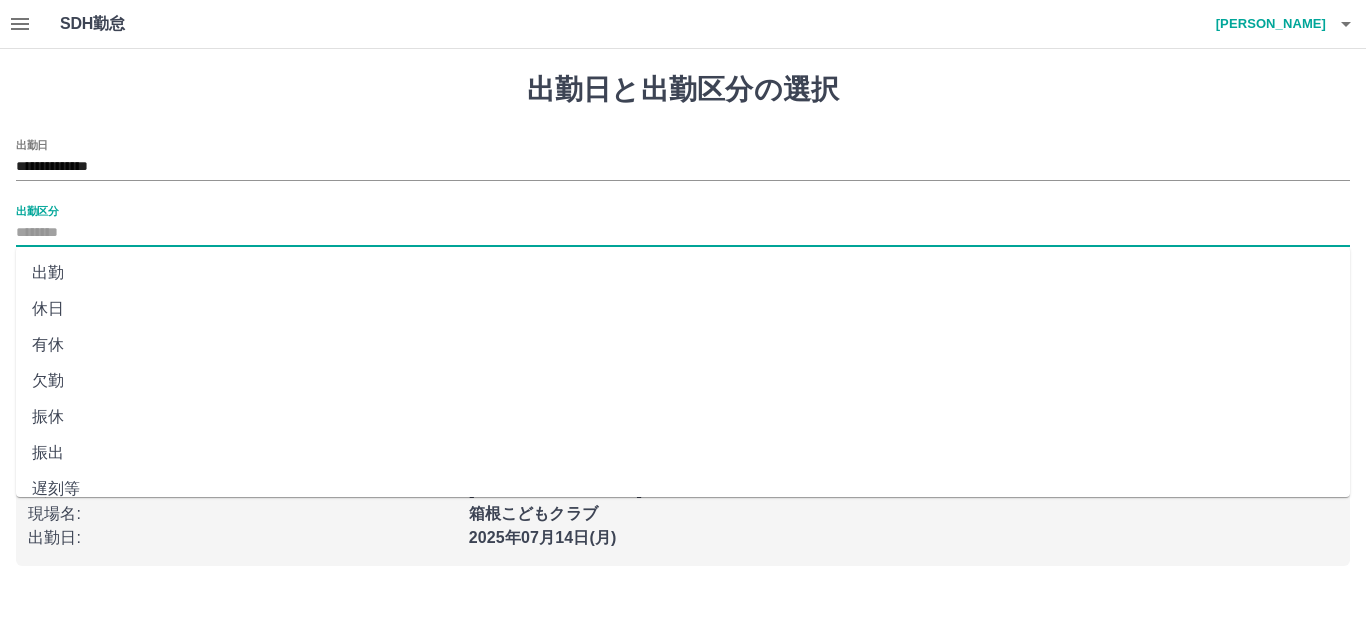 click on "休日" at bounding box center (683, 309) 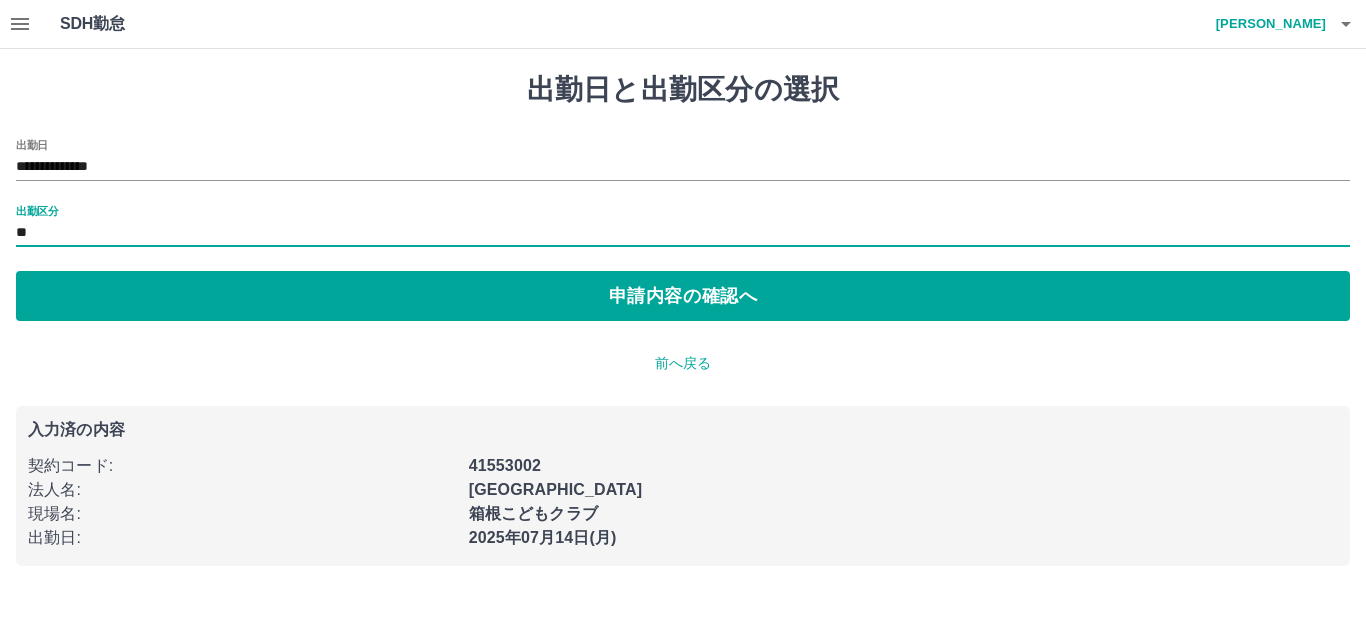 type on "**" 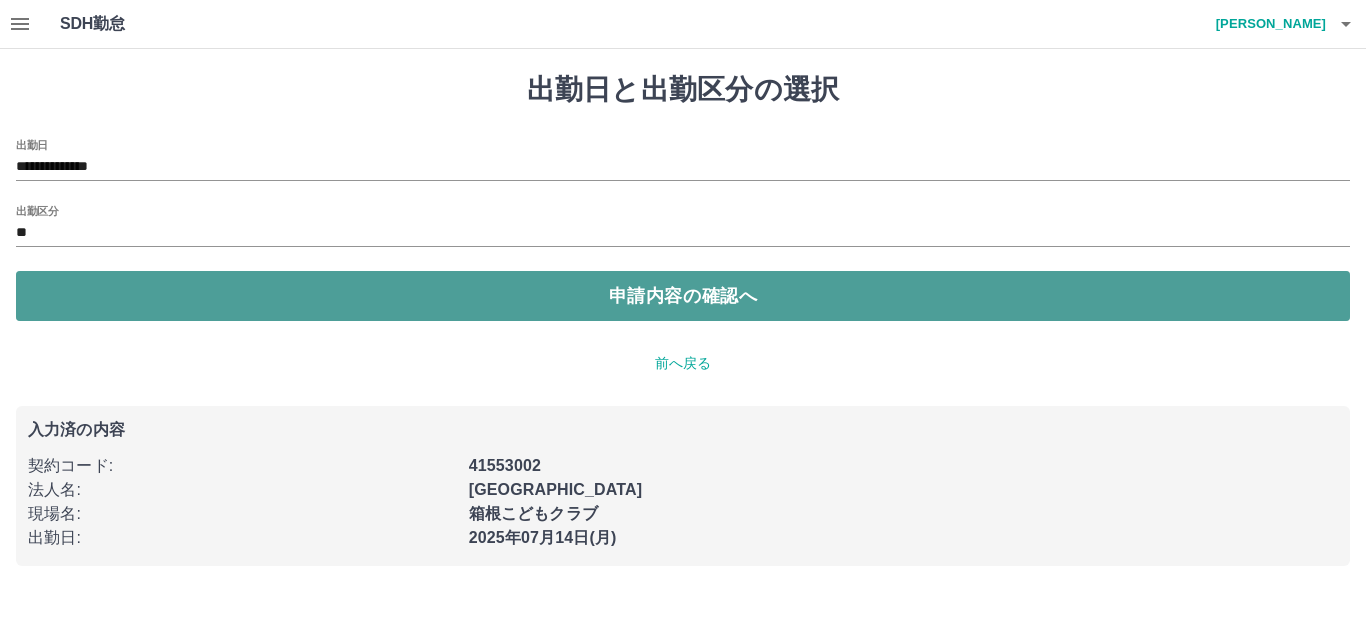 click on "申請内容の確認へ" at bounding box center (683, 296) 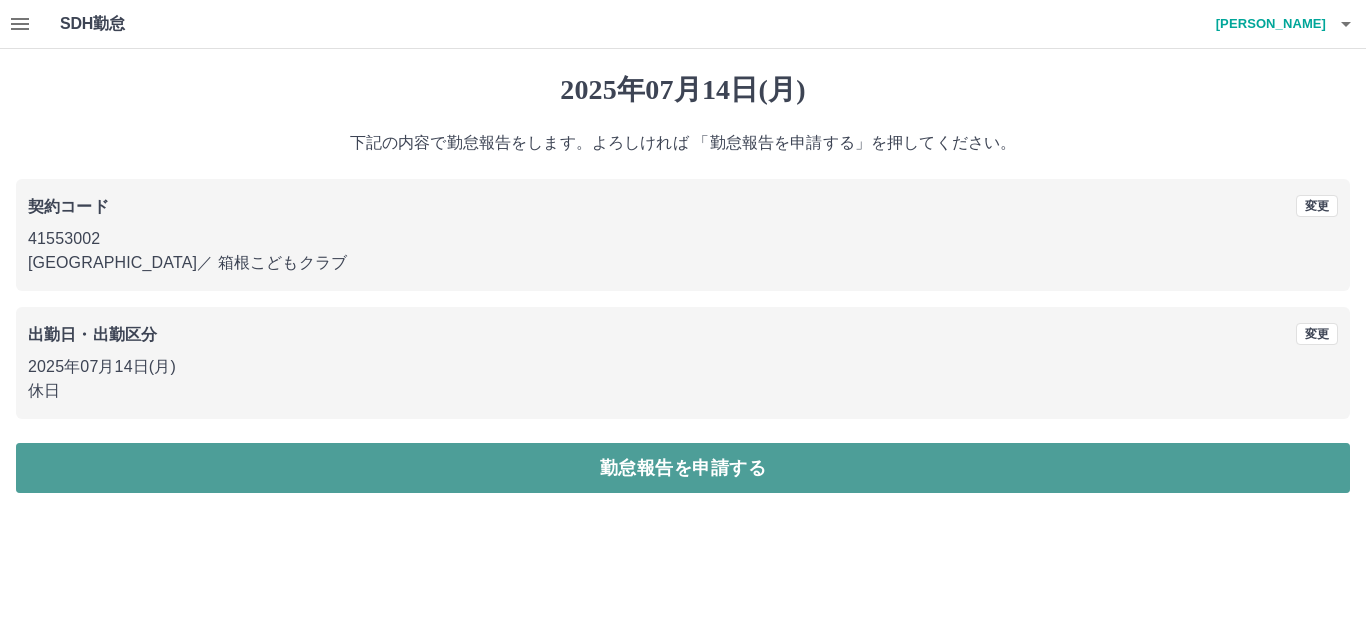 click on "勤怠報告を申請する" at bounding box center [683, 468] 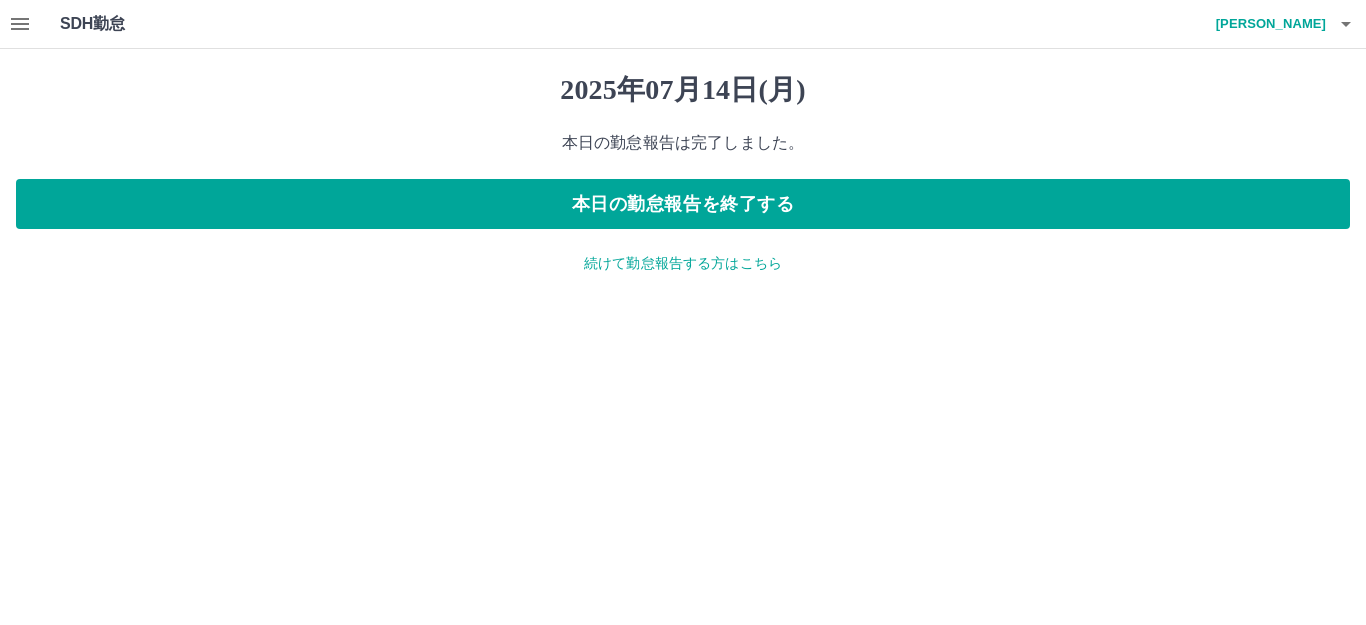 click on "続けて勤怠報告する方はこちら" at bounding box center (683, 263) 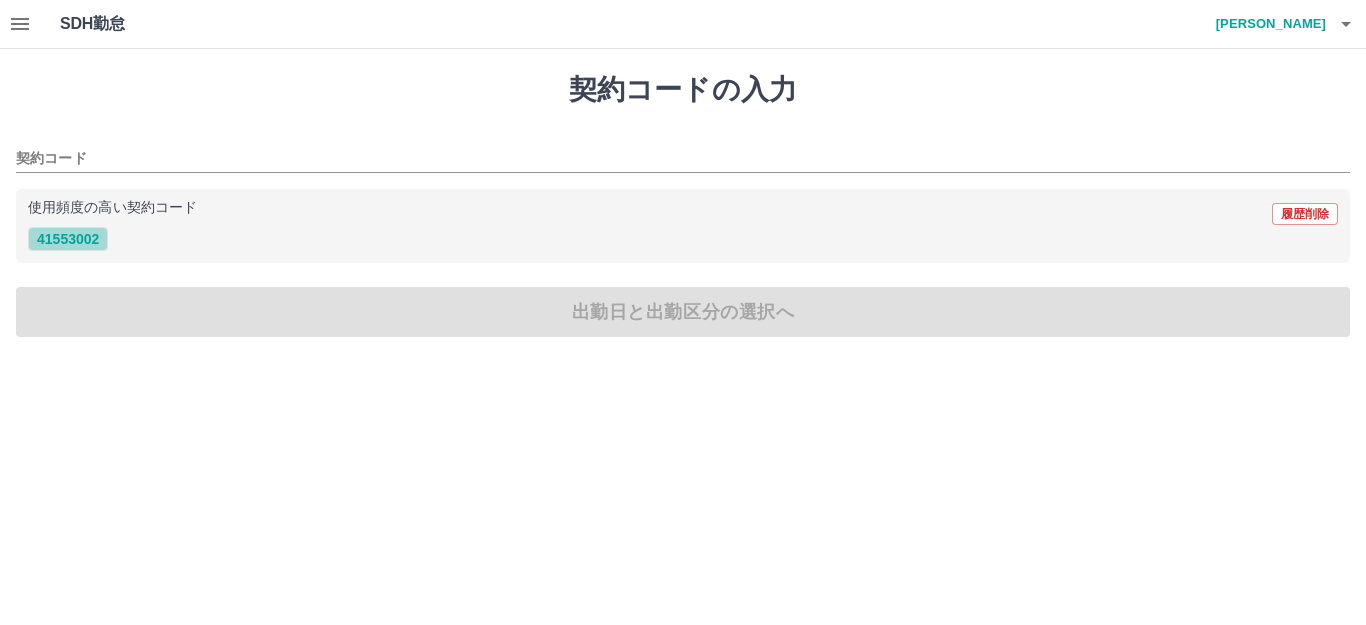 click on "41553002" at bounding box center (68, 239) 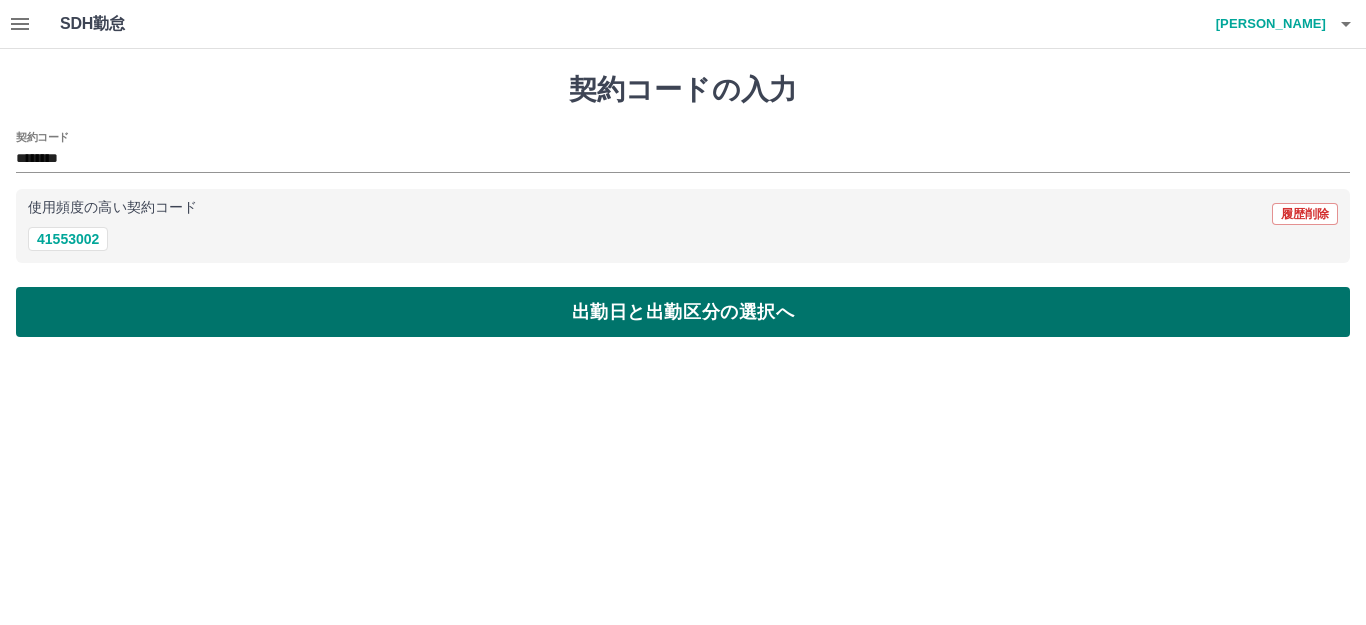 click on "出勤日と出勤区分の選択へ" at bounding box center [683, 312] 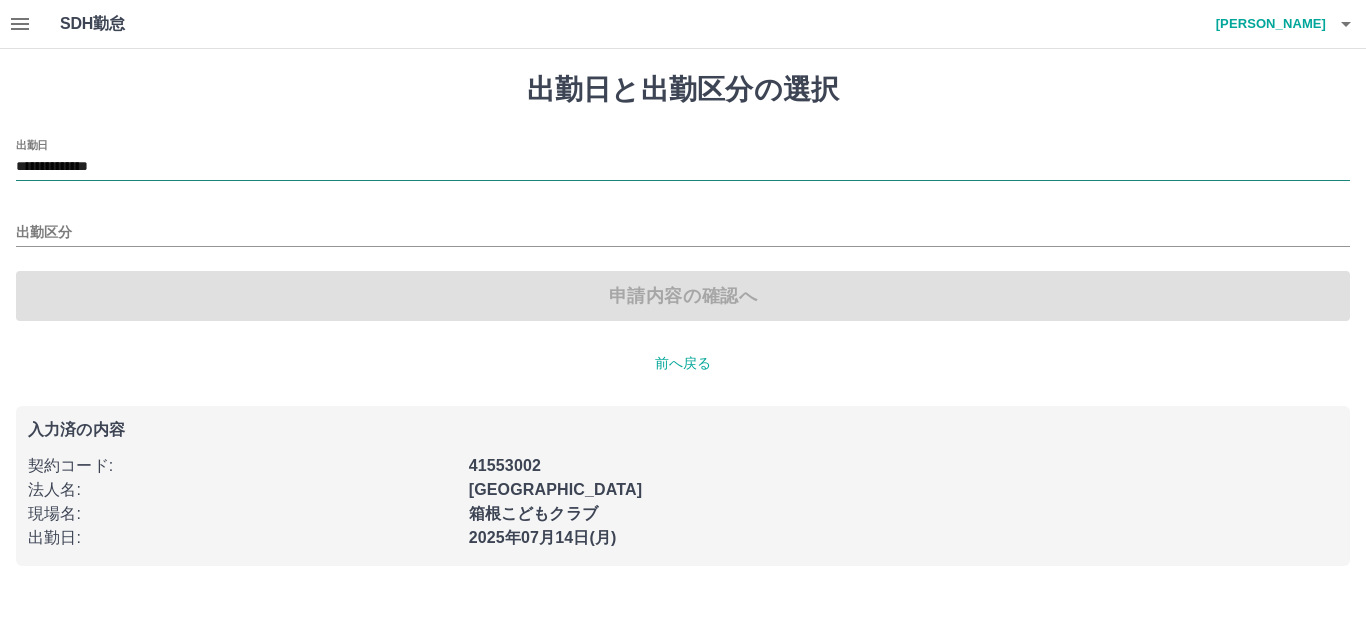 click on "**********" at bounding box center [683, 167] 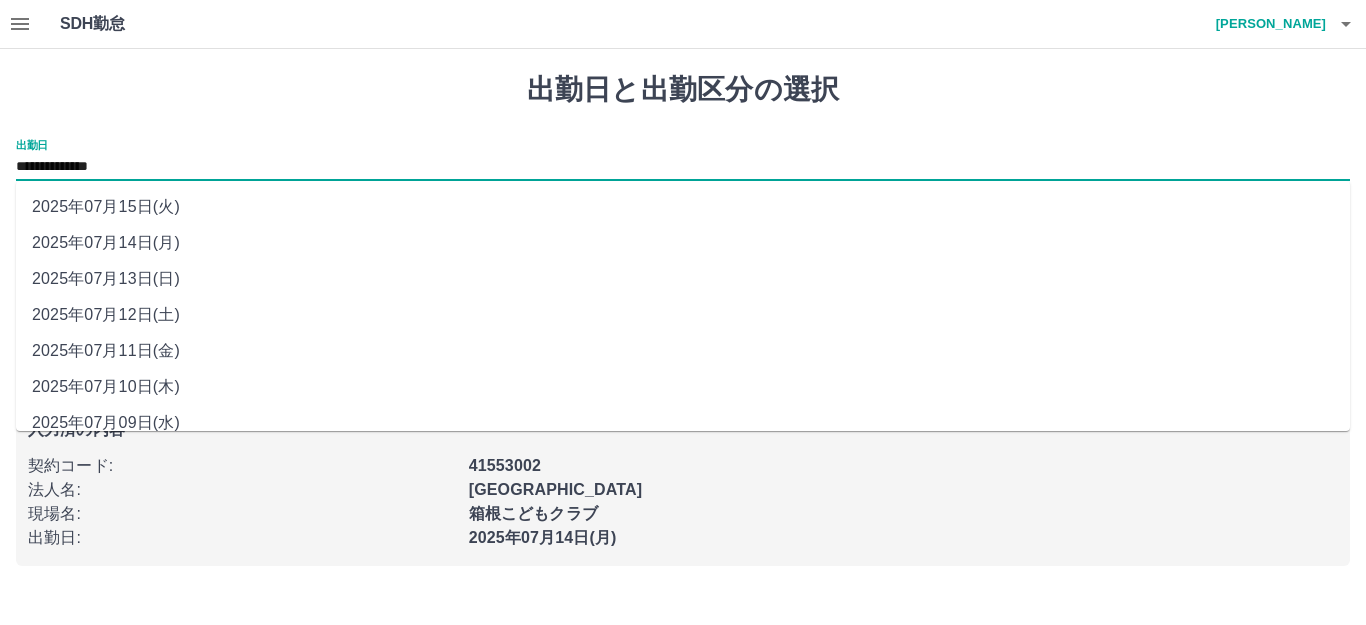 click on "2025年07月13日(日)" at bounding box center (683, 279) 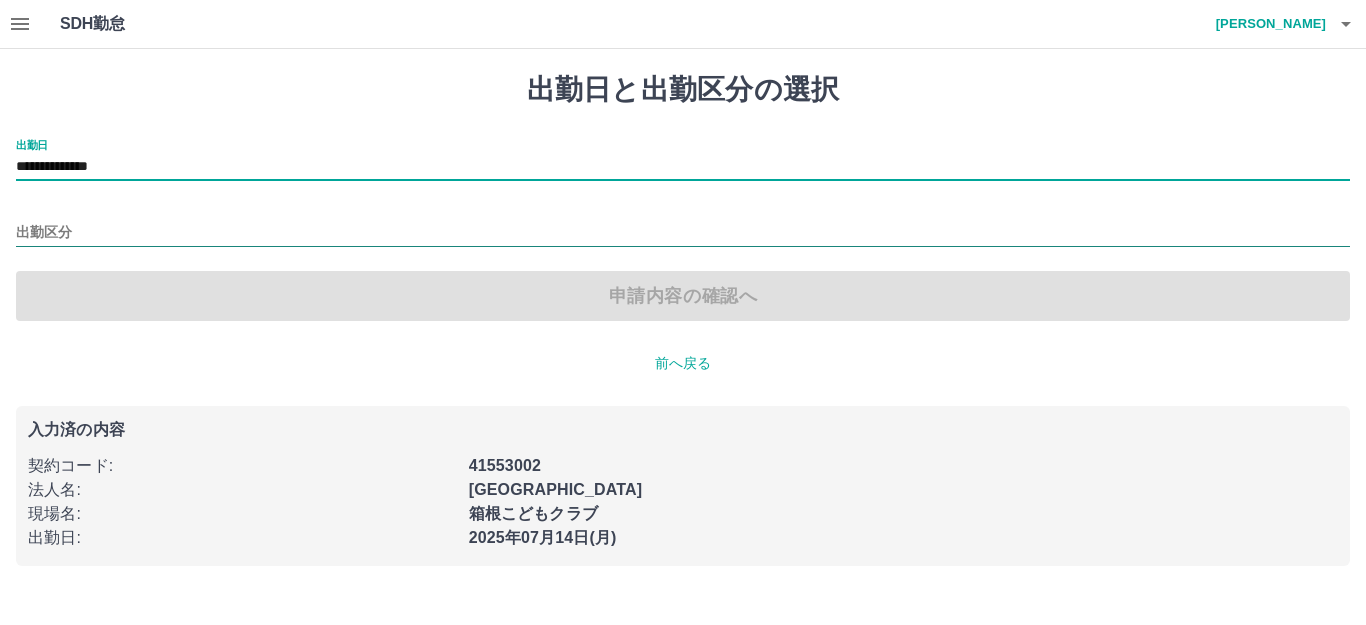 click on "出勤区分" at bounding box center (683, 233) 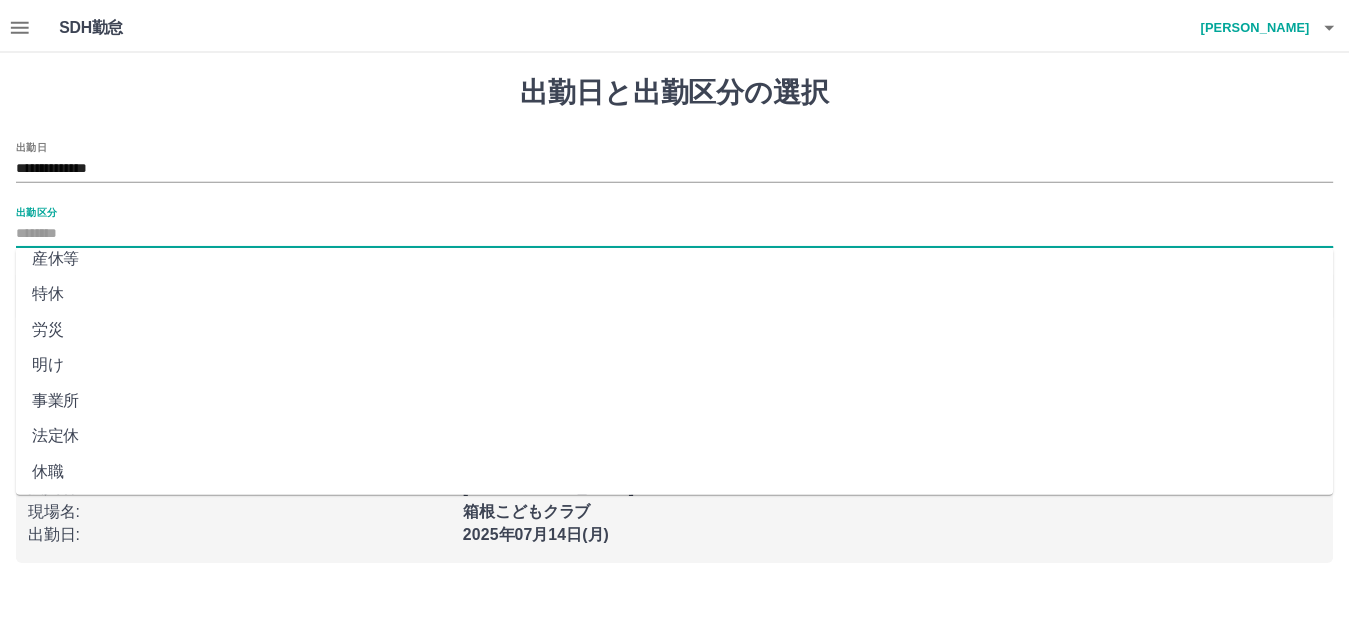 scroll, scrollTop: 414, scrollLeft: 0, axis: vertical 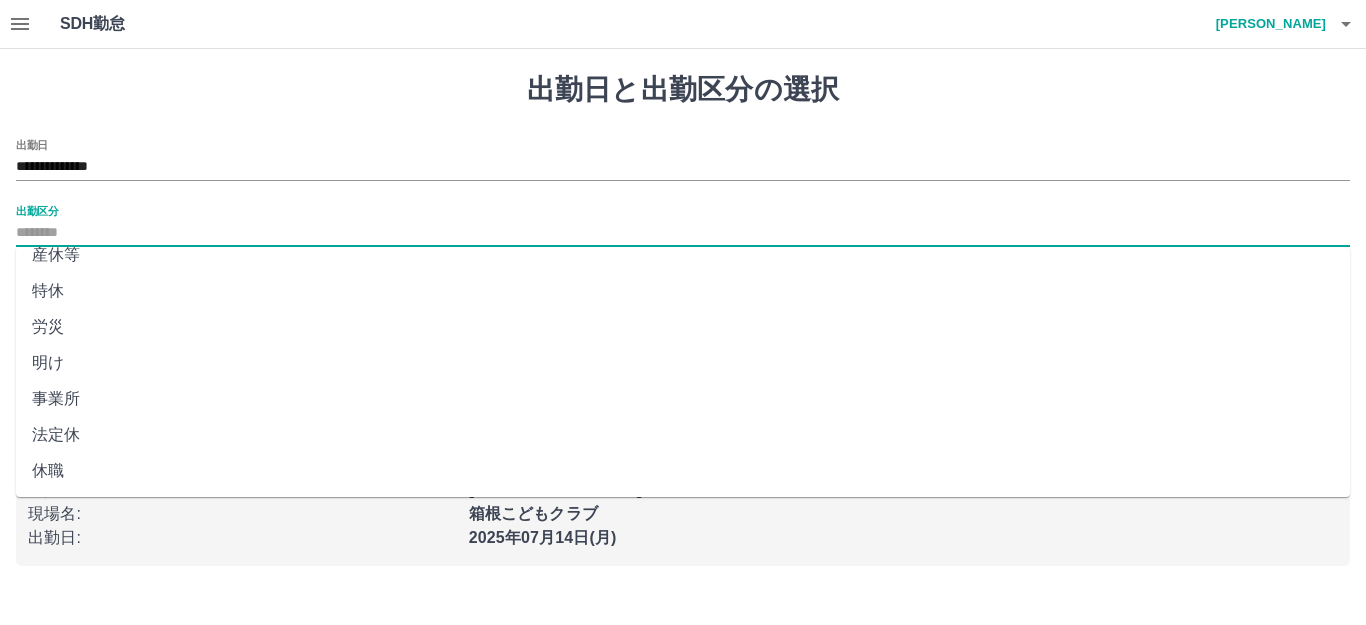click on "法定休" at bounding box center [683, 435] 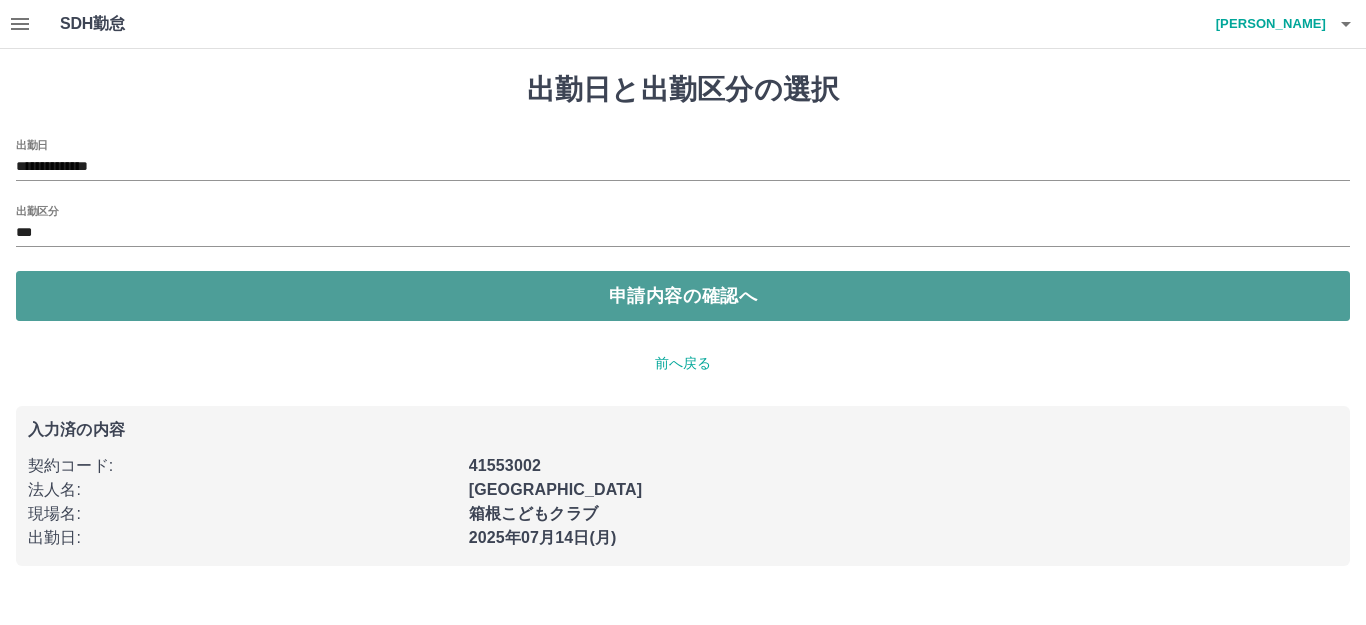 click on "申請内容の確認へ" at bounding box center (683, 296) 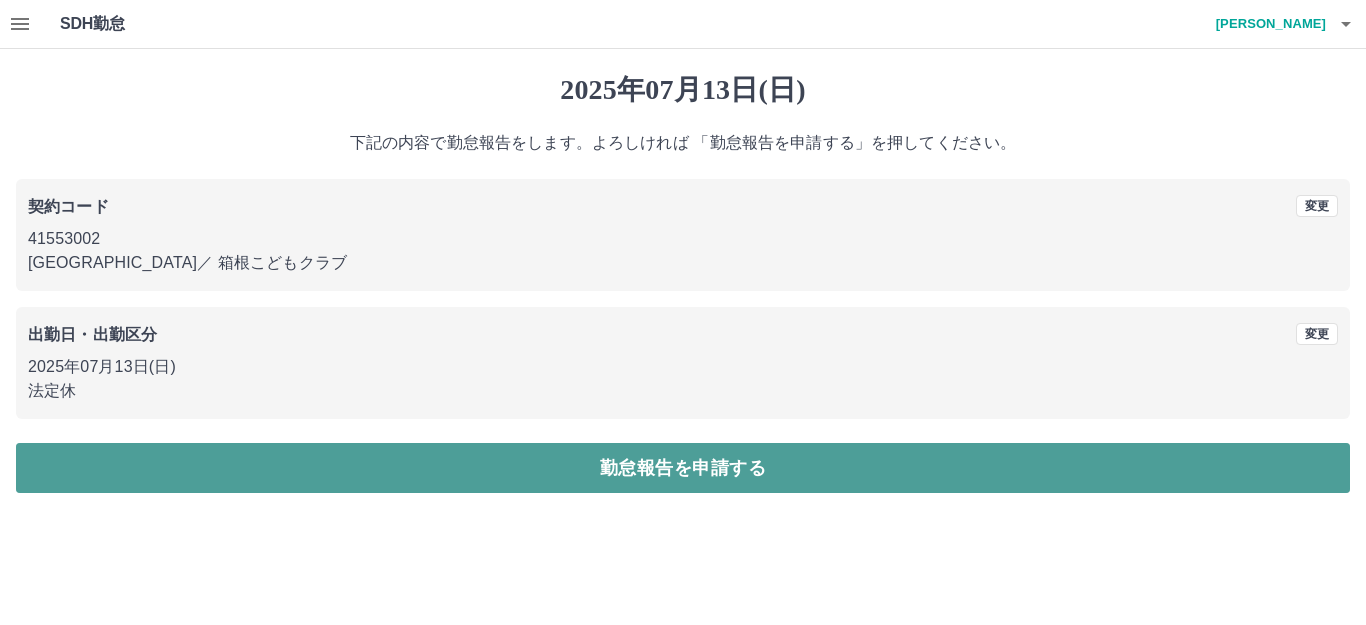 click on "勤怠報告を申請する" at bounding box center (683, 468) 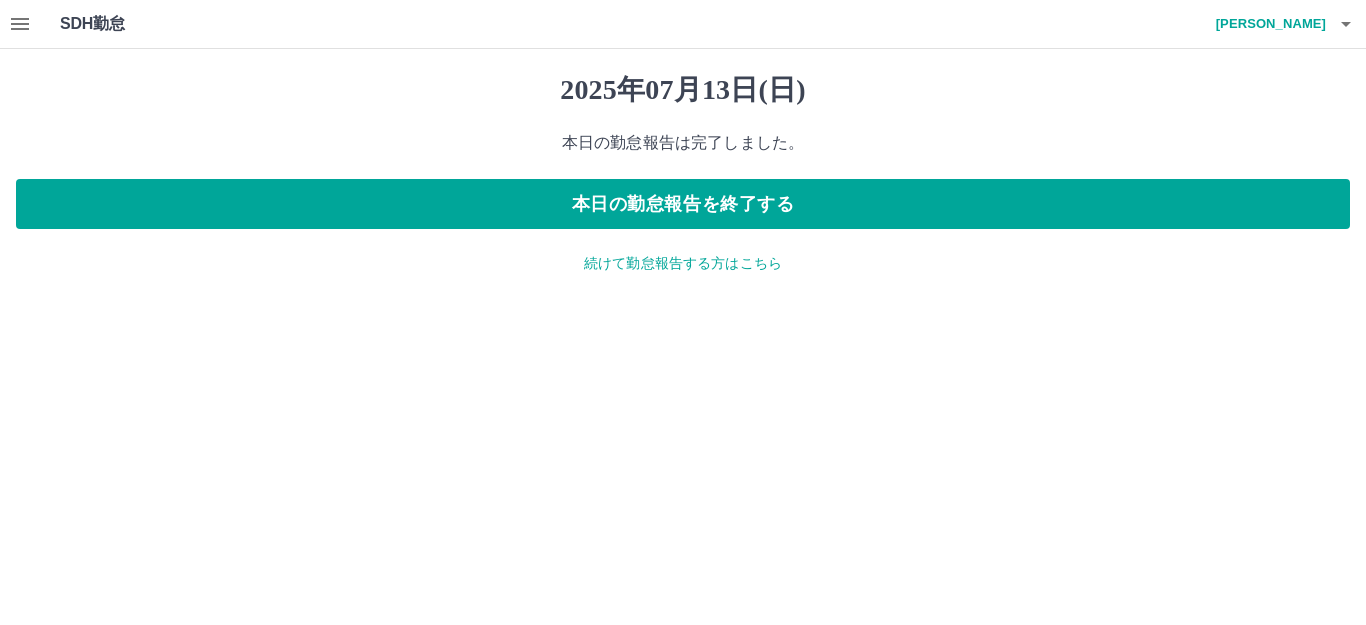 click on "続けて勤怠報告する方はこちら" at bounding box center [683, 263] 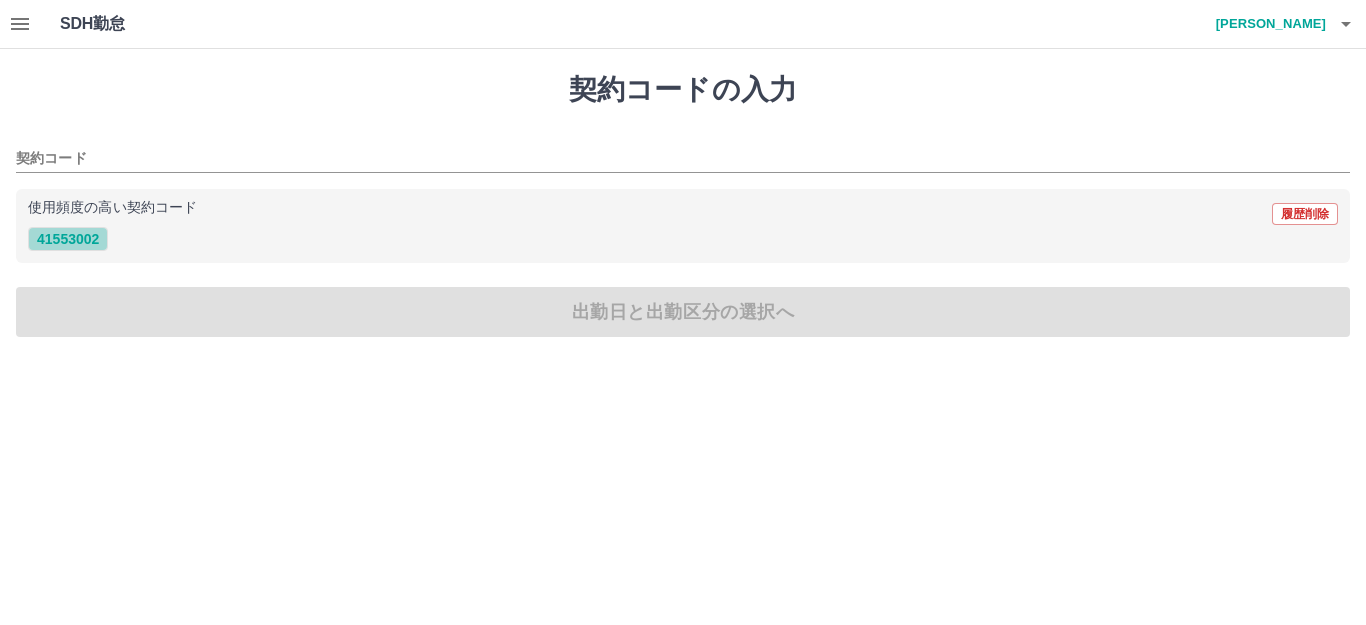 click on "41553002" at bounding box center (68, 239) 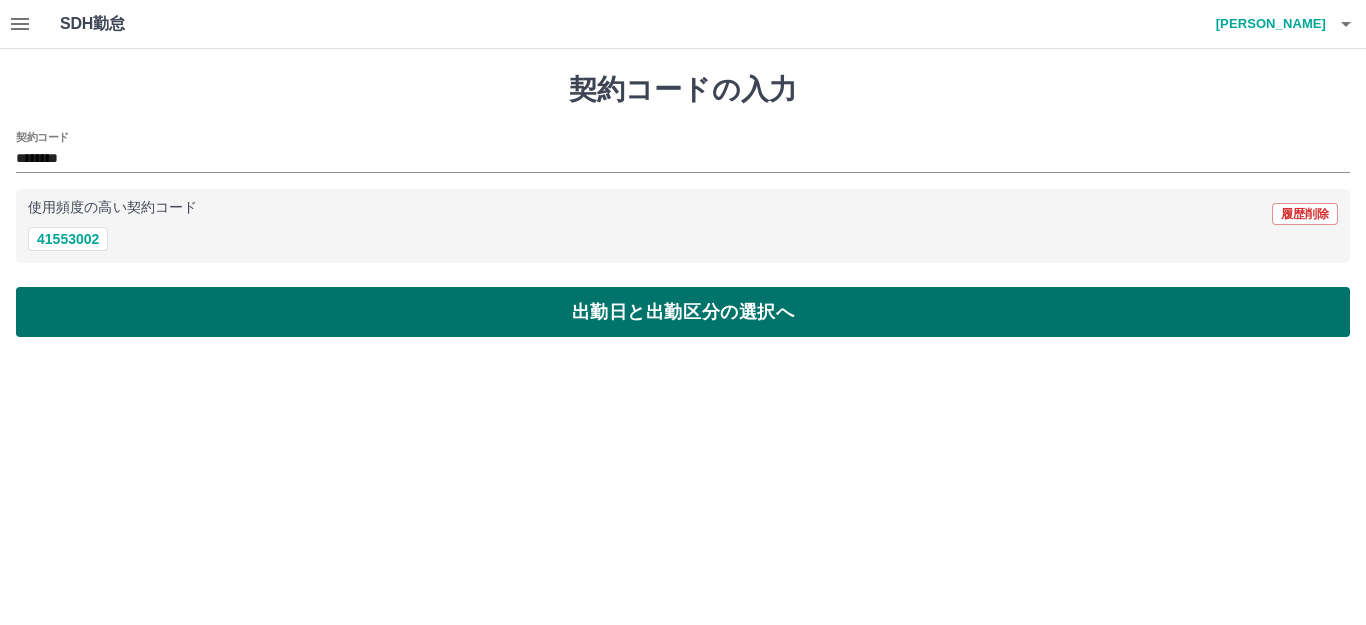 click on "出勤日と出勤区分の選択へ" at bounding box center (683, 312) 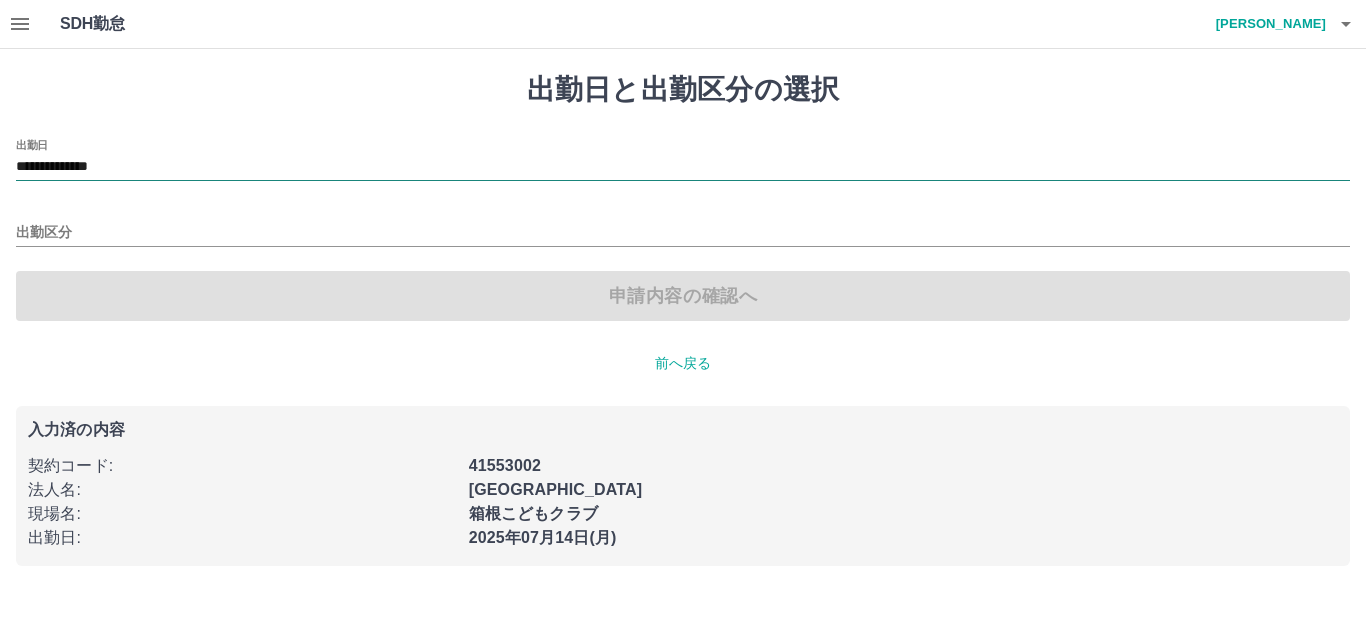 click on "**********" at bounding box center [683, 167] 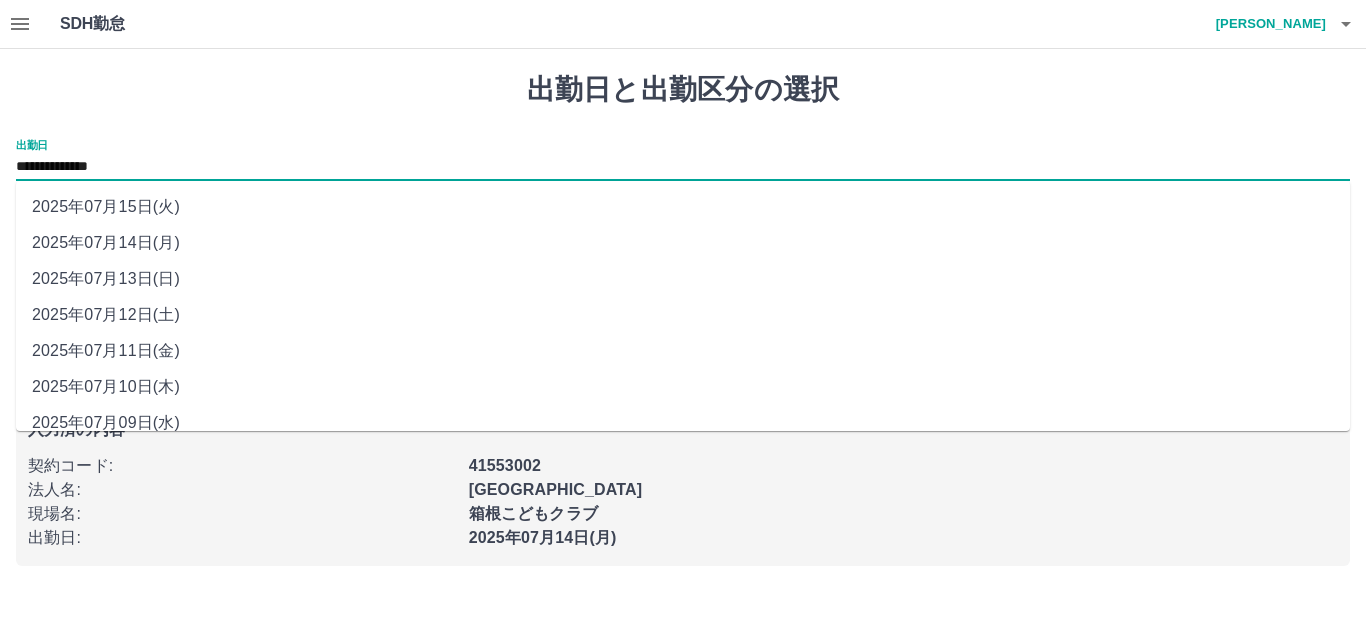click on "2025年07月12日(土)" at bounding box center (683, 315) 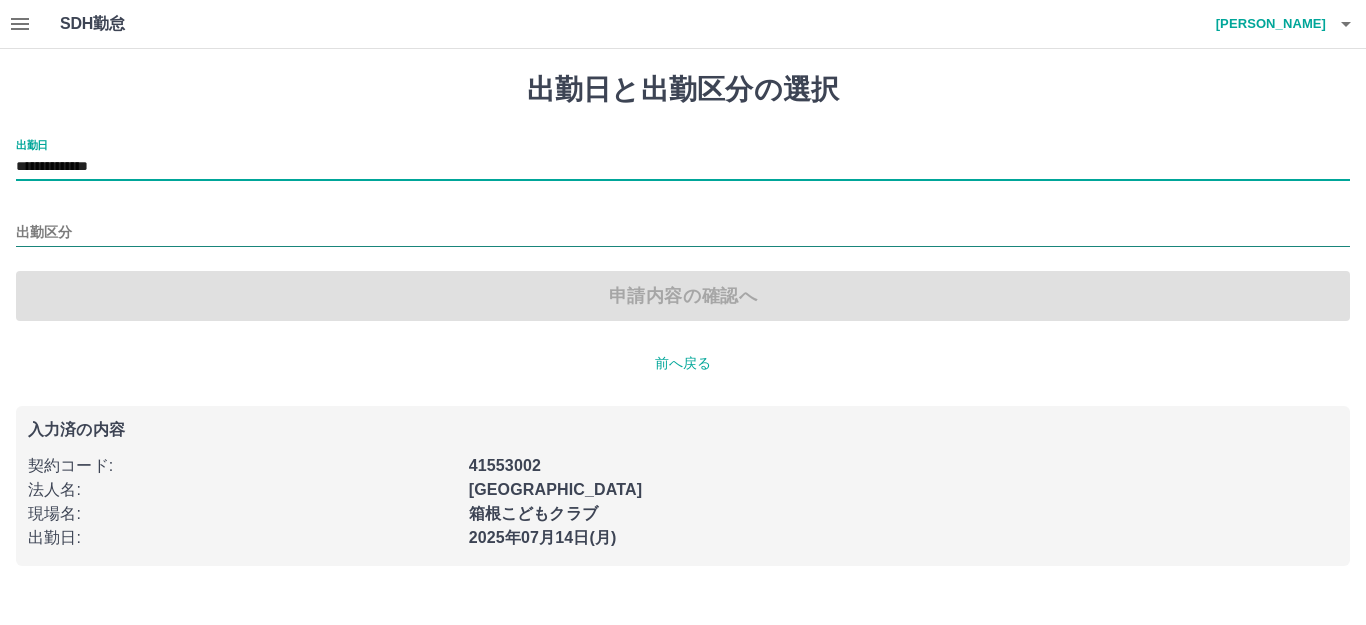 click on "出勤区分" at bounding box center [683, 233] 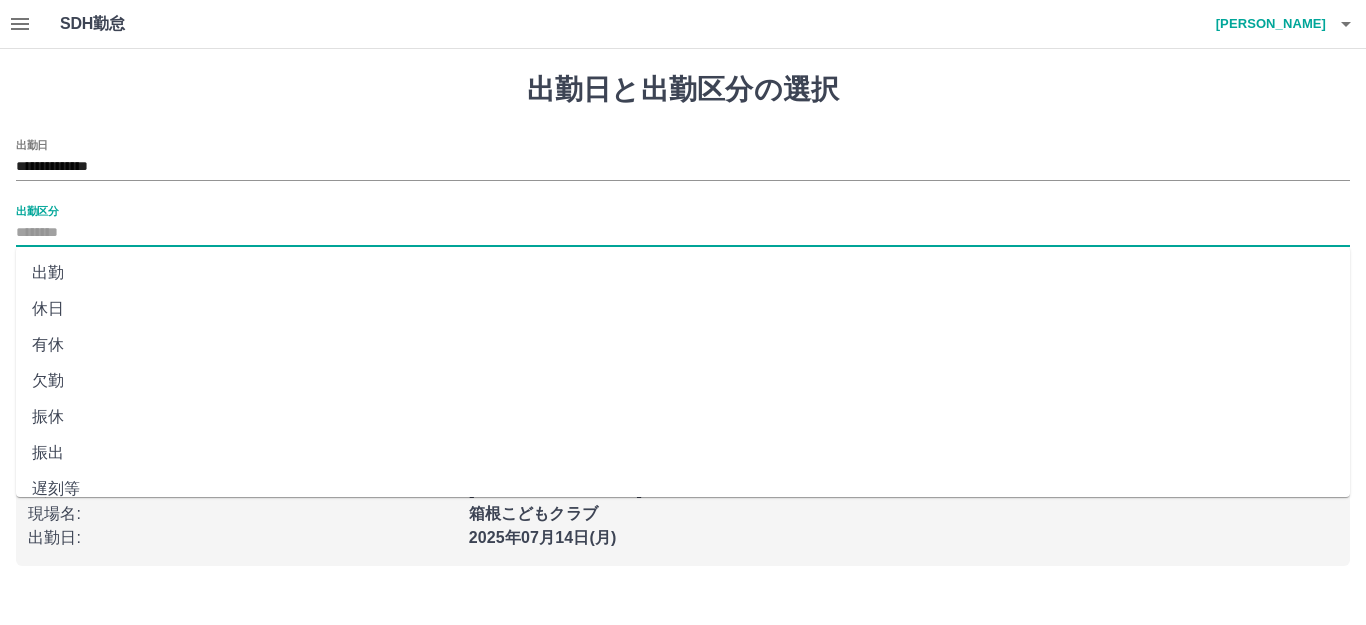 click on "休日" at bounding box center [683, 309] 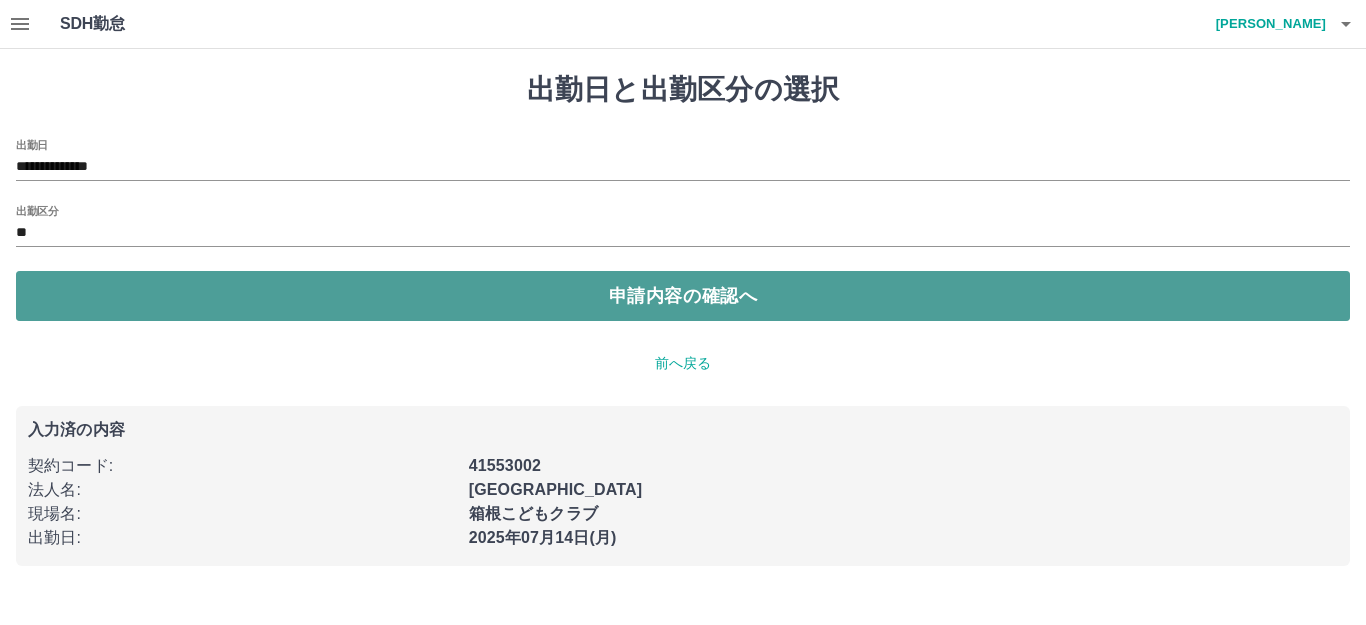 click on "申請内容の確認へ" at bounding box center [683, 296] 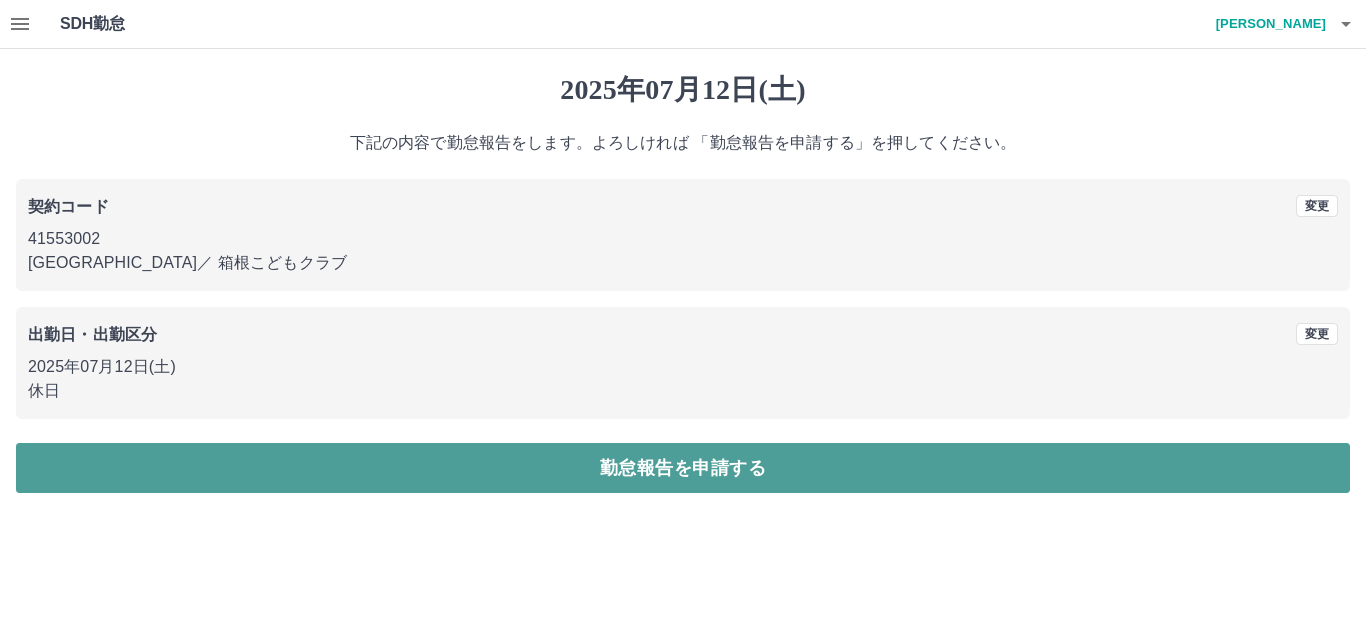 click on "勤怠報告を申請する" at bounding box center (683, 468) 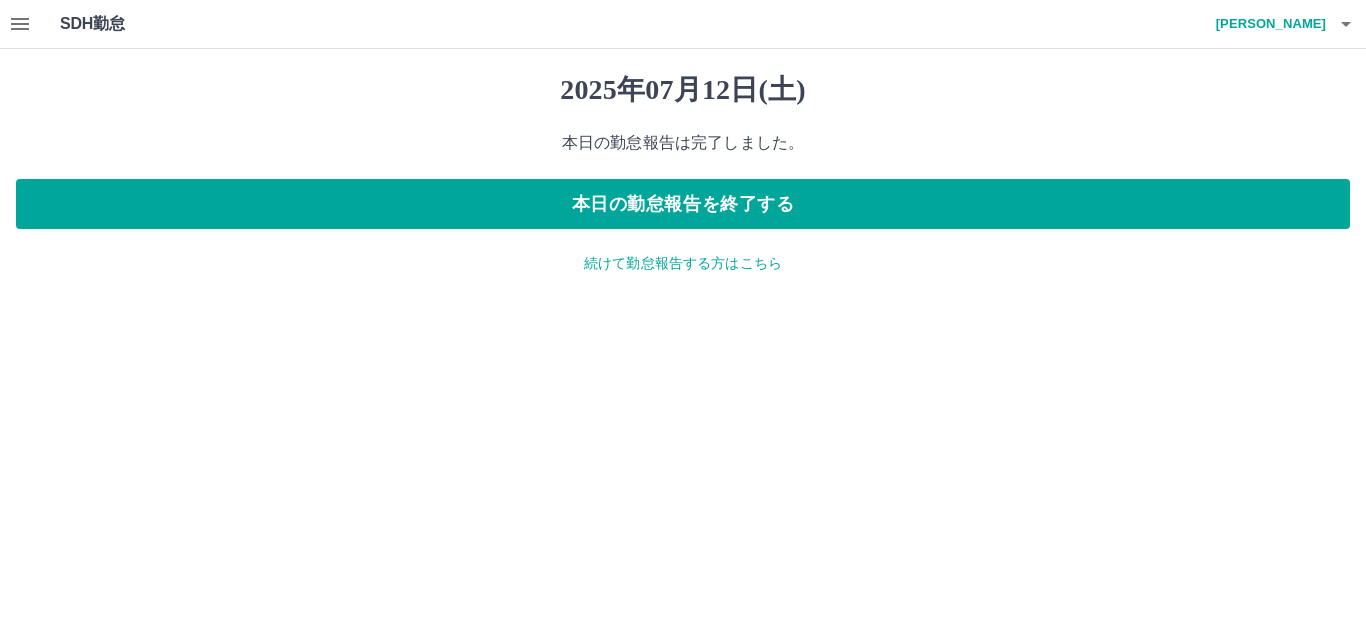click on "SDH勤怠" at bounding box center [125, 24] 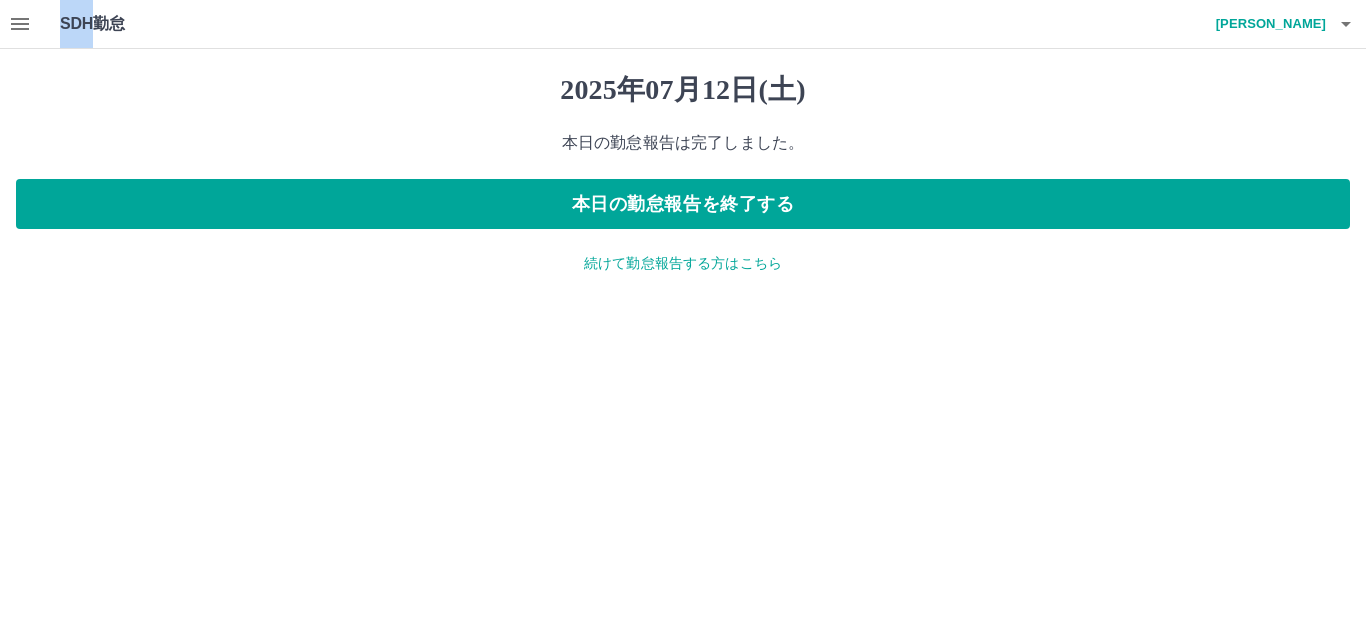 click on "SDH勤怠" at bounding box center (125, 24) 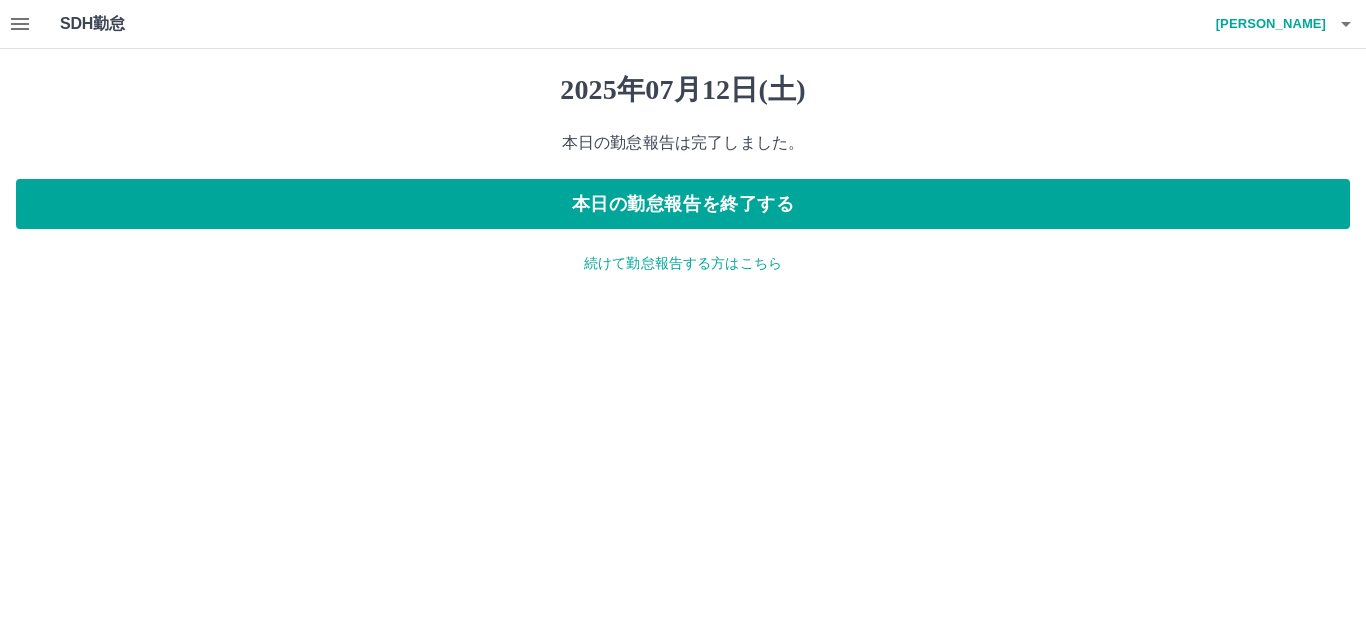 drag, startPoint x: 198, startPoint y: 60, endPoint x: 51, endPoint y: 64, distance: 147.05441 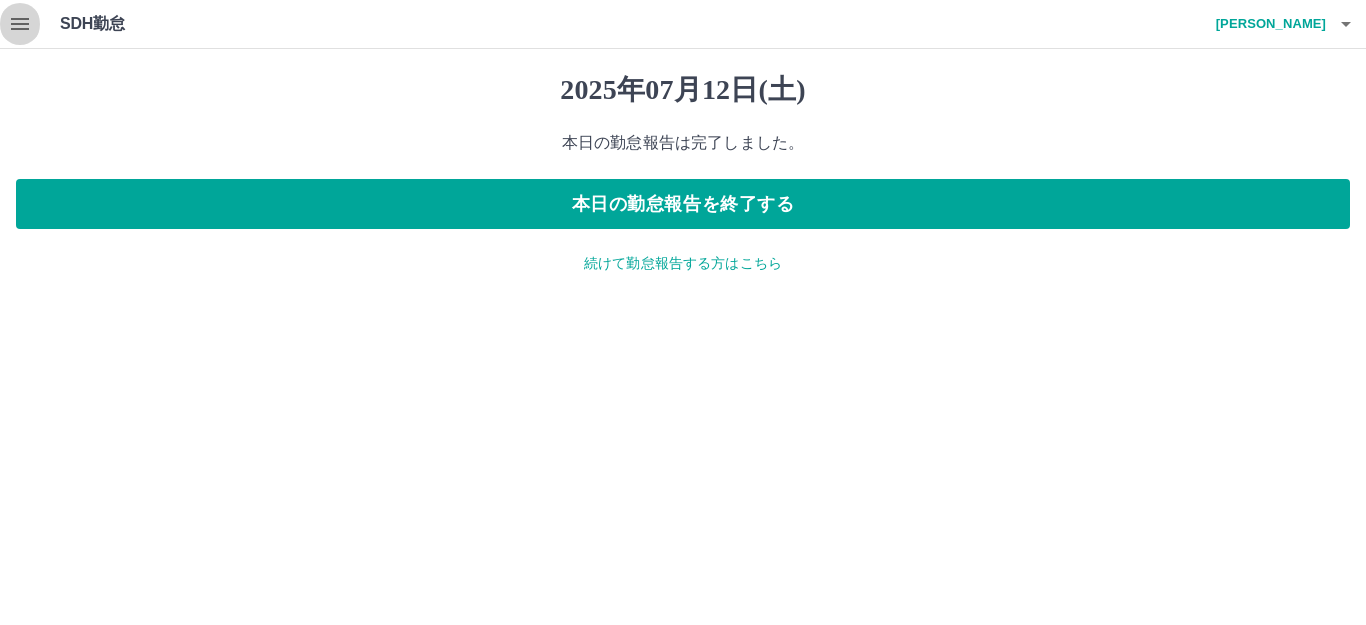click 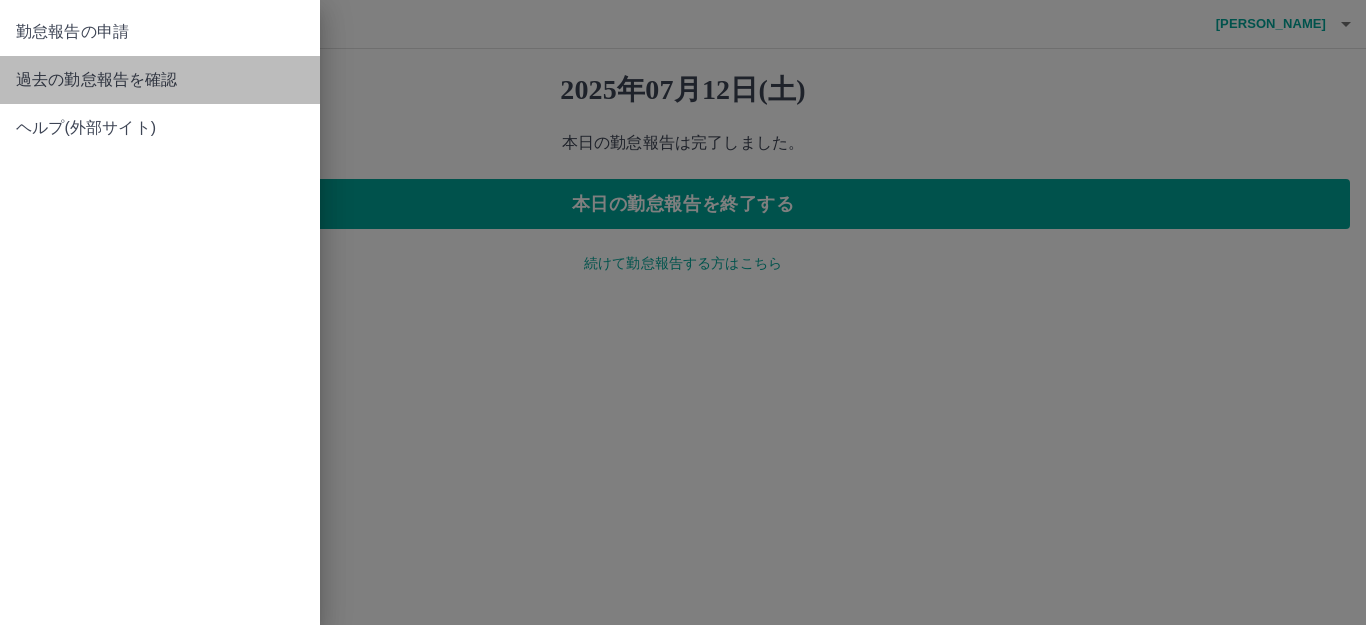 click on "過去の勤怠報告を確認" at bounding box center (160, 80) 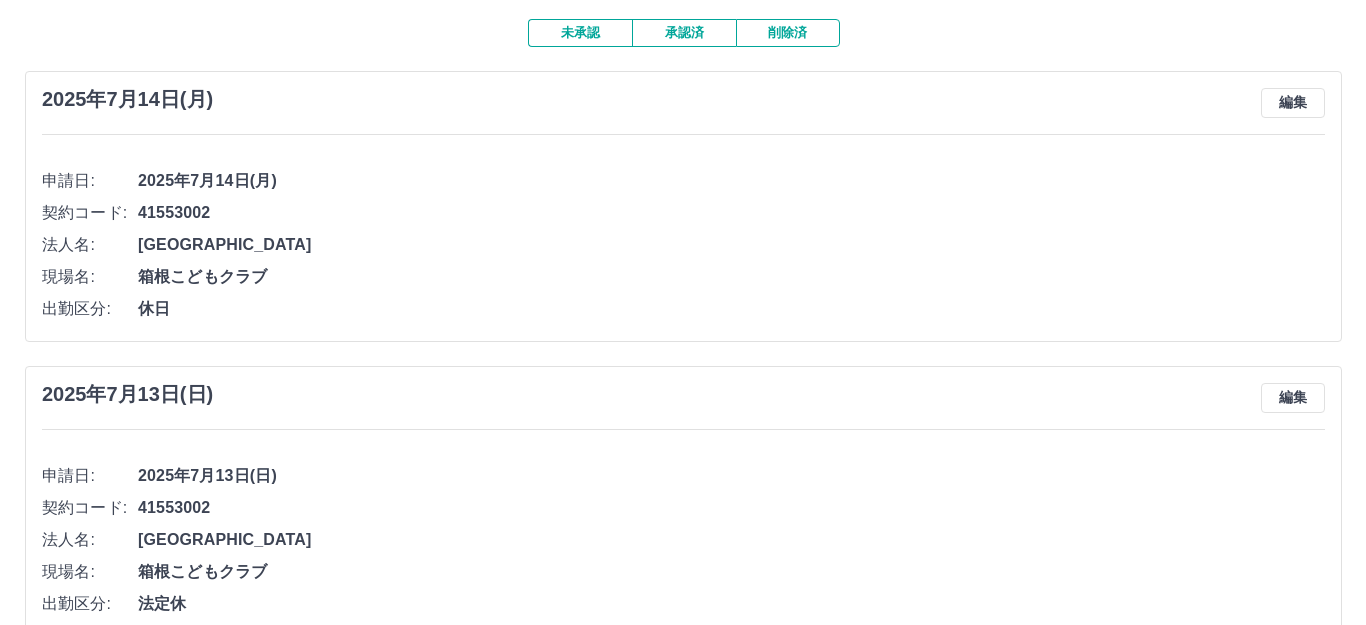scroll, scrollTop: 0, scrollLeft: 0, axis: both 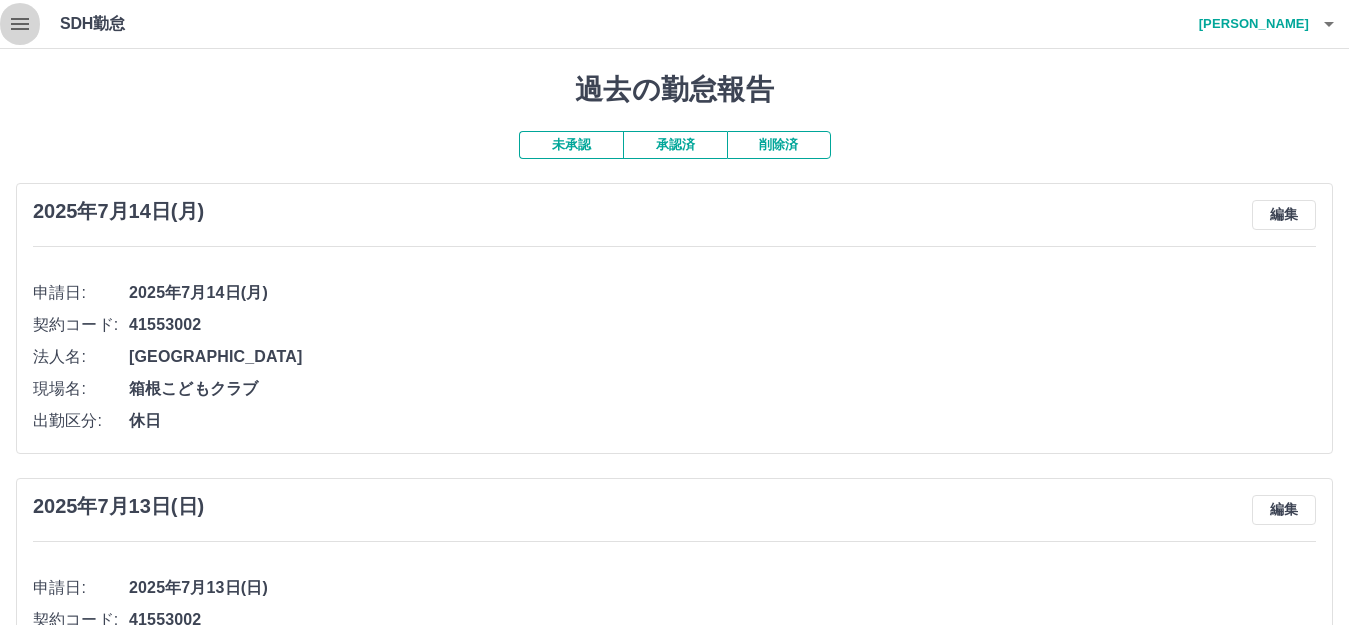click 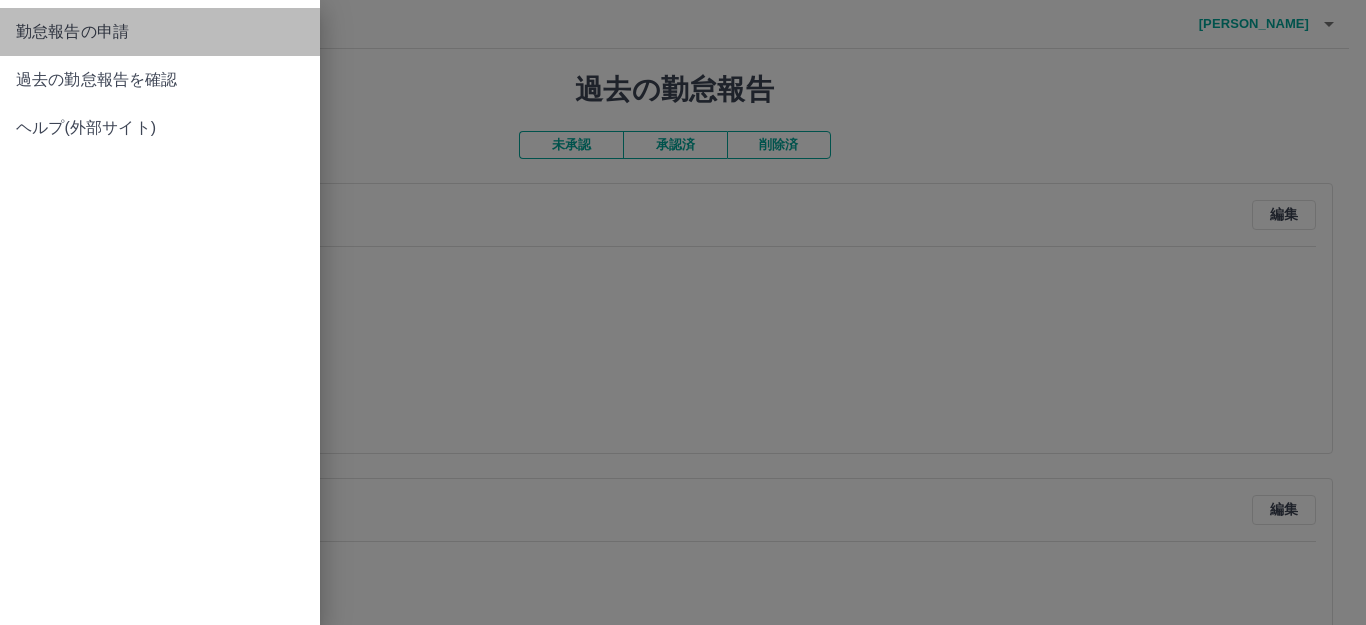 click on "勤怠報告の申請" at bounding box center (160, 32) 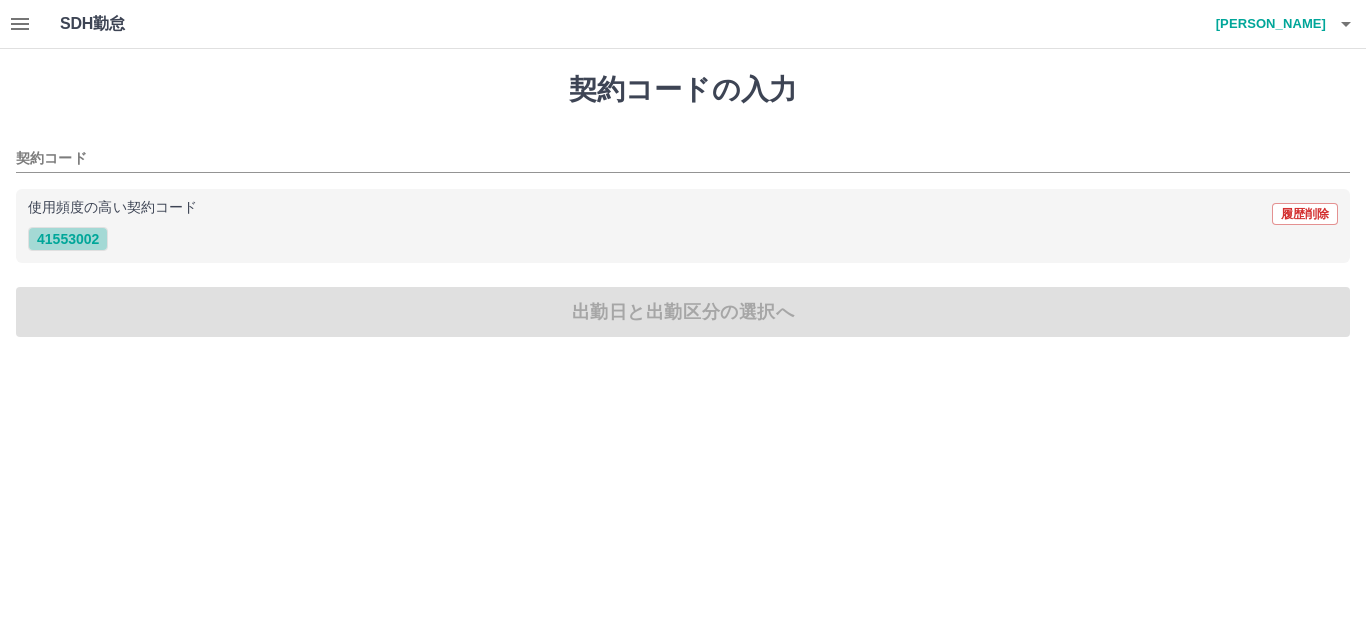 click on "41553002" at bounding box center [68, 239] 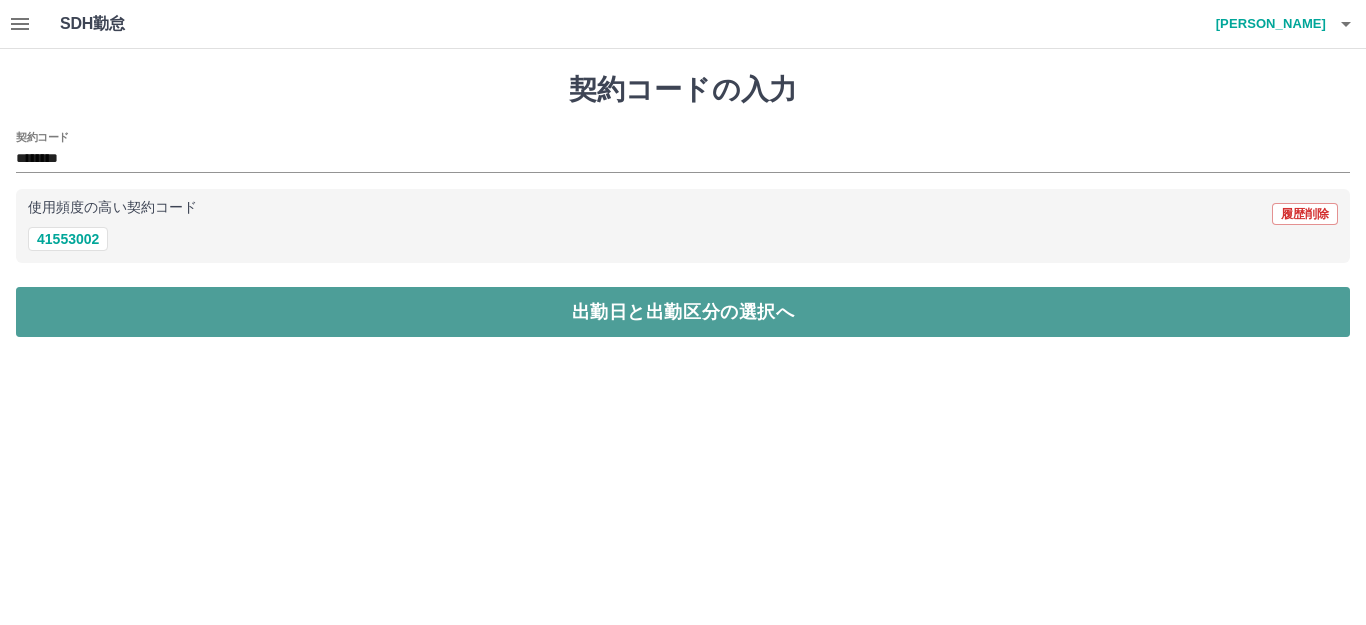 click on "出勤日と出勤区分の選択へ" at bounding box center [683, 312] 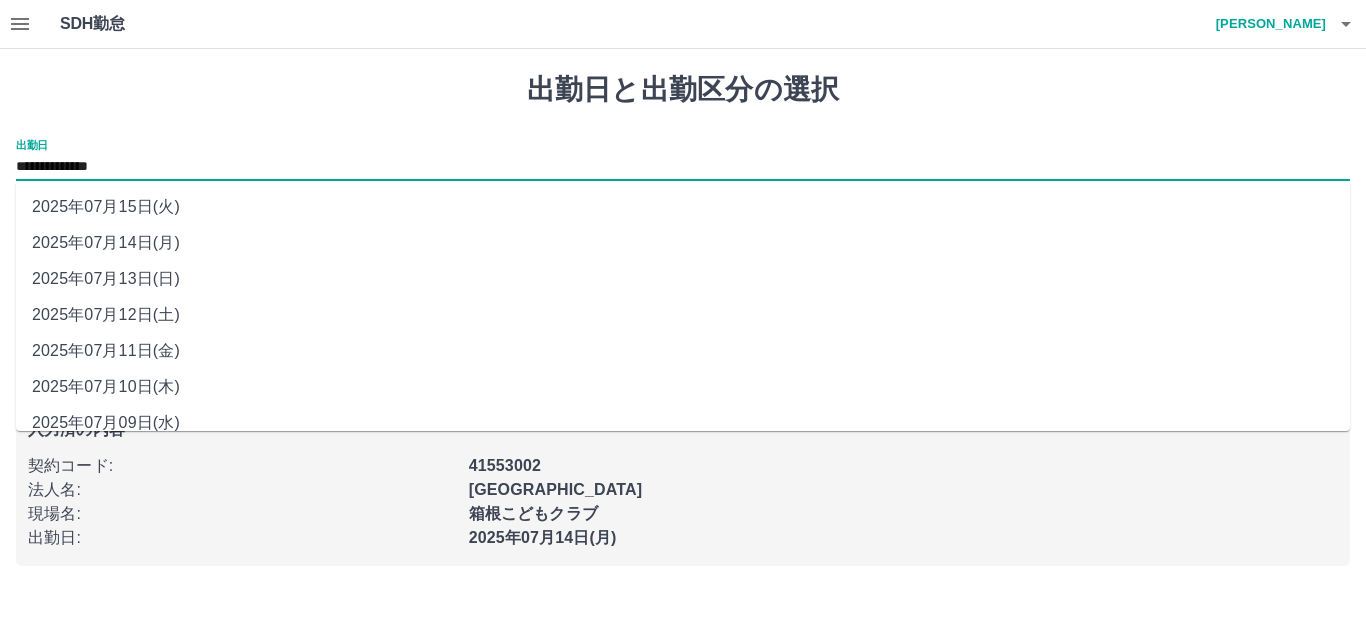 click on "**********" at bounding box center [683, 167] 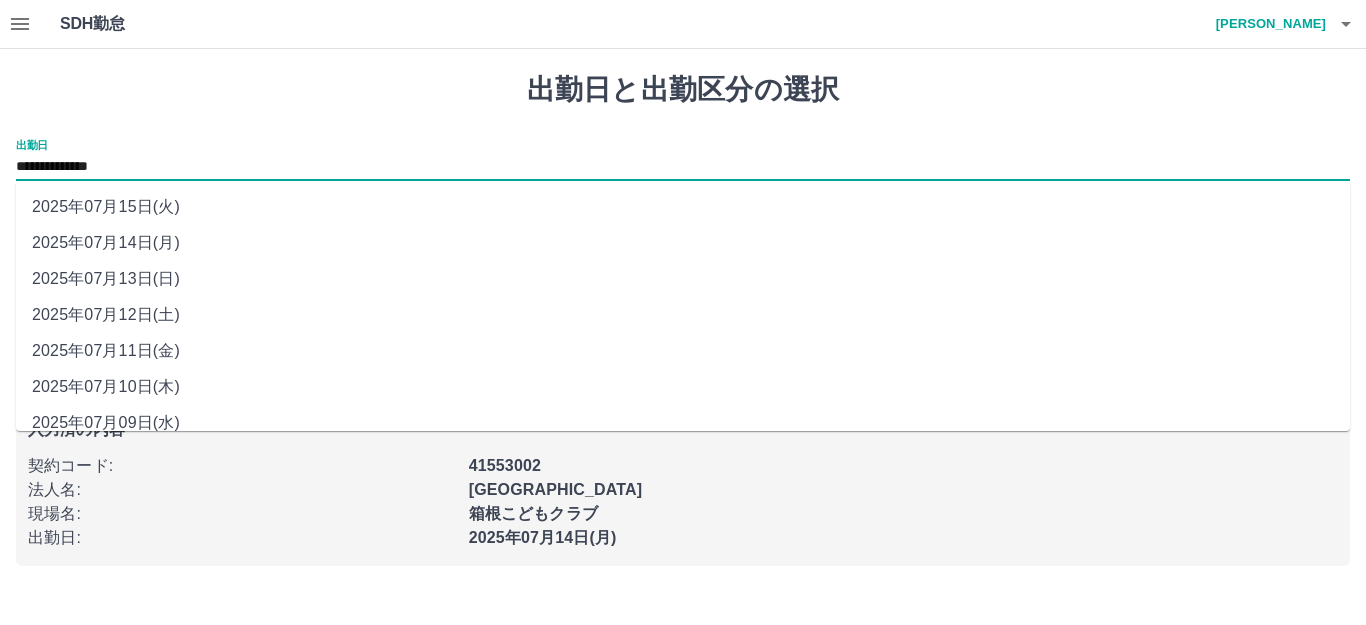 click on "2025年07月15日(火)" at bounding box center [683, 207] 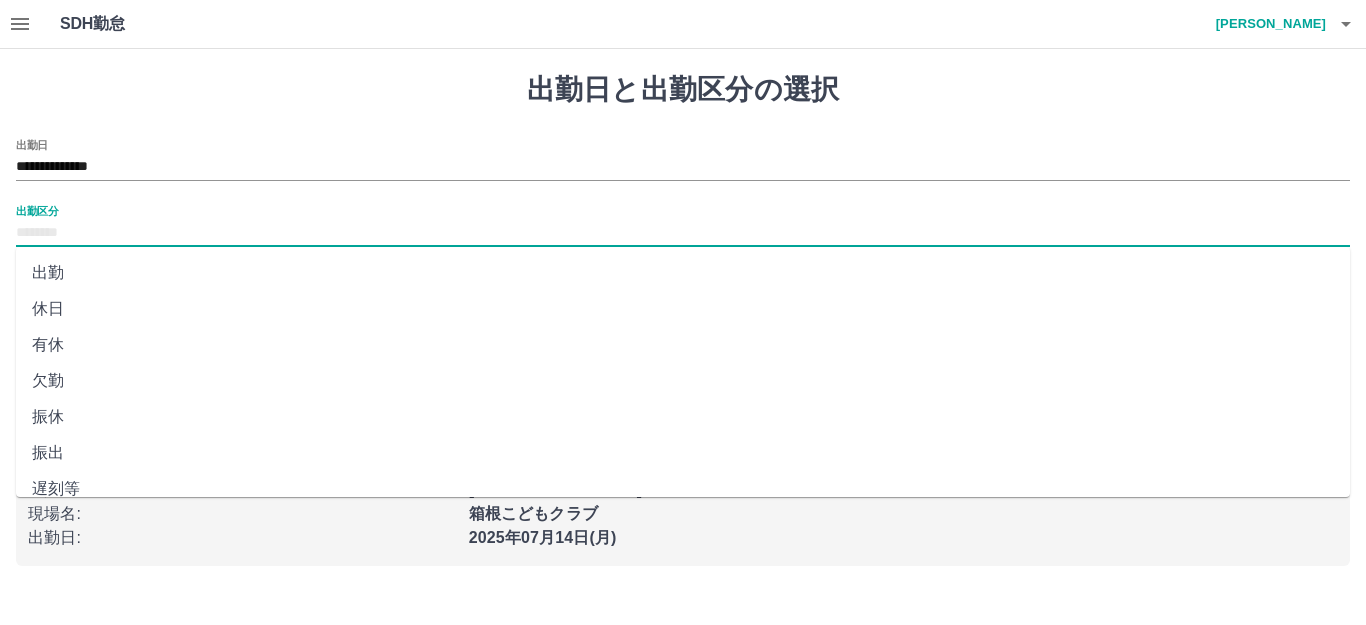 click on "出勤区分" at bounding box center (683, 233) 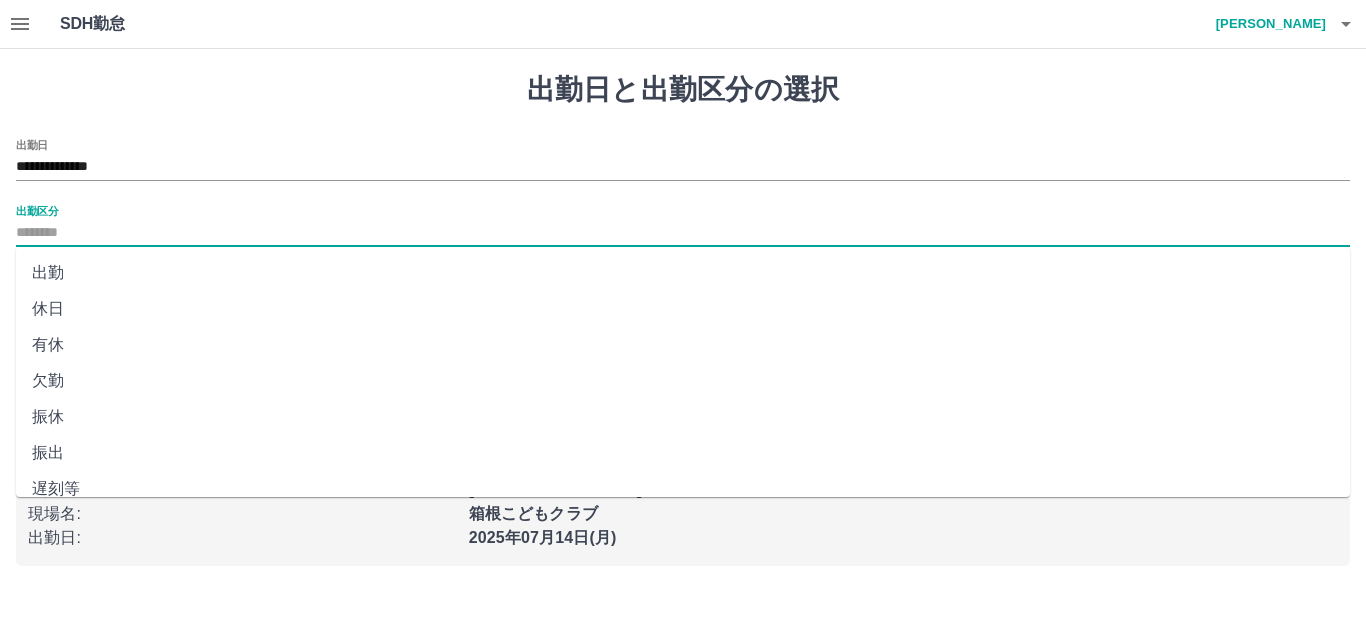 click on "休日" at bounding box center [683, 309] 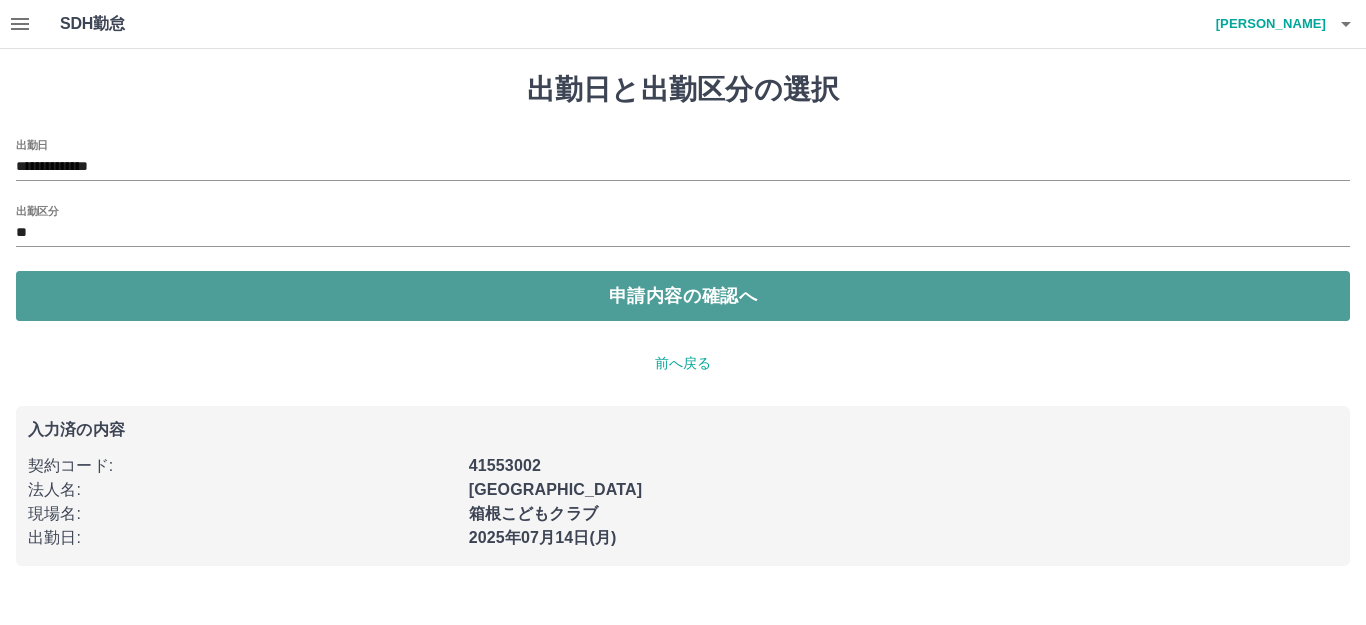 click on "申請内容の確認へ" at bounding box center [683, 296] 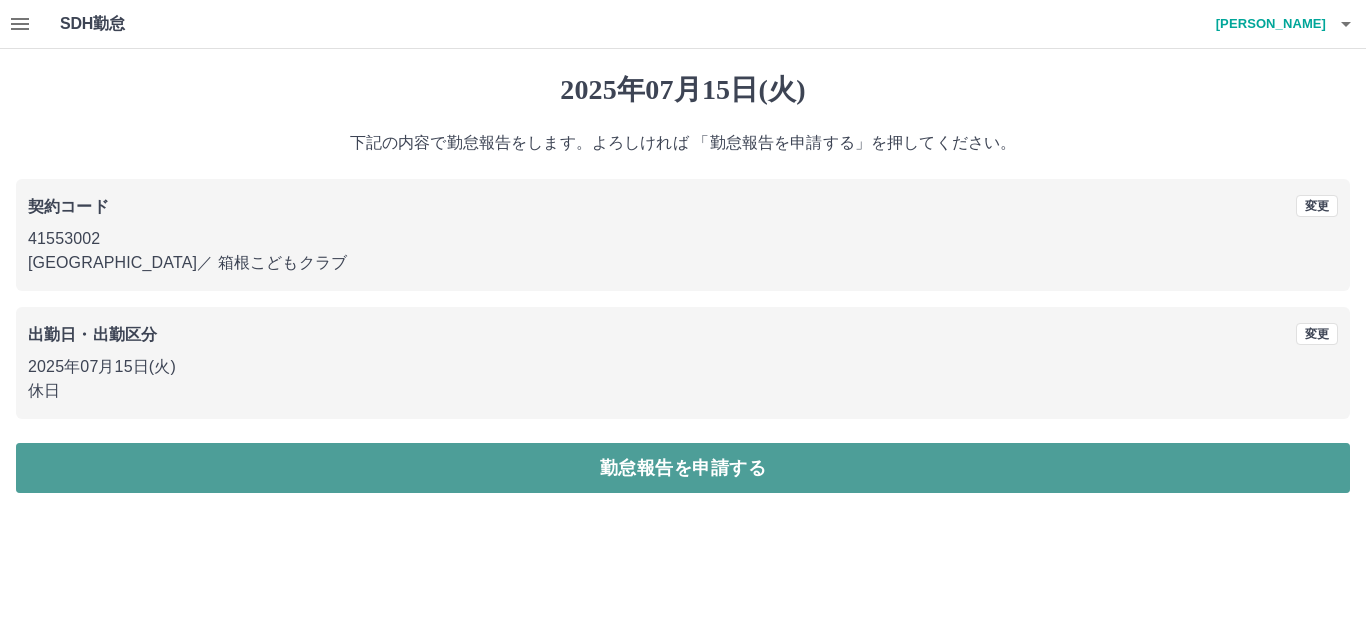click on "勤怠報告を申請する" at bounding box center [683, 468] 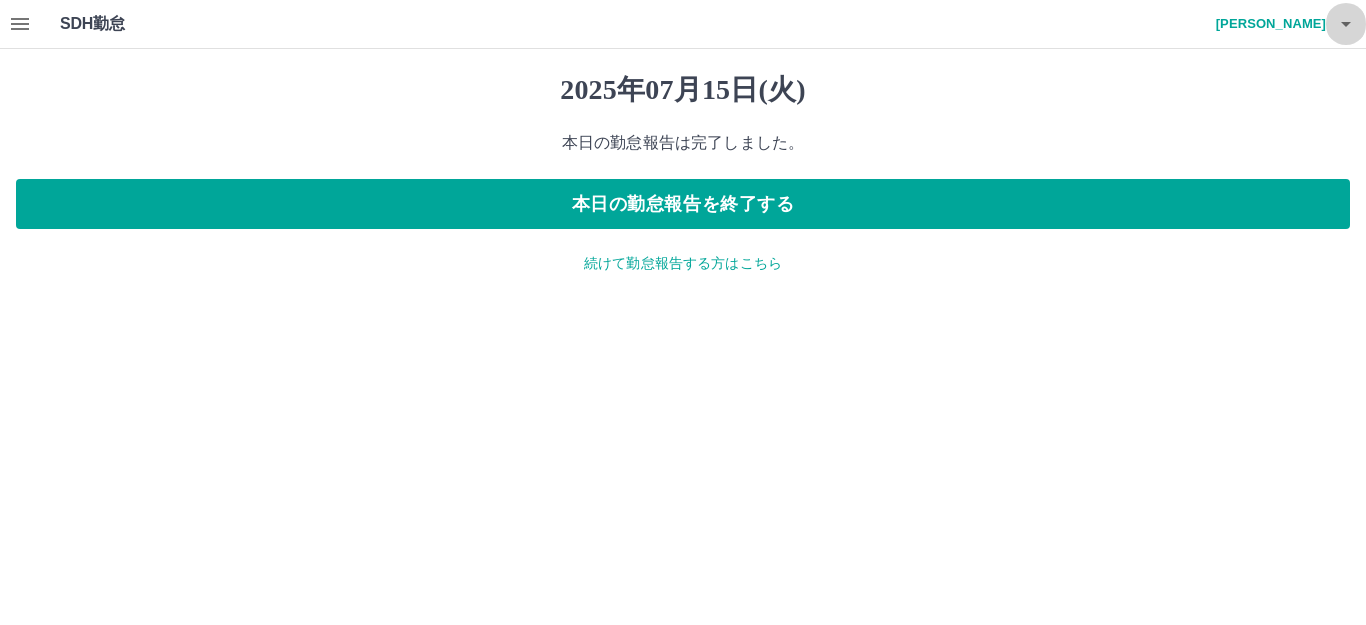 click 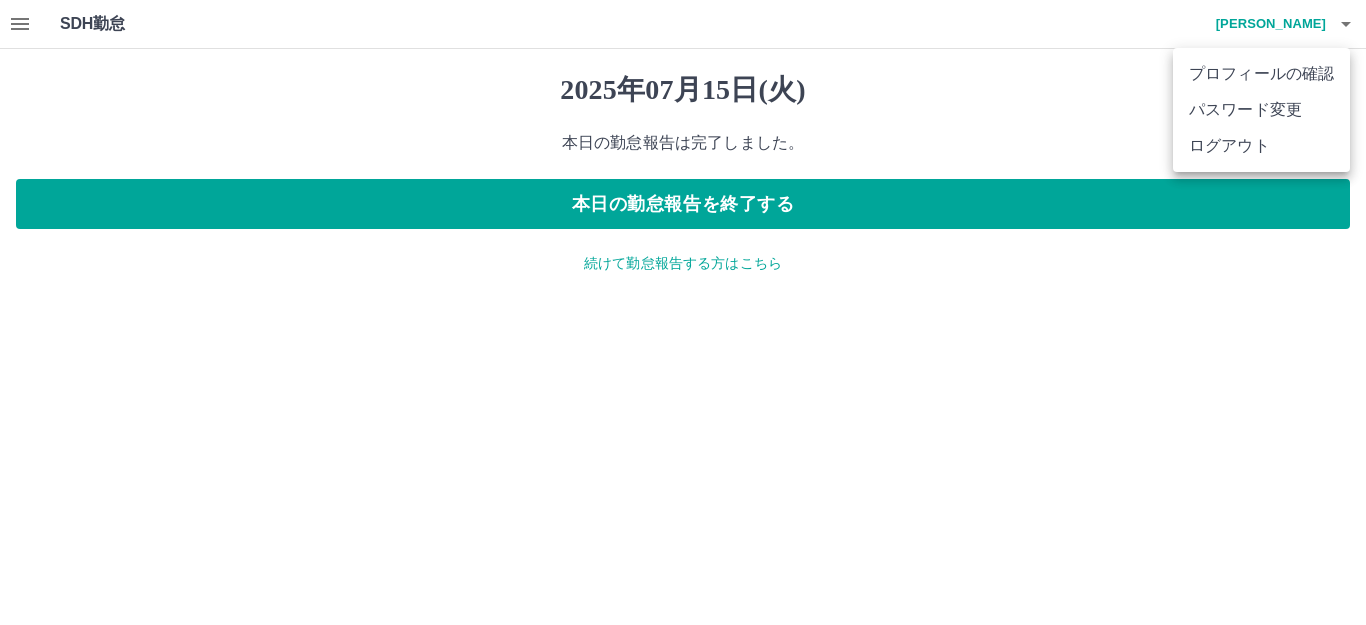 click on "ログアウト" at bounding box center (1261, 146) 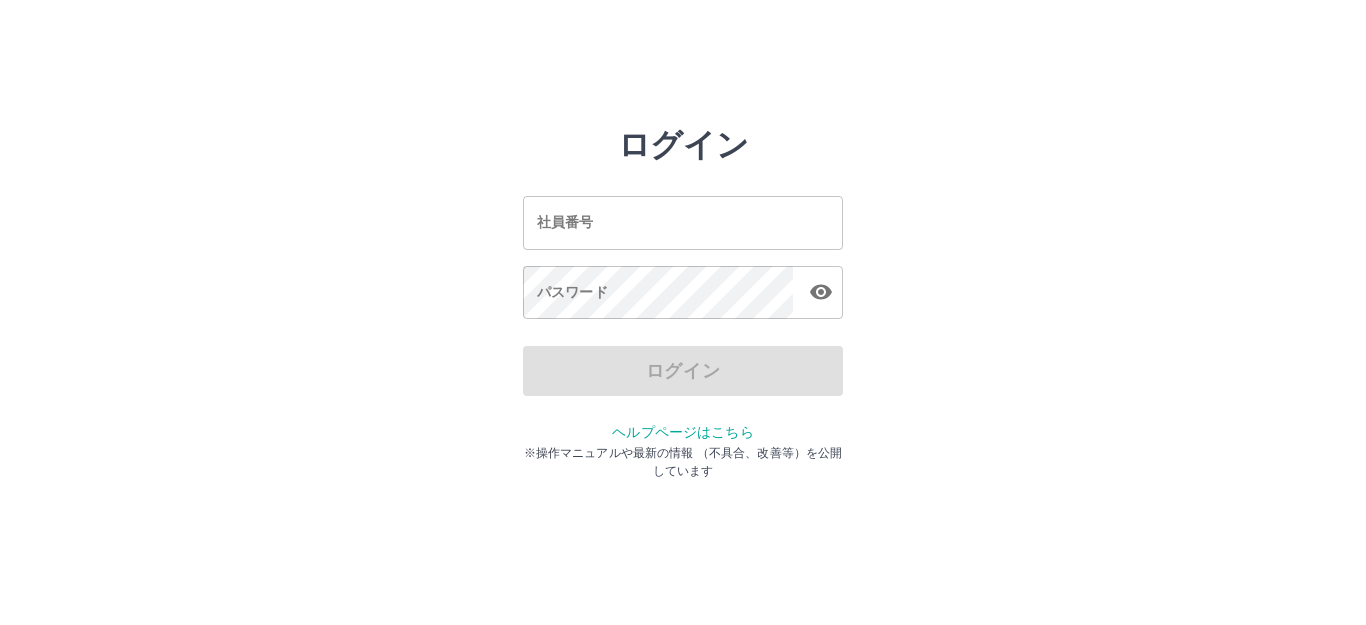 scroll, scrollTop: 0, scrollLeft: 0, axis: both 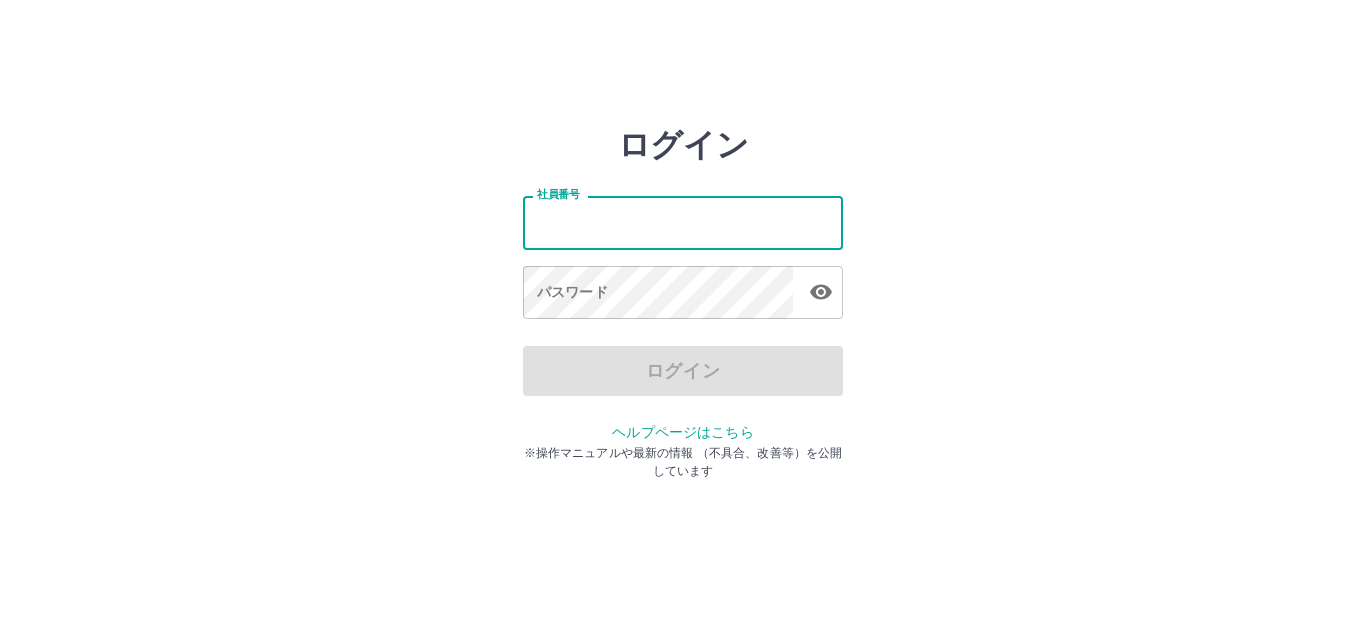 type on "*******" 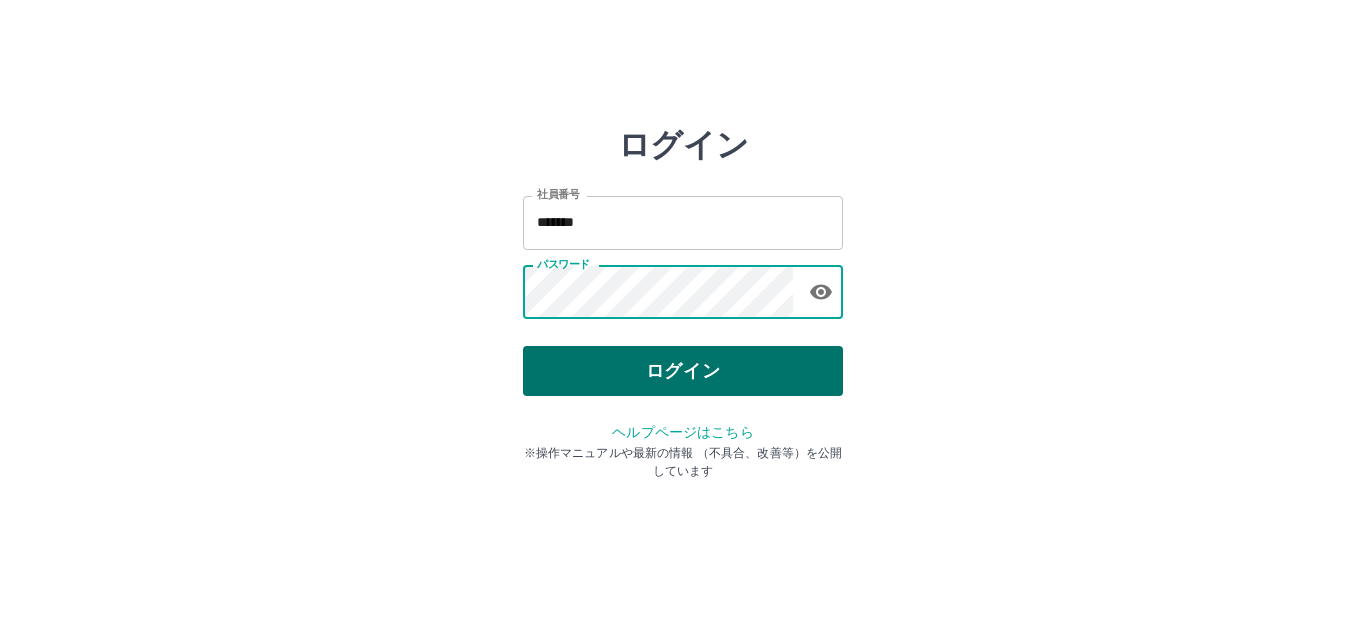 click on "ログイン" at bounding box center (683, 371) 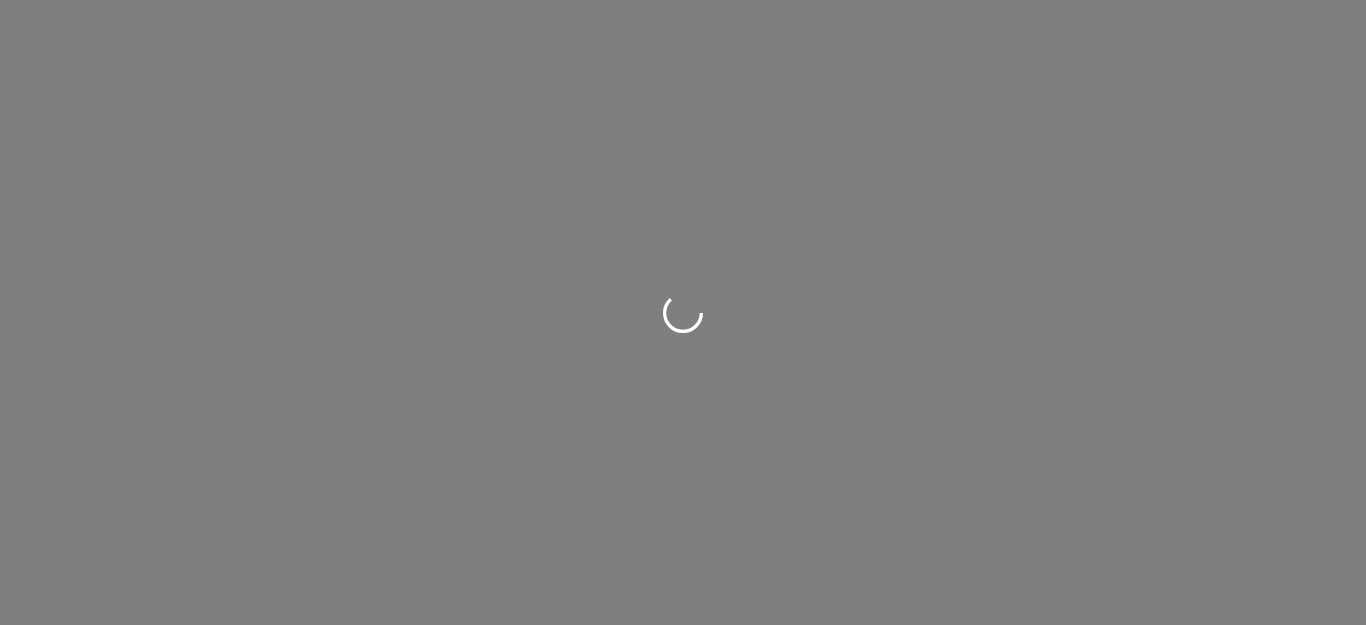 scroll, scrollTop: 0, scrollLeft: 0, axis: both 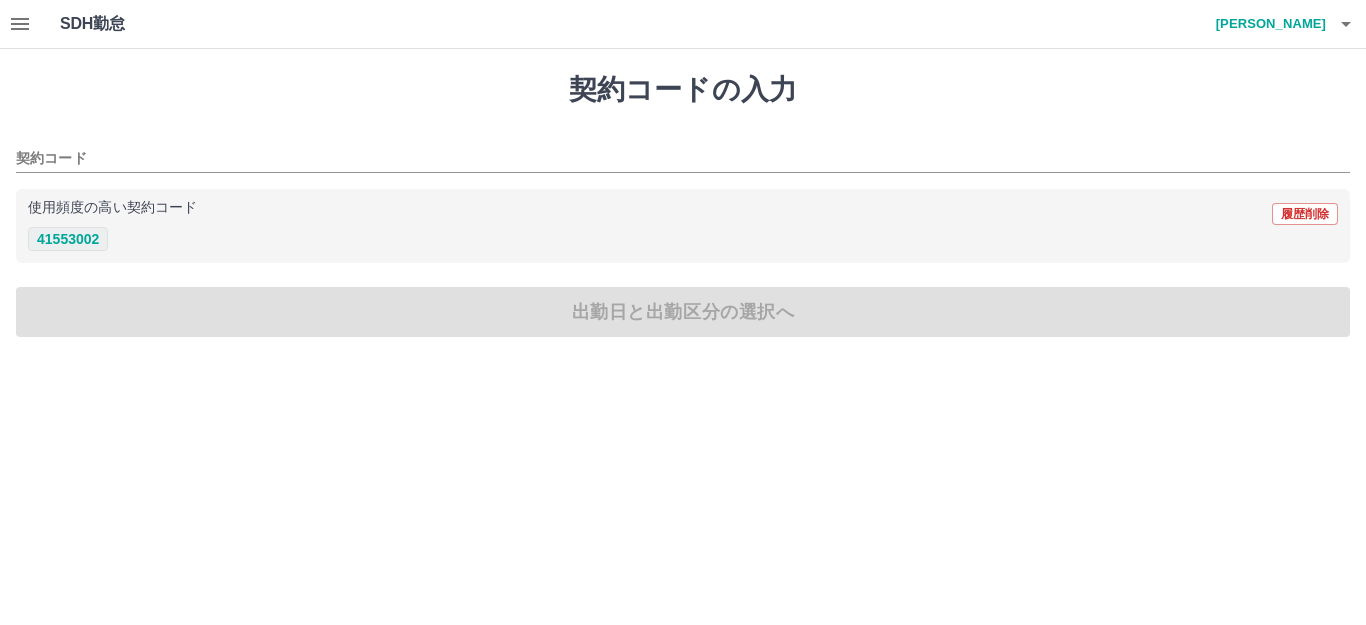 click on "41553002" at bounding box center (68, 239) 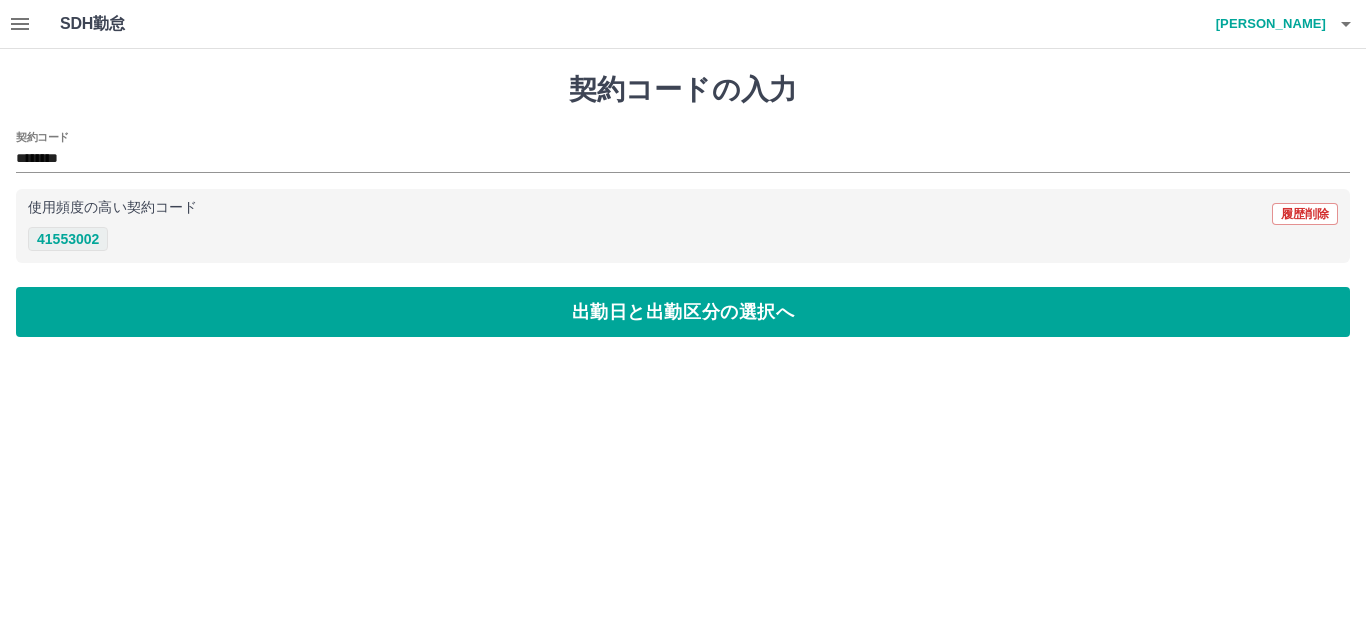 type on "********" 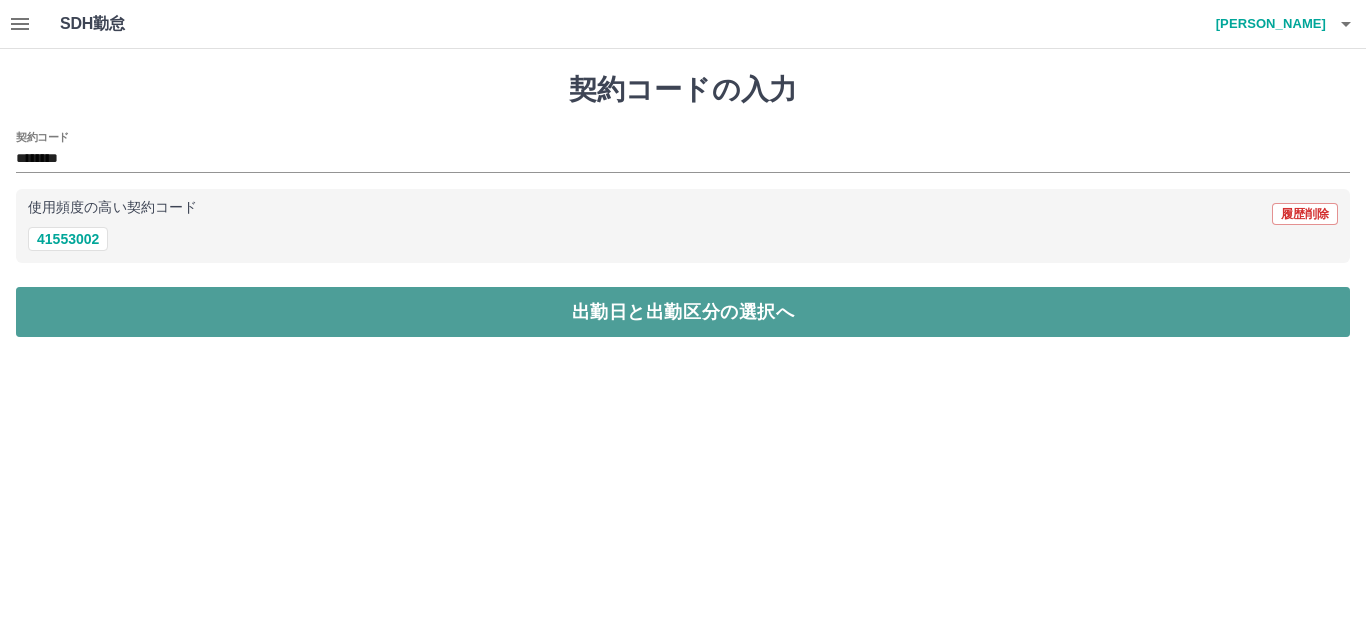 click on "出勤日と出勤区分の選択へ" at bounding box center (683, 312) 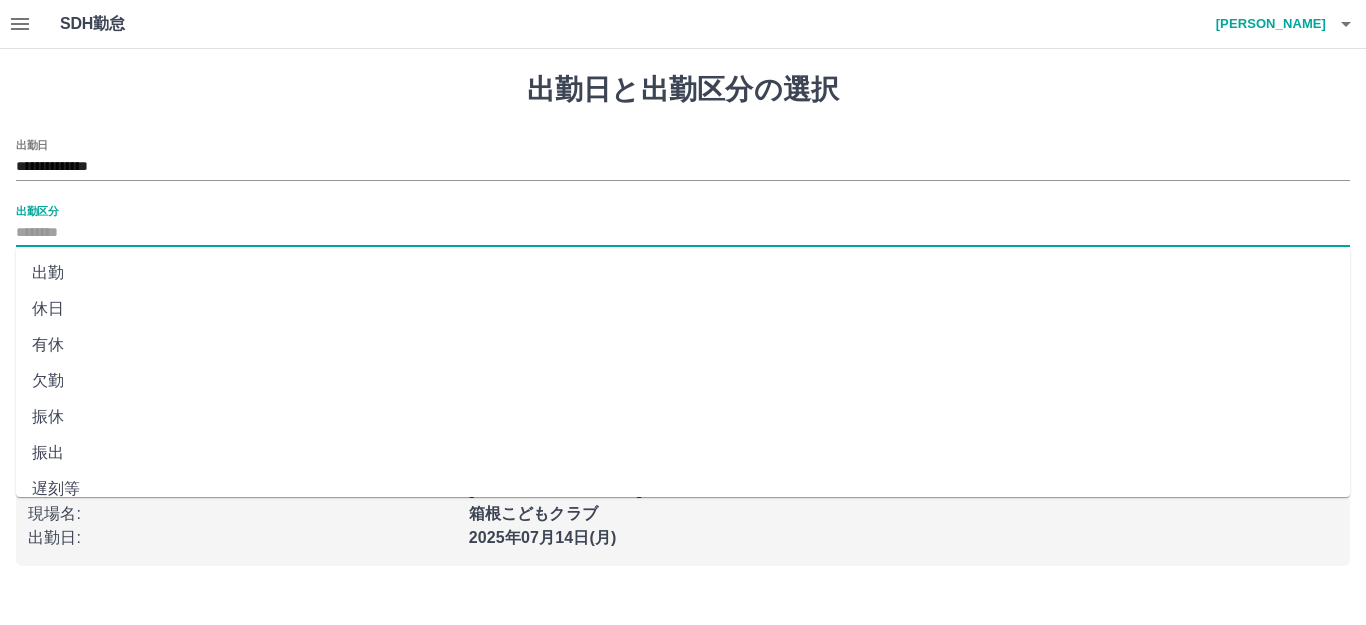 click on "出勤区分" at bounding box center (683, 233) 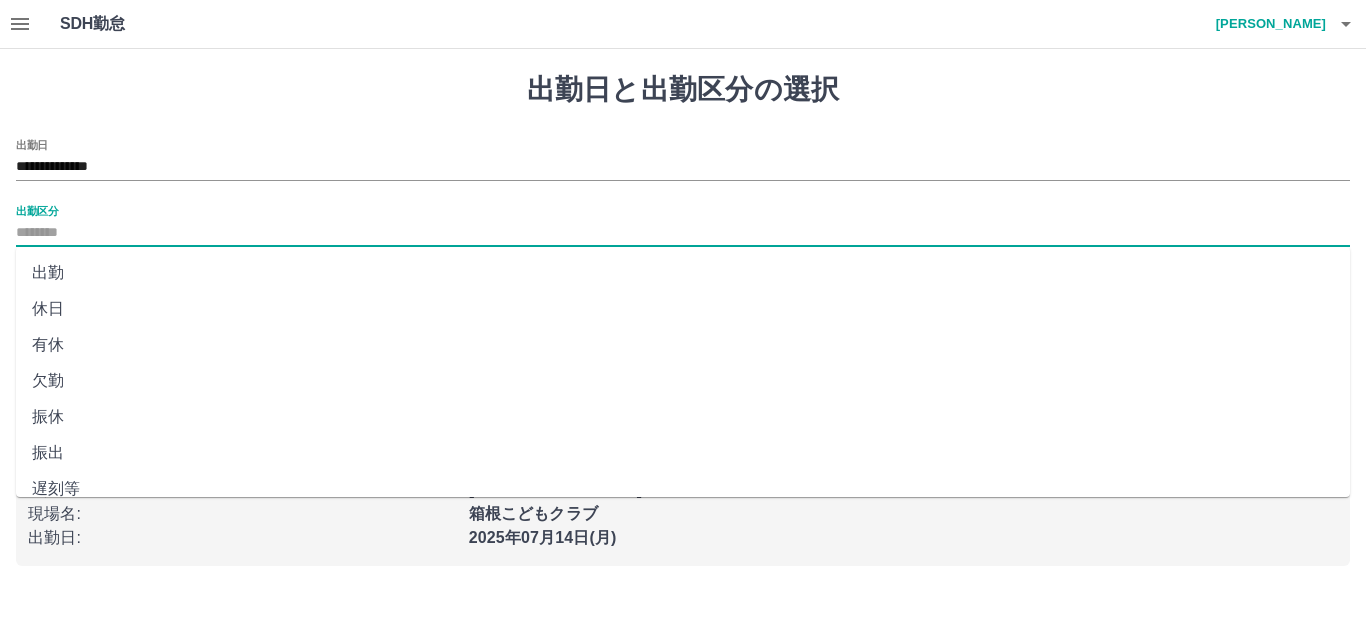 click on "休日" at bounding box center (683, 309) 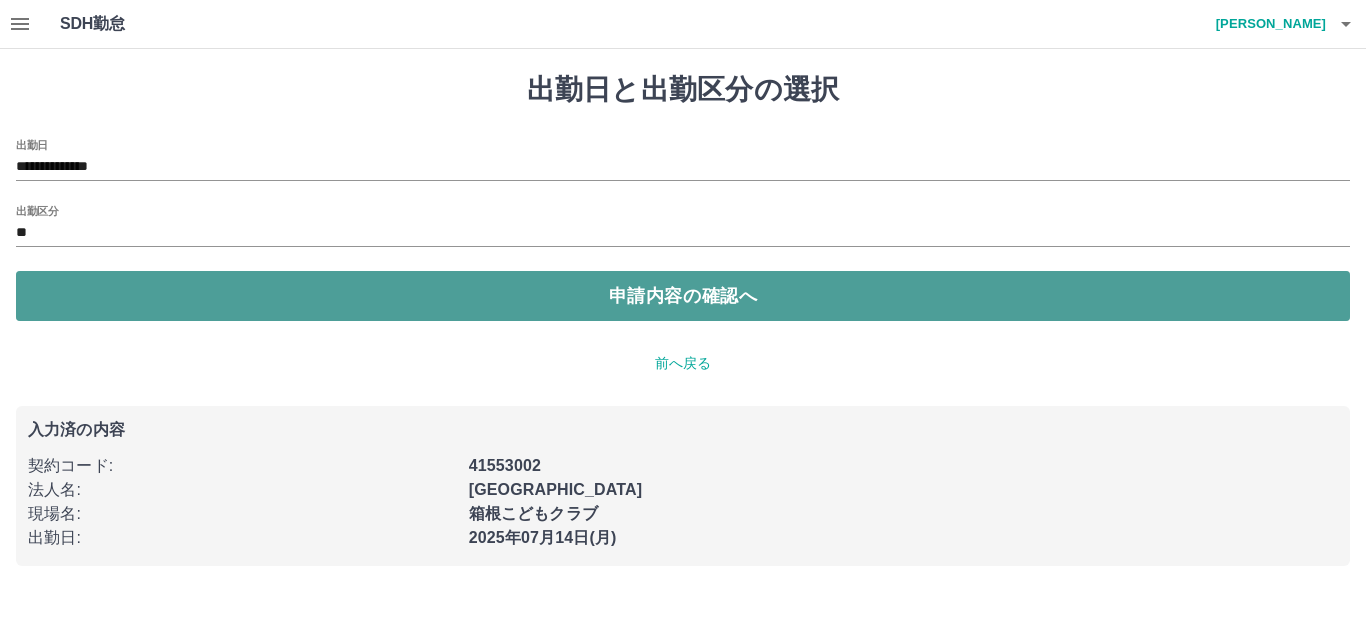 click on "申請内容の確認へ" at bounding box center [683, 296] 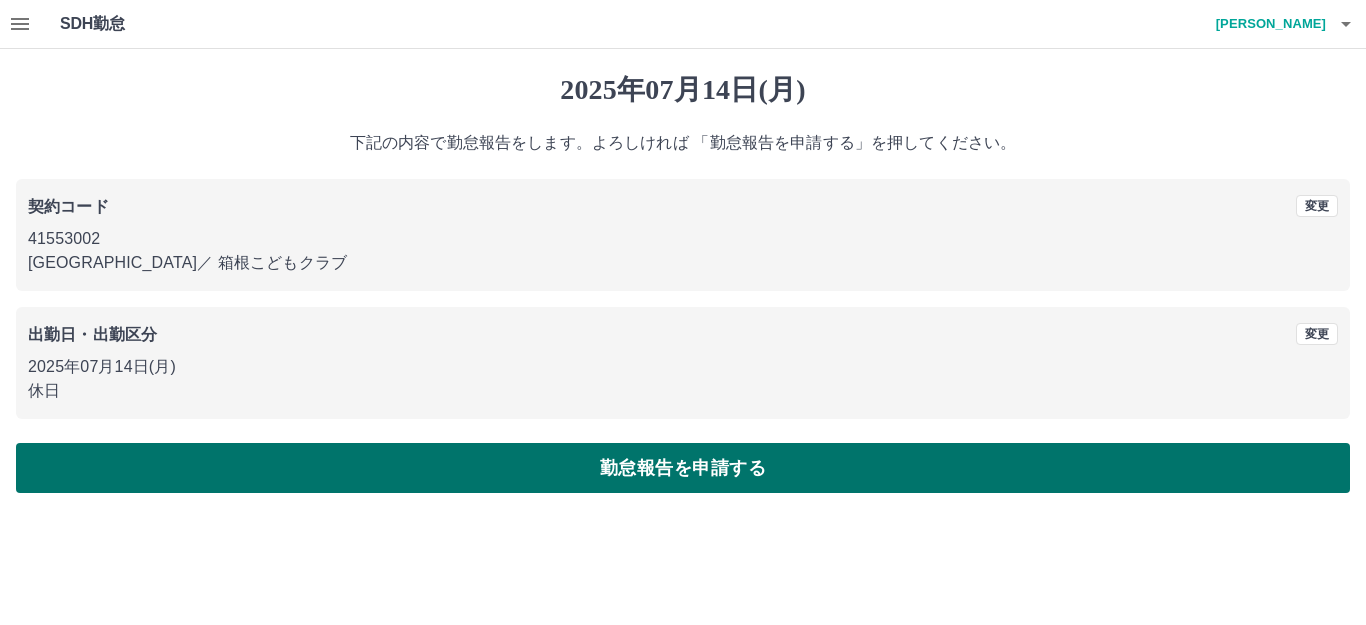 click on "勤怠報告を申請する" at bounding box center (683, 468) 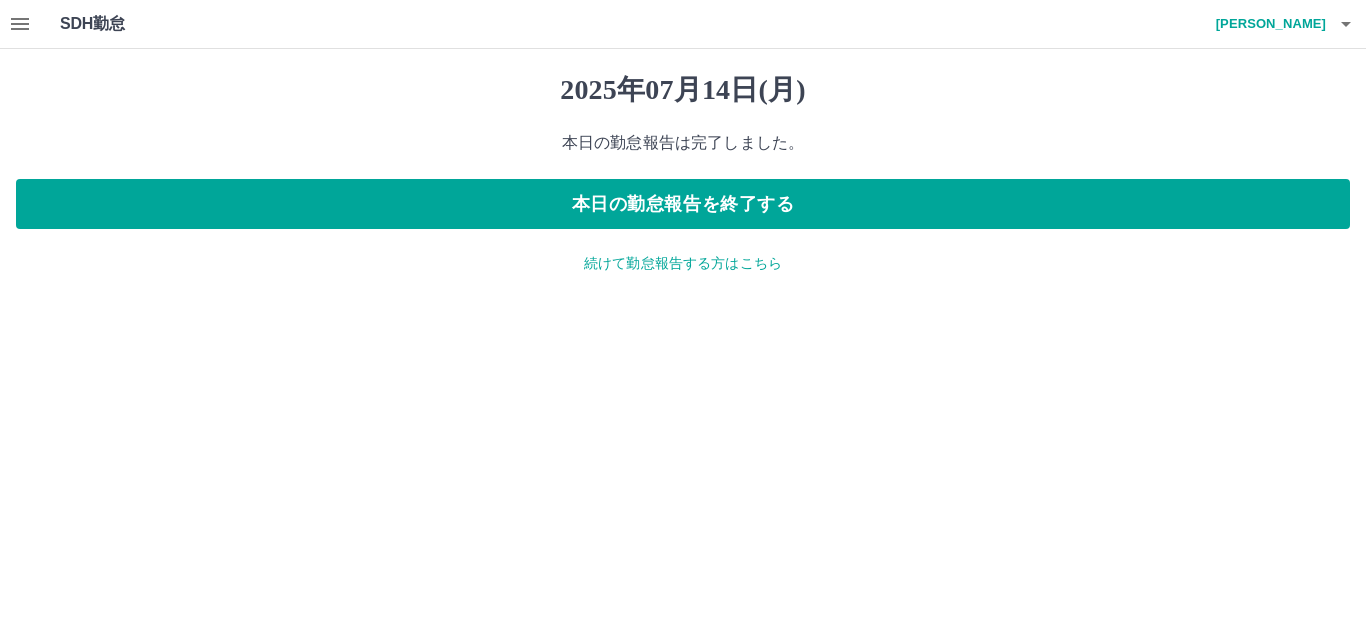 click on "続けて勤怠報告する方はこちら" at bounding box center (683, 263) 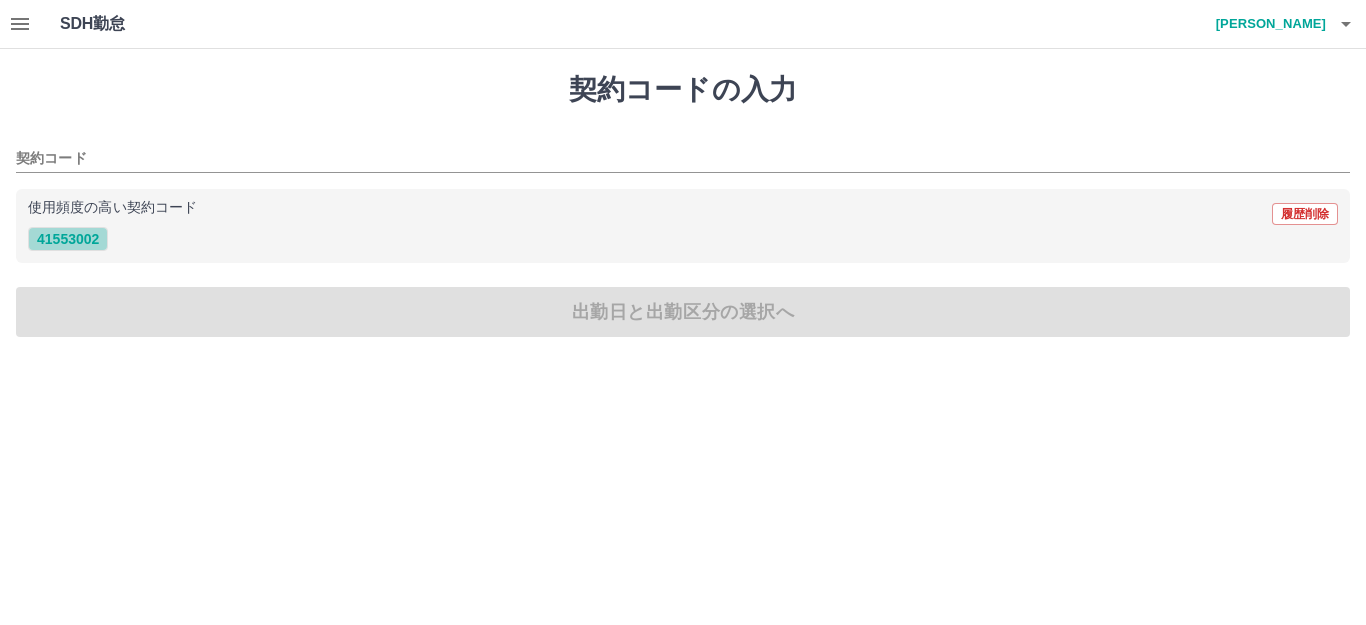 click on "41553002" at bounding box center (68, 239) 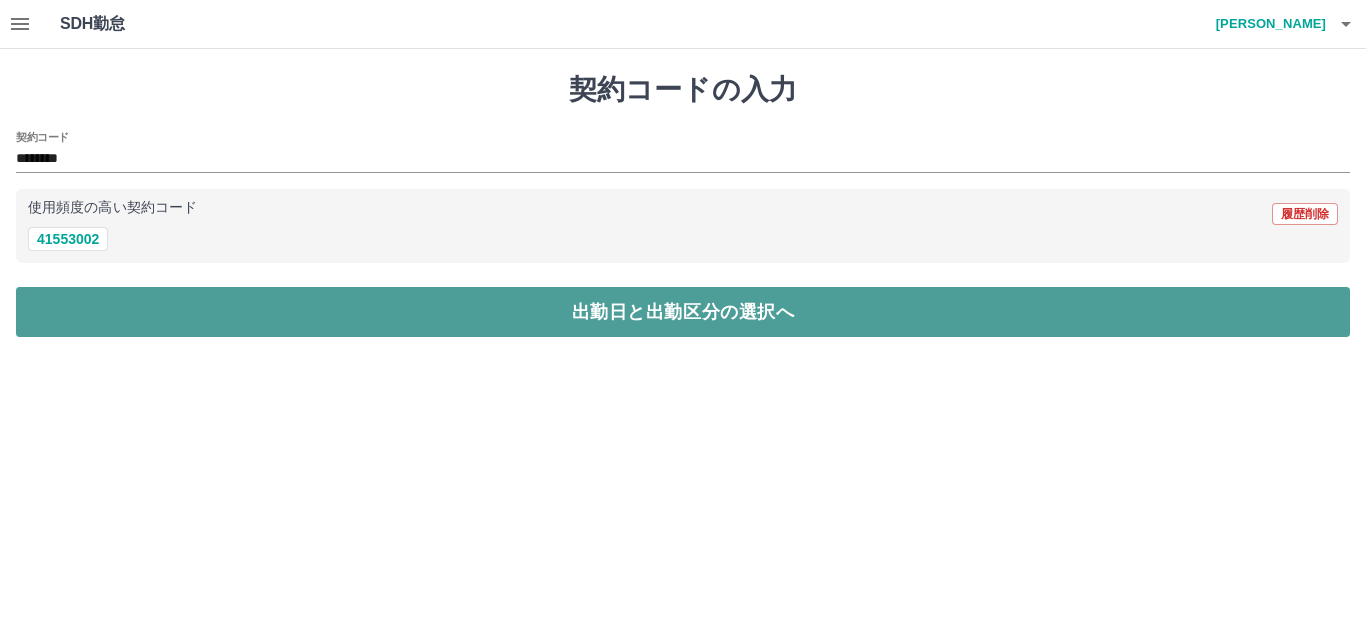 click on "出勤日と出勤区分の選択へ" at bounding box center (683, 312) 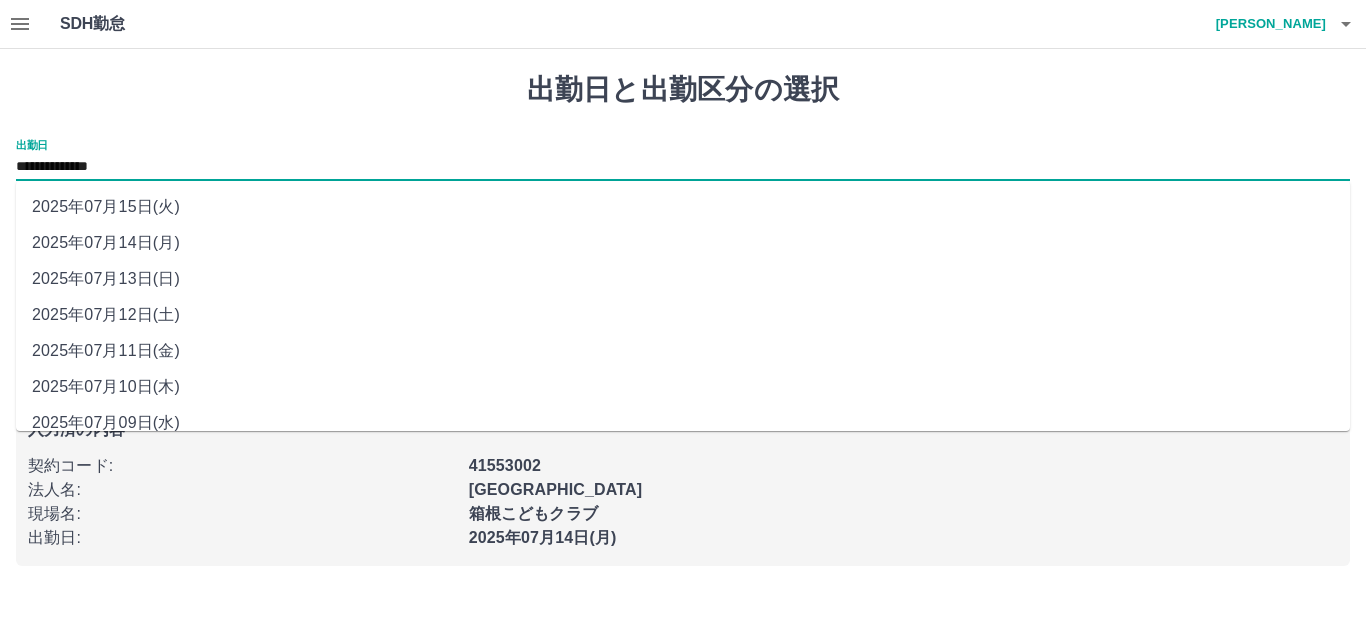 click on "**********" at bounding box center (683, 167) 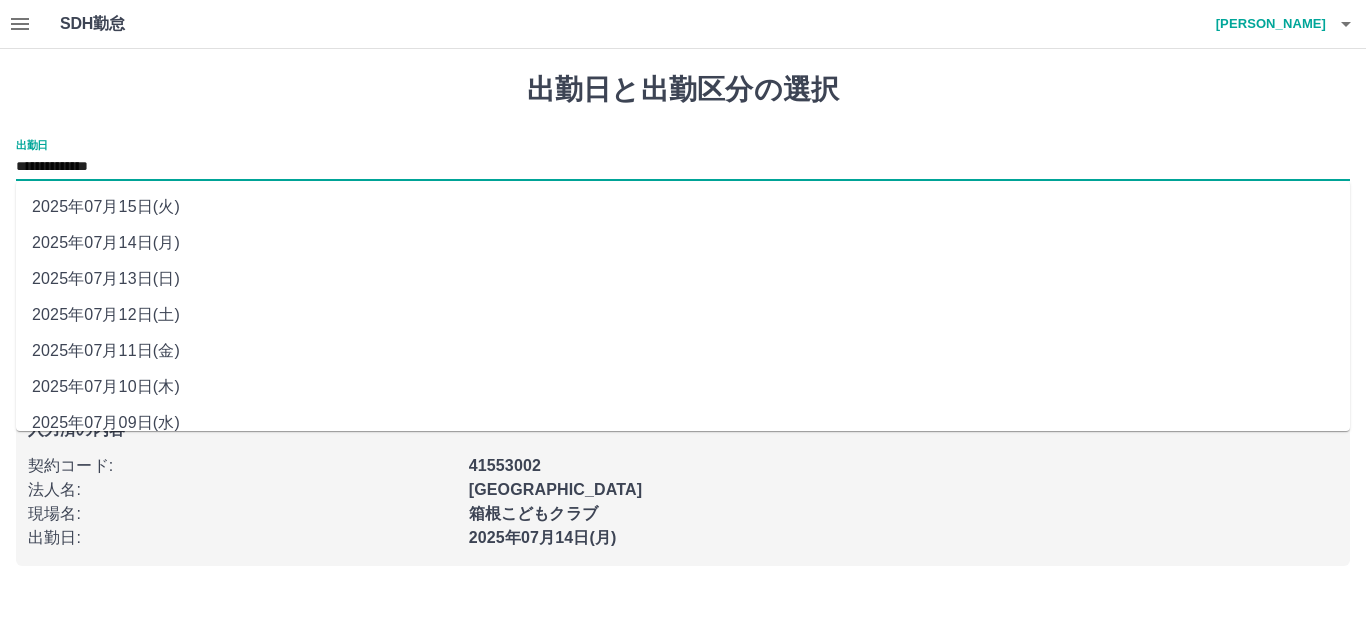 click on "2025年07月15日(火)" at bounding box center [683, 207] 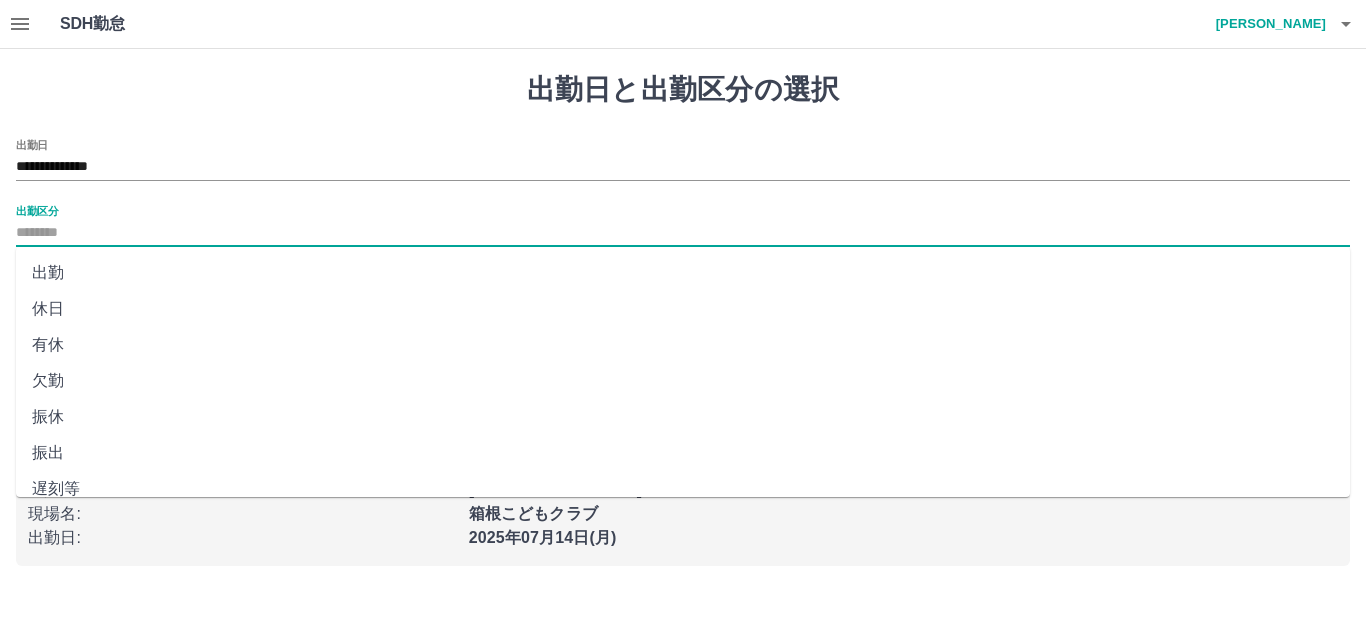 click on "出勤区分" at bounding box center [683, 233] 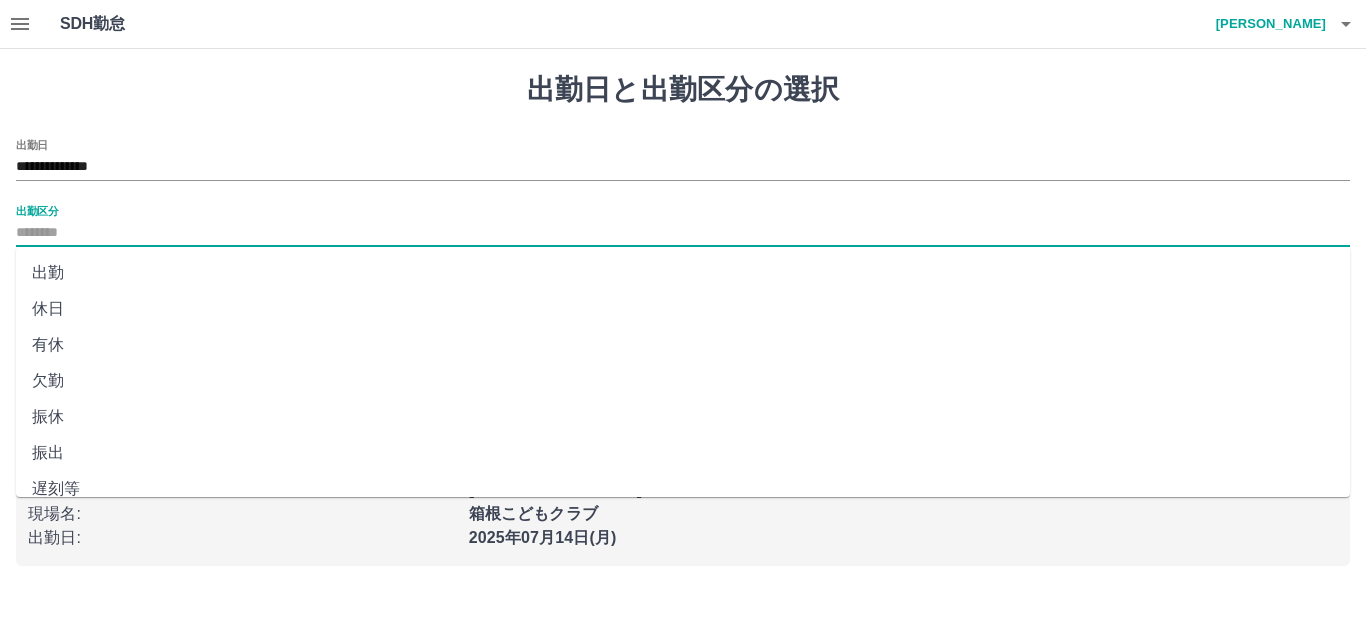 click on "休日" at bounding box center (683, 309) 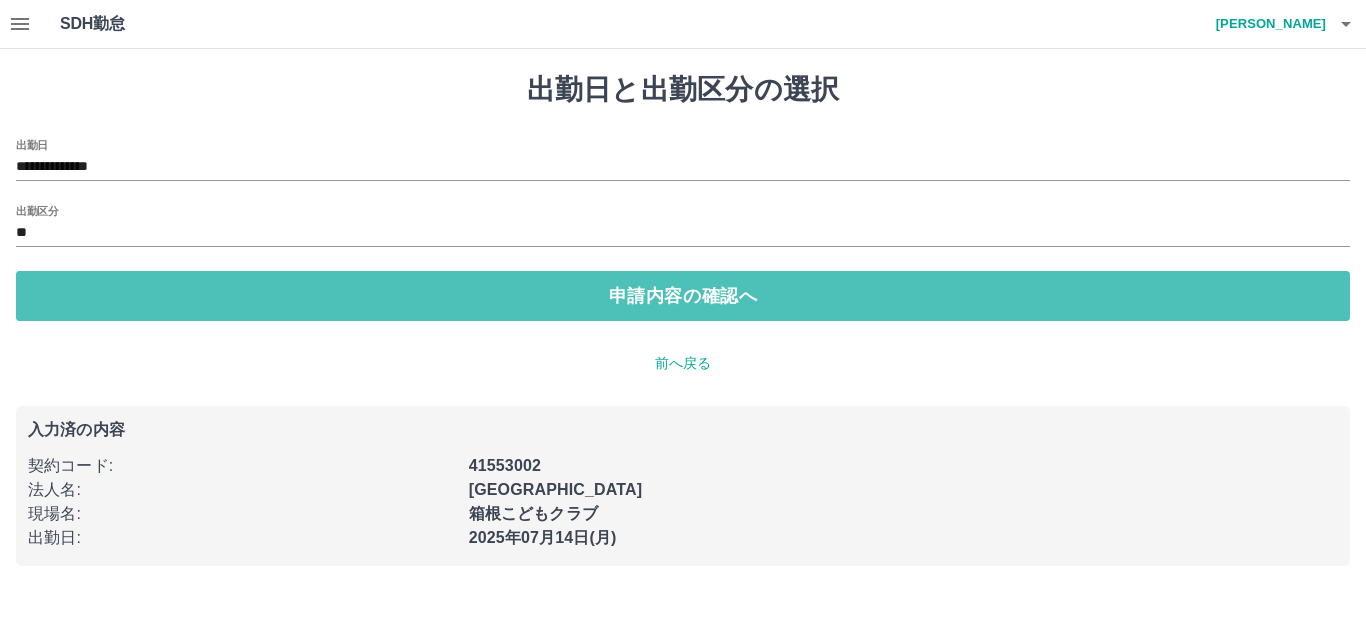 click on "申請内容の確認へ" at bounding box center (683, 296) 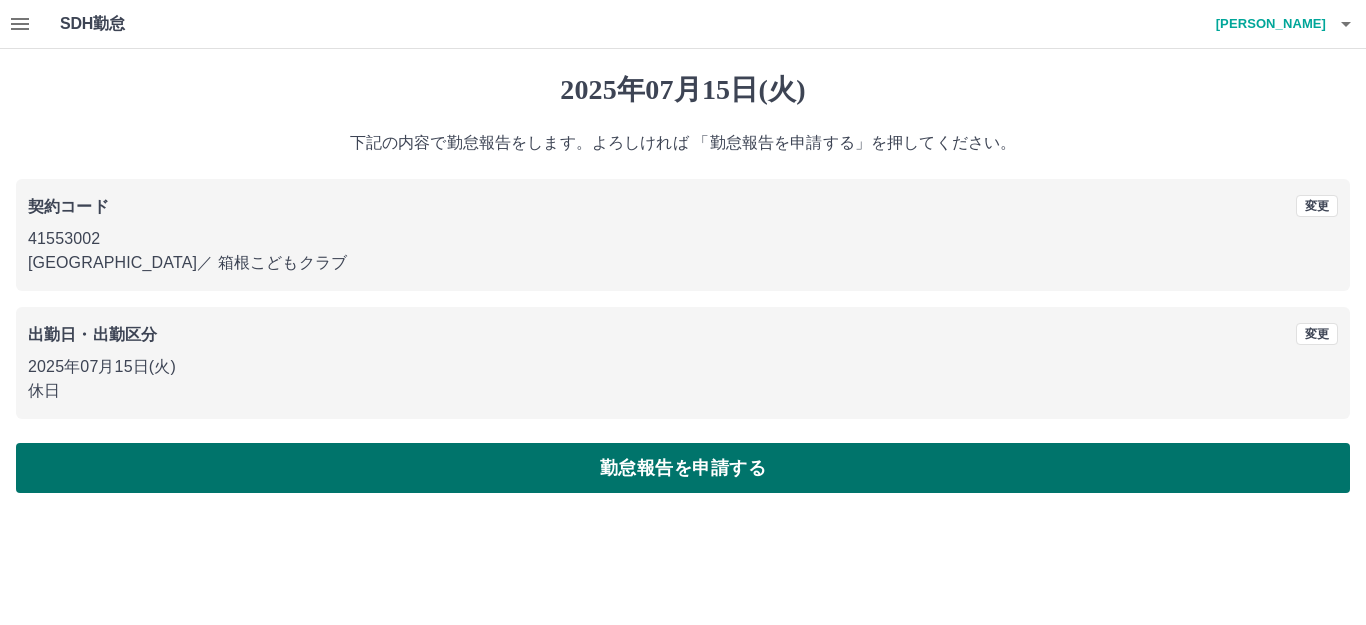 click on "勤怠報告を申請する" at bounding box center [683, 468] 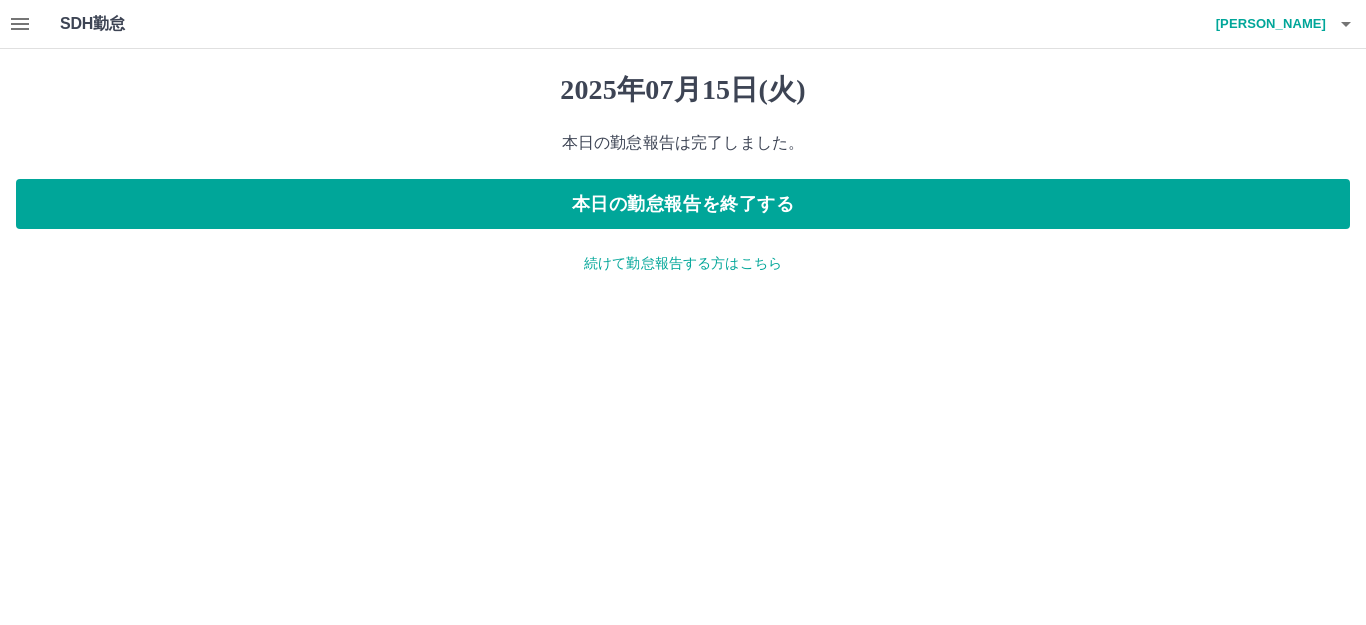 click on "続けて勤怠報告する方はこちら" at bounding box center [683, 263] 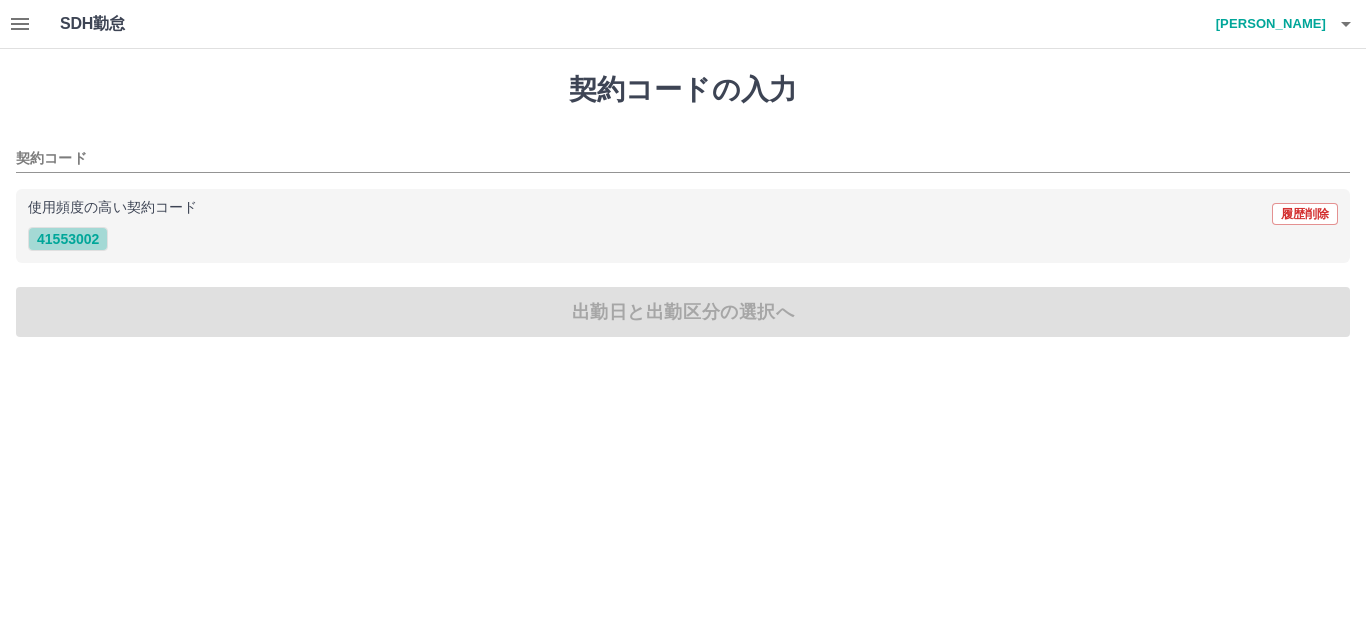 click on "41553002" at bounding box center (68, 239) 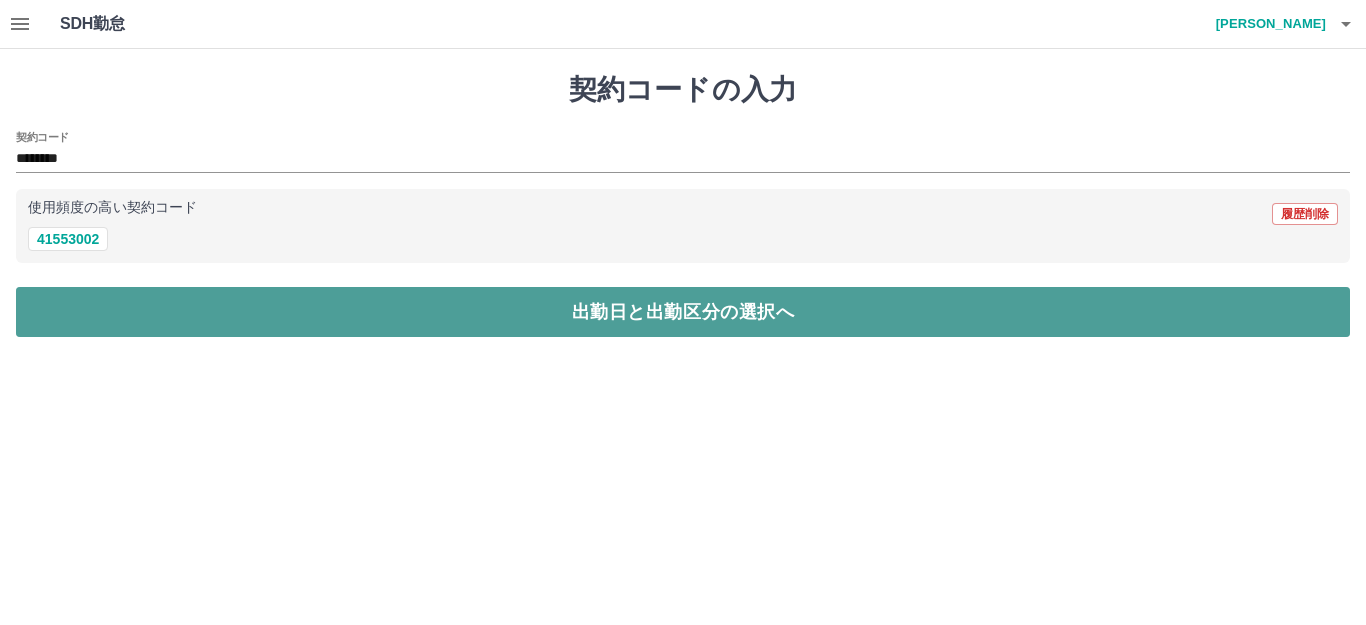 click on "出勤日と出勤区分の選択へ" at bounding box center (683, 312) 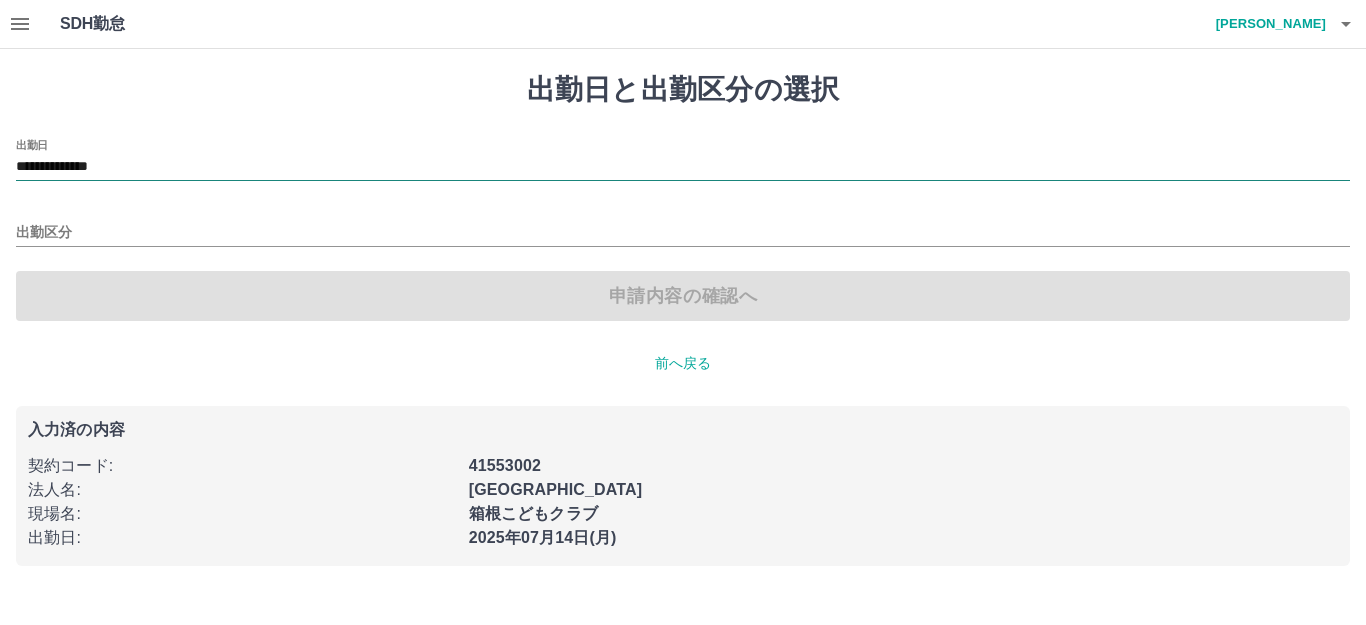 click on "**********" at bounding box center [683, 167] 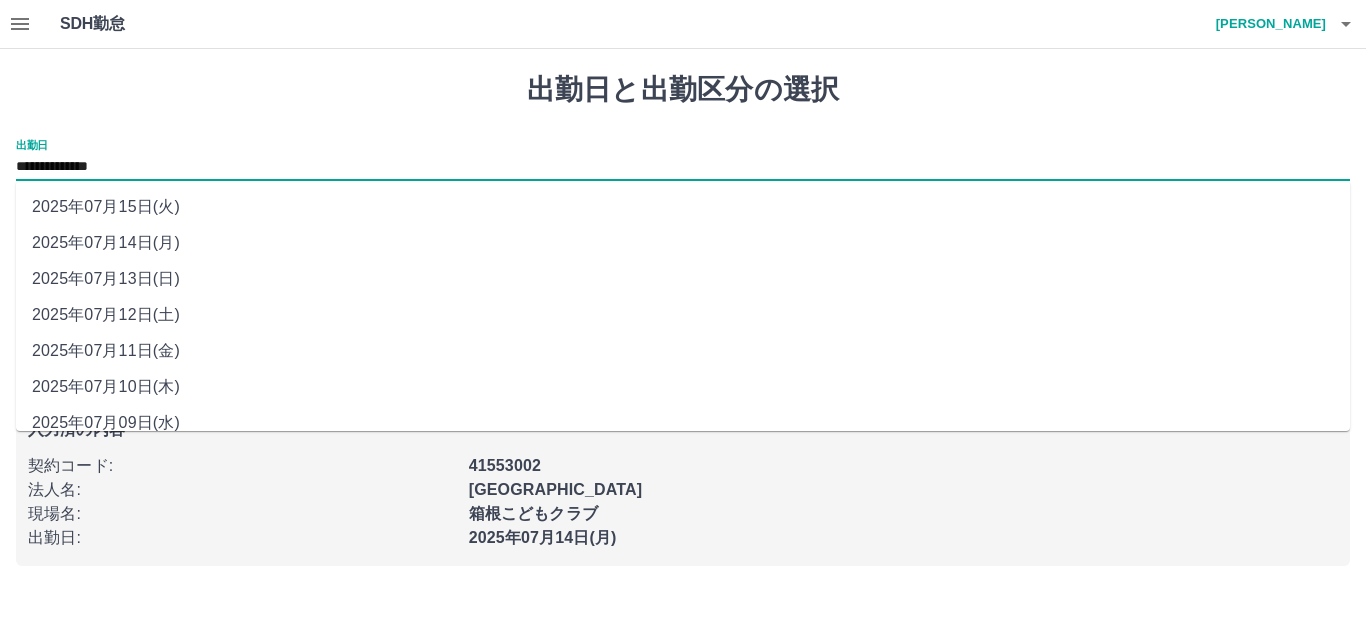 click on "2025年07月13日(日)" at bounding box center [683, 279] 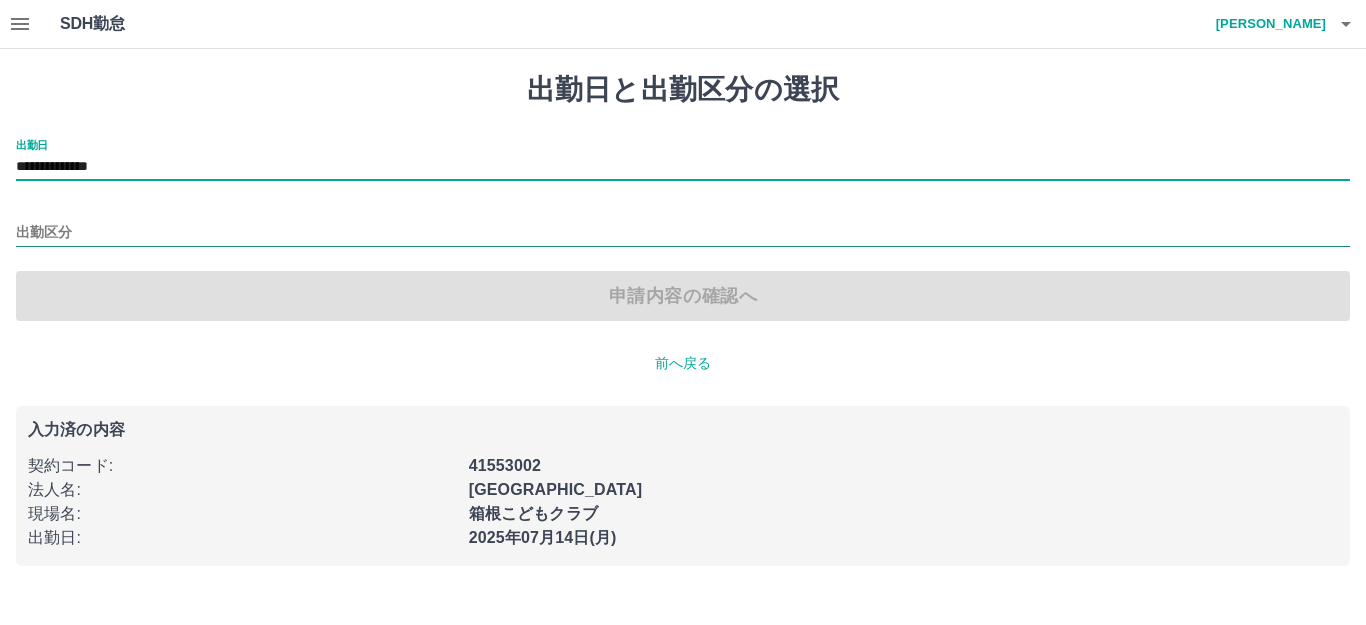 click on "出勤区分" at bounding box center (683, 233) 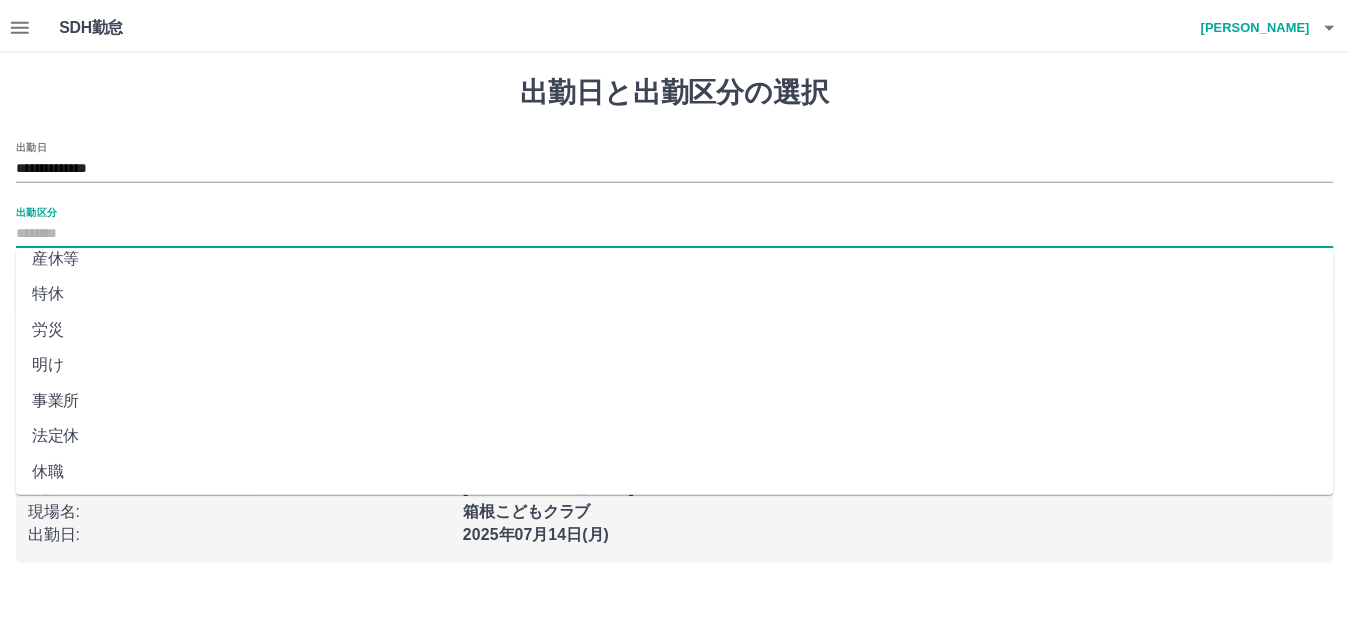 scroll, scrollTop: 414, scrollLeft: 0, axis: vertical 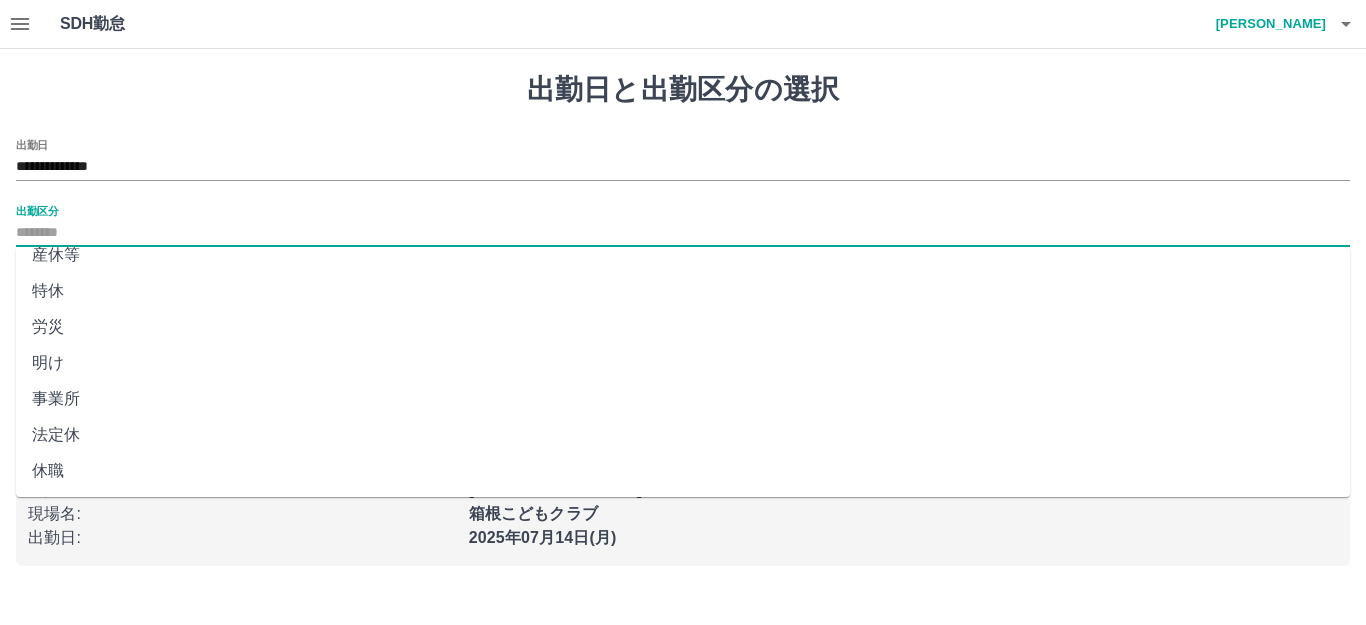 click on "法定休" at bounding box center [683, 435] 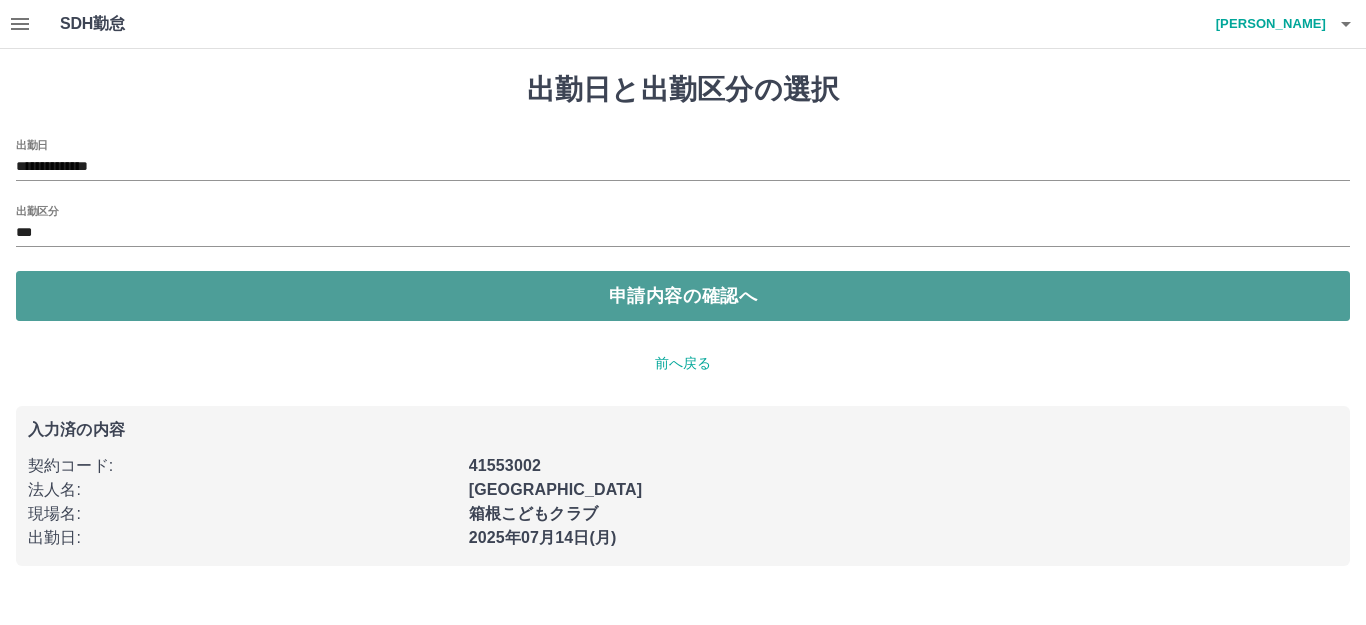 click on "申請内容の確認へ" at bounding box center [683, 296] 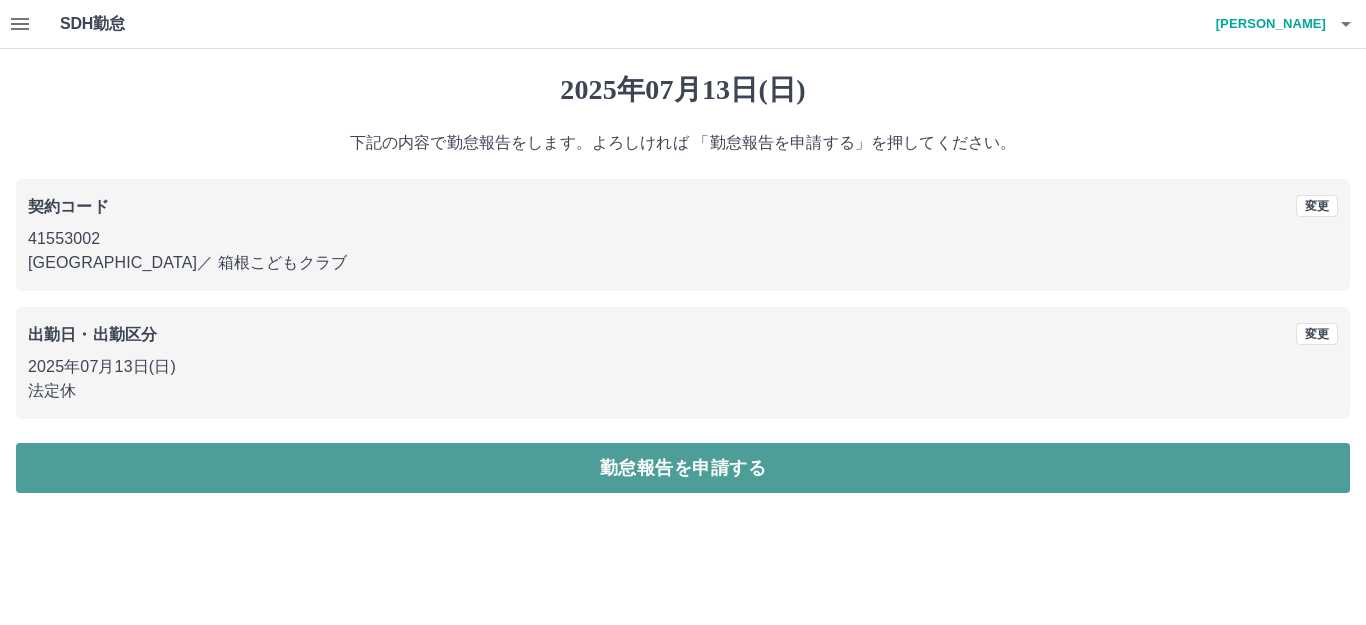 click on "勤怠報告を申請する" at bounding box center (683, 468) 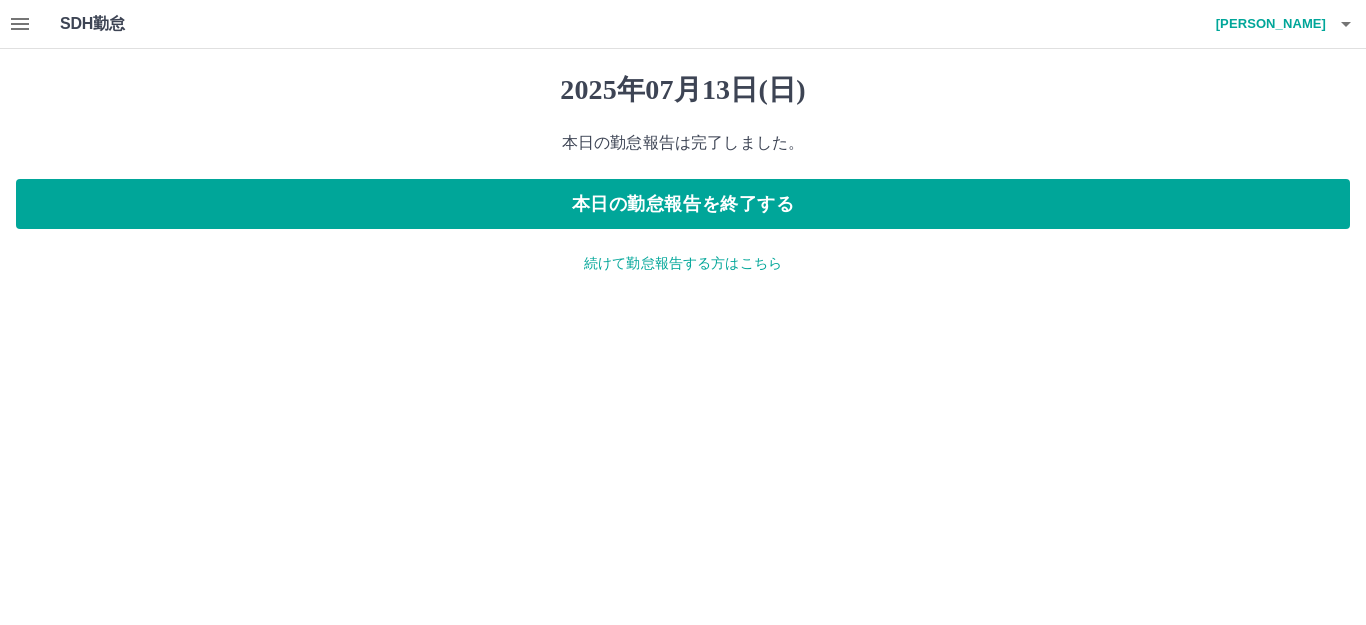 click on "続けて勤怠報告する方はこちら" at bounding box center (683, 263) 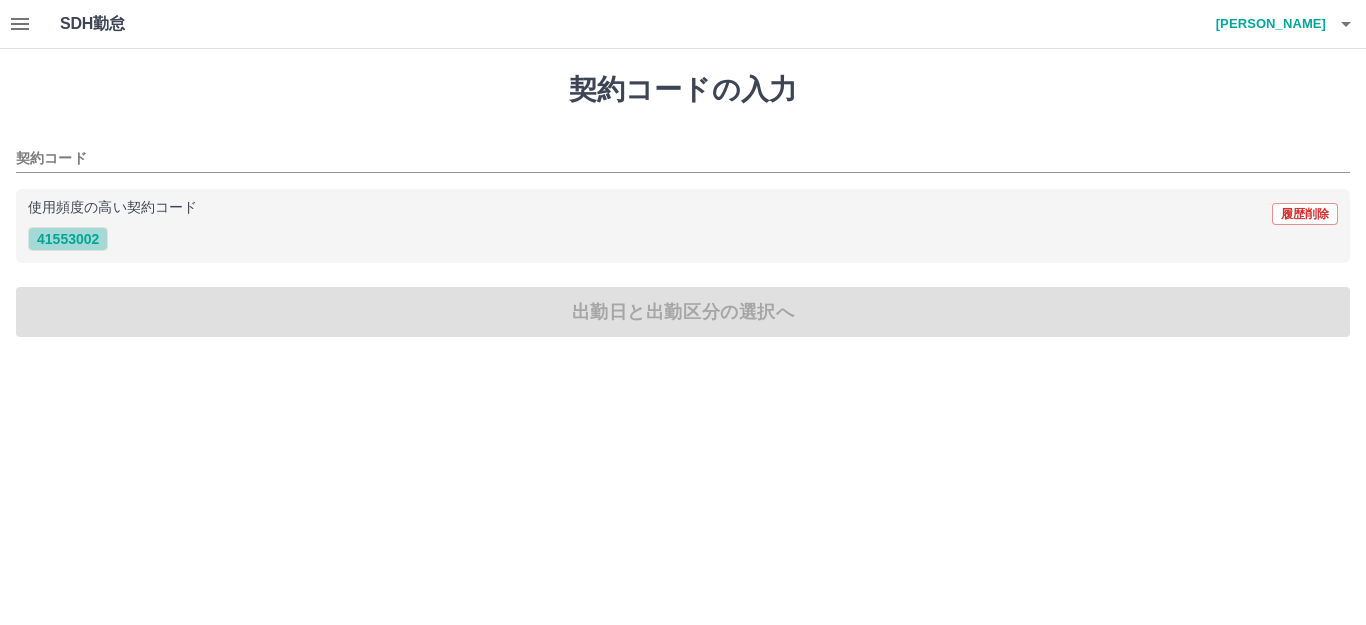 click on "41553002" at bounding box center (68, 239) 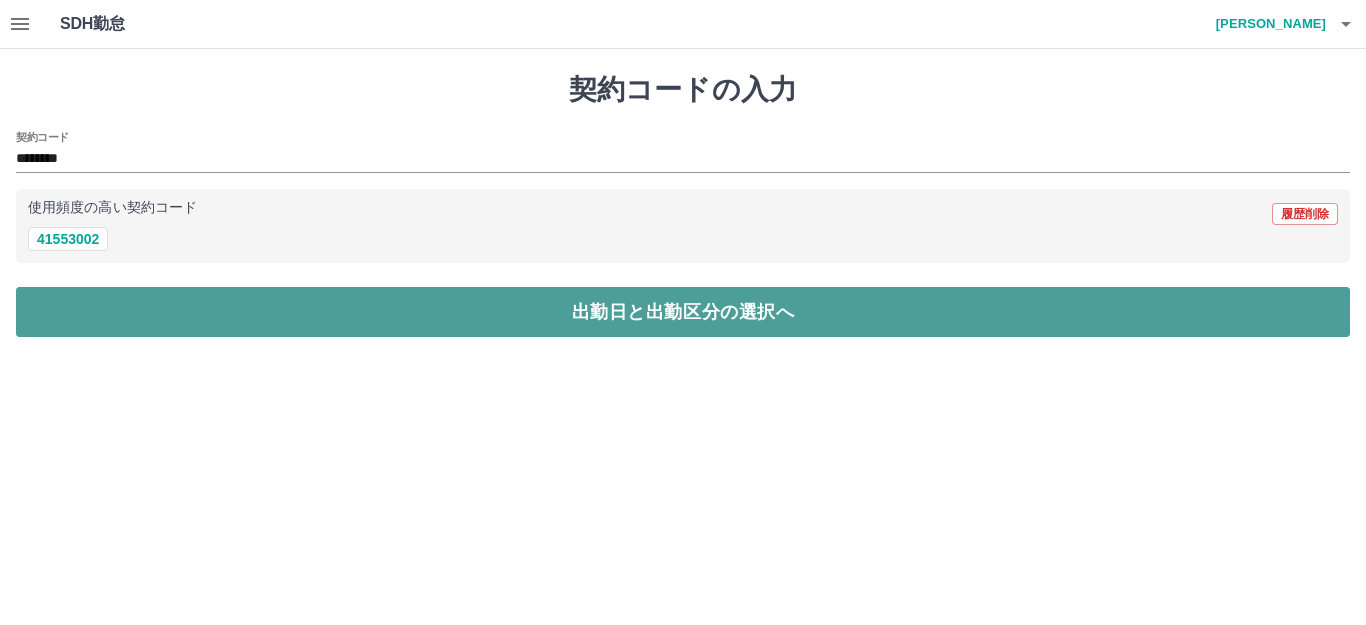 click on "出勤日と出勤区分の選択へ" at bounding box center (683, 312) 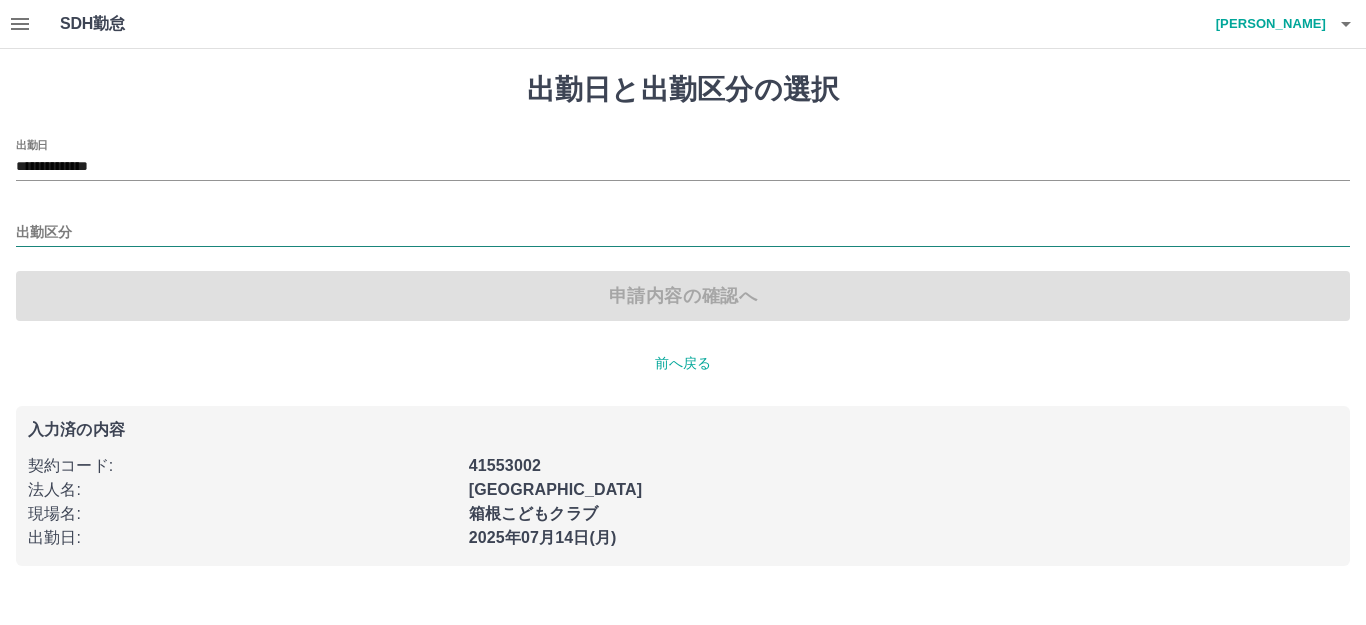 click on "出勤区分" at bounding box center (683, 233) 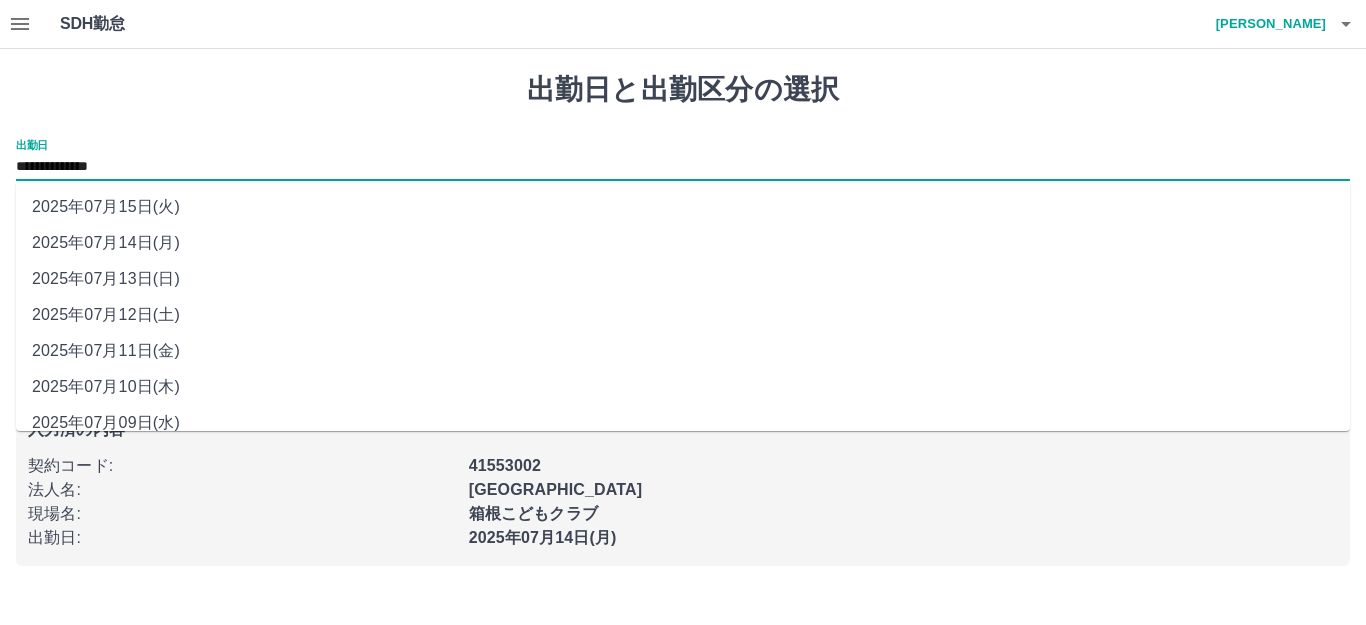 click on "**********" at bounding box center [683, 167] 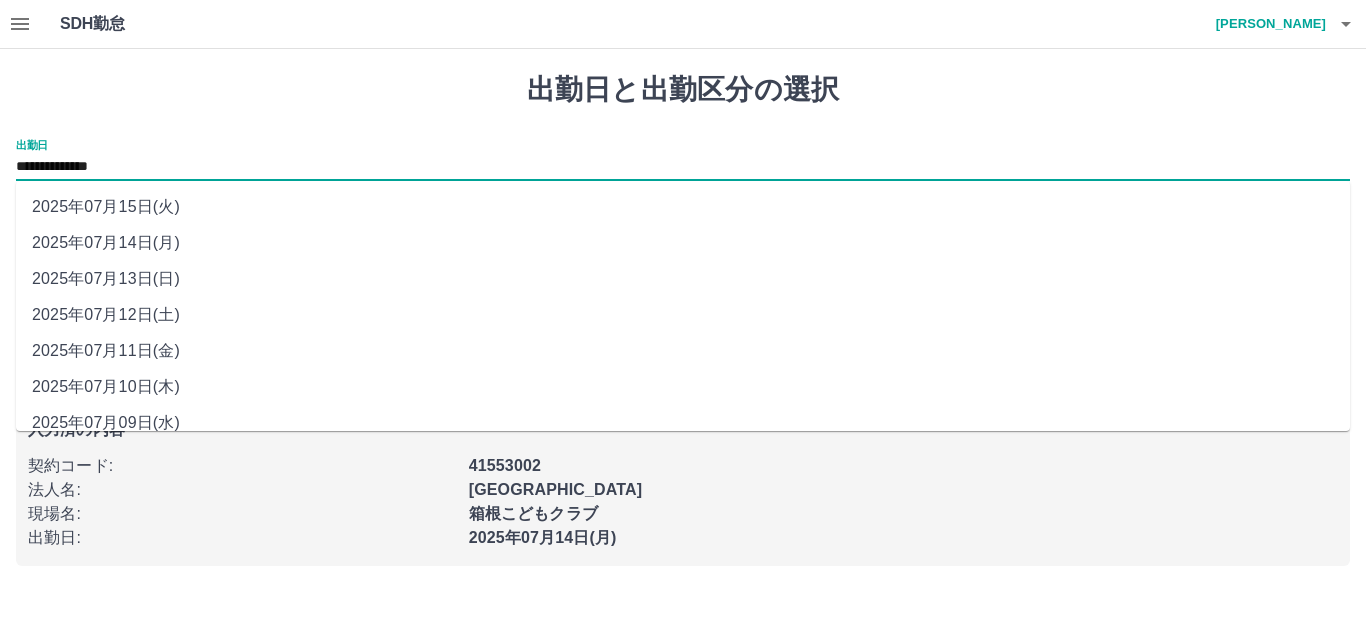 click on "2025年07月12日(土)" at bounding box center (683, 315) 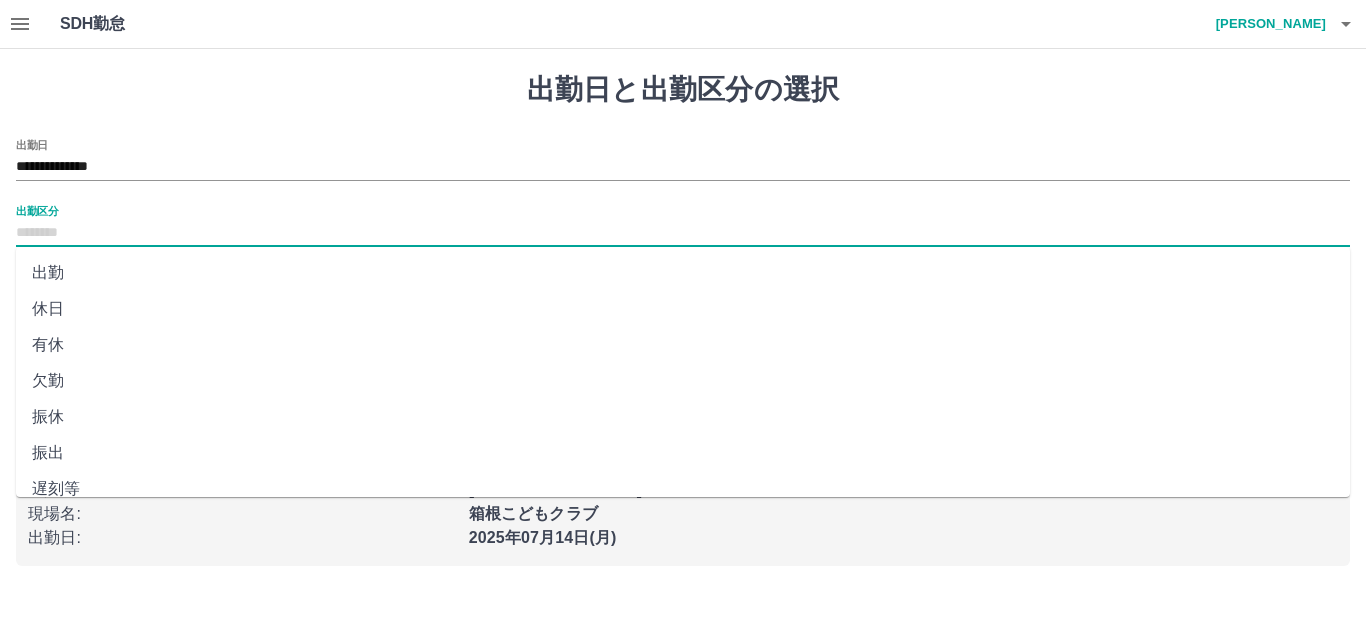 click on "出勤区分" at bounding box center (683, 233) 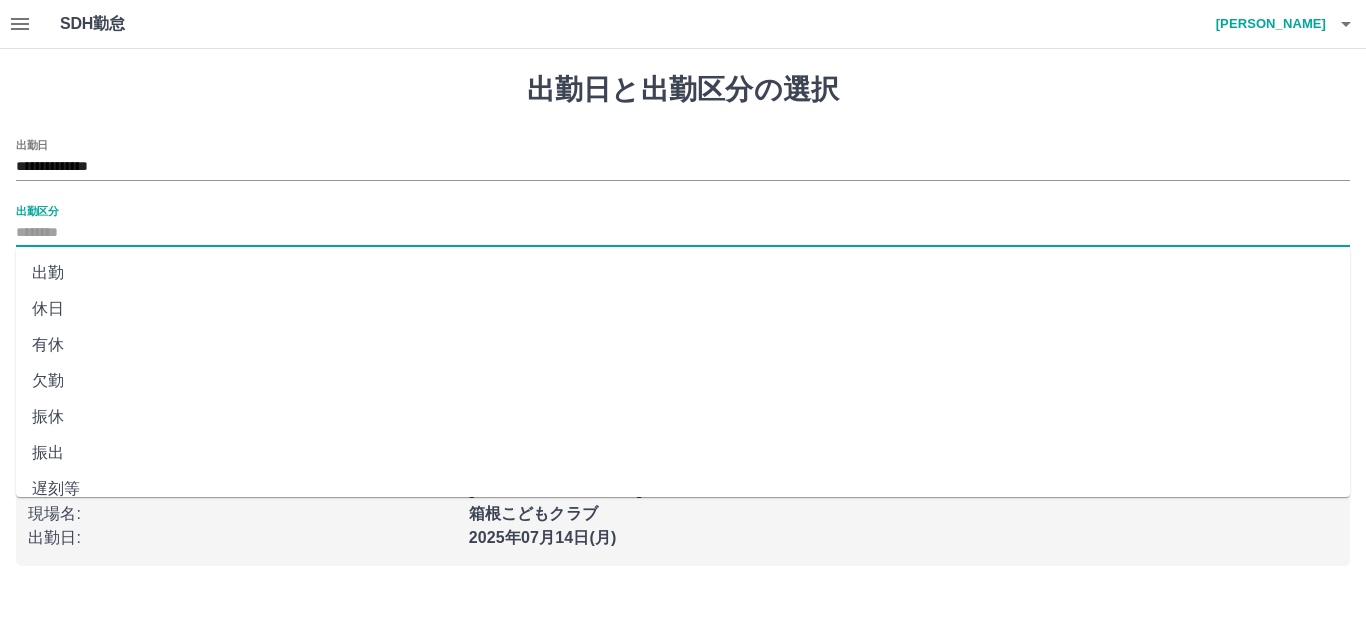 click on "出勤" at bounding box center (683, 273) 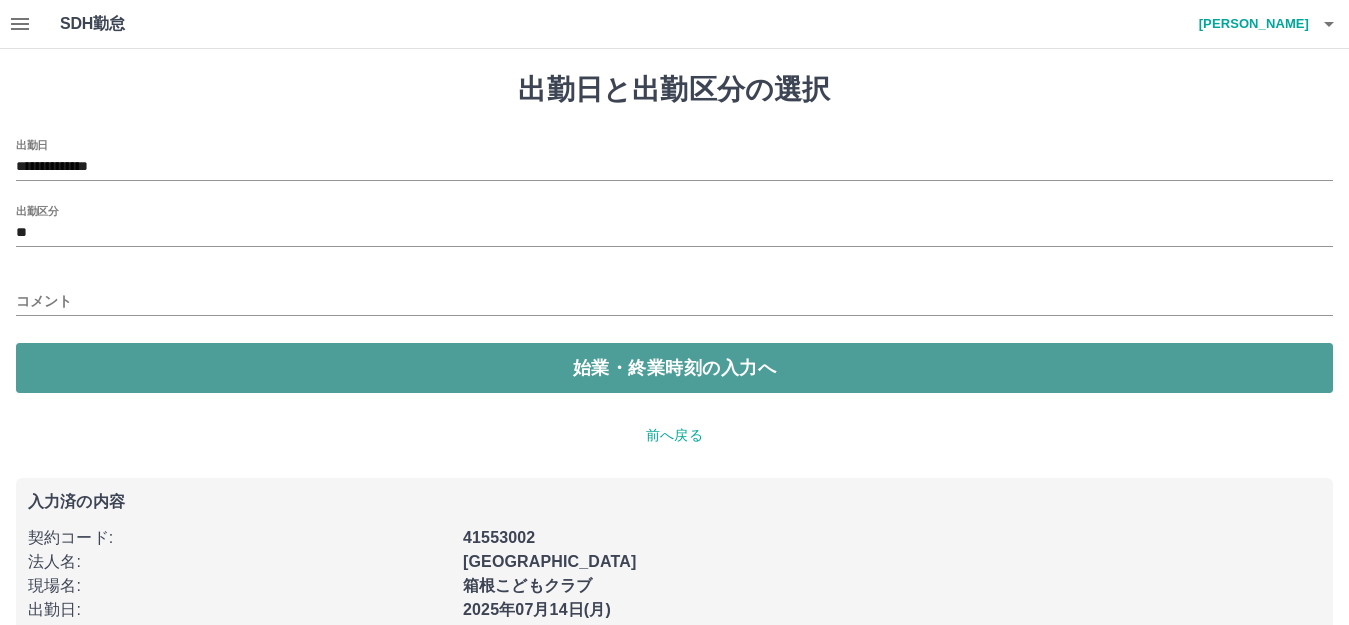 click on "始業・終業時刻の入力へ" at bounding box center (674, 368) 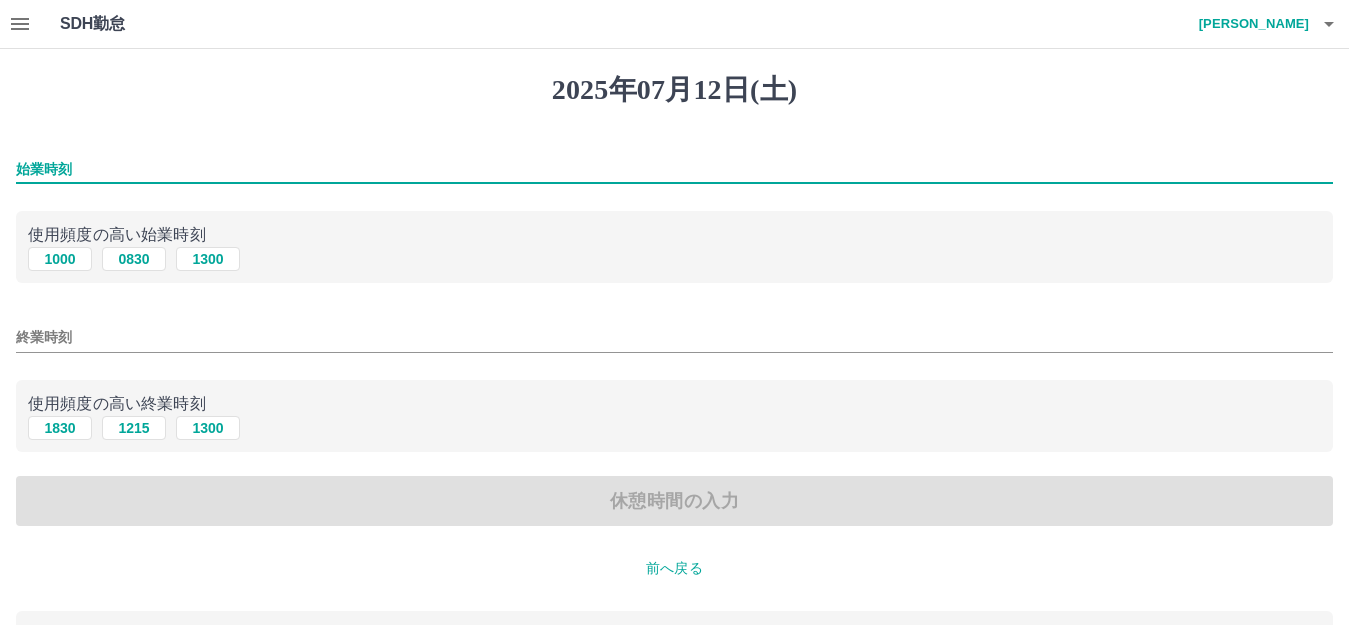 click on "始業時刻" at bounding box center [674, 169] 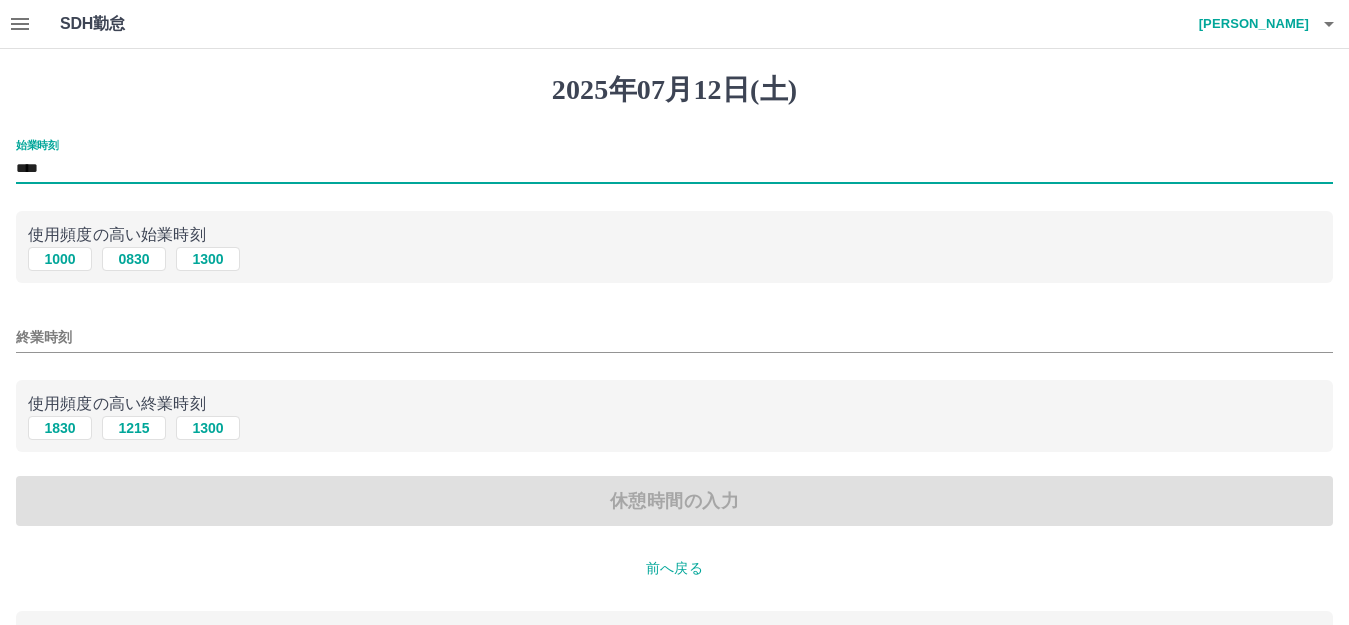 click on "終業時刻" at bounding box center (674, 337) 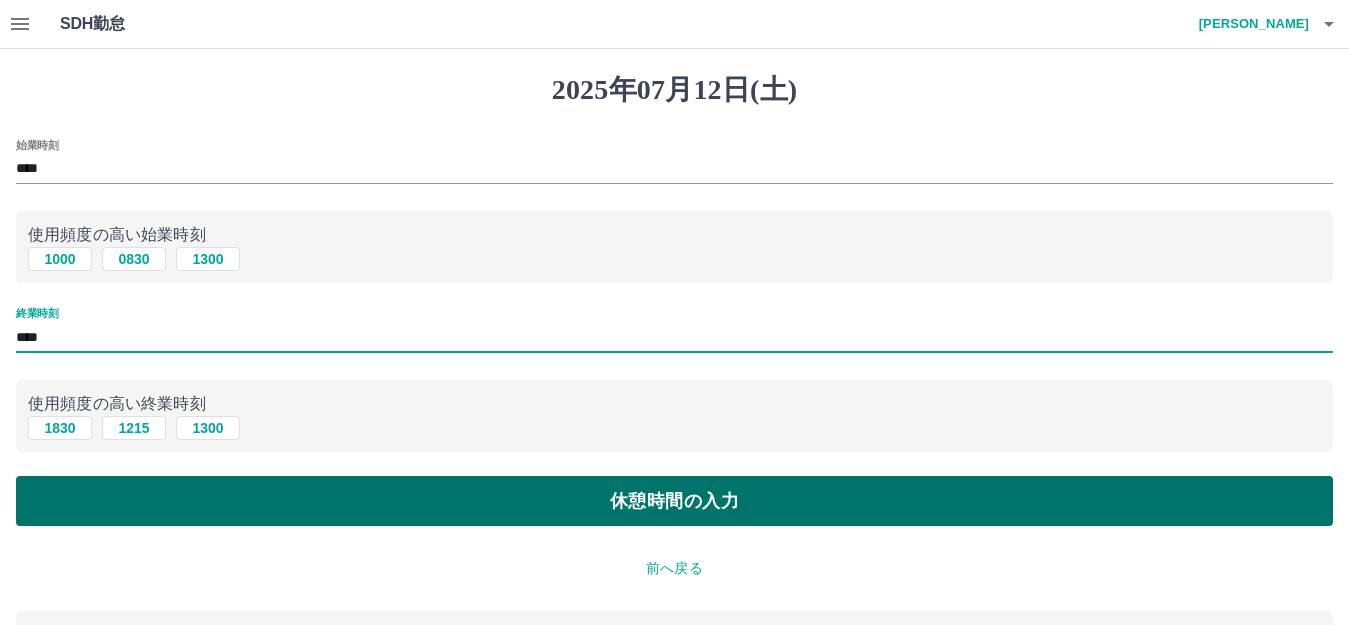 type on "****" 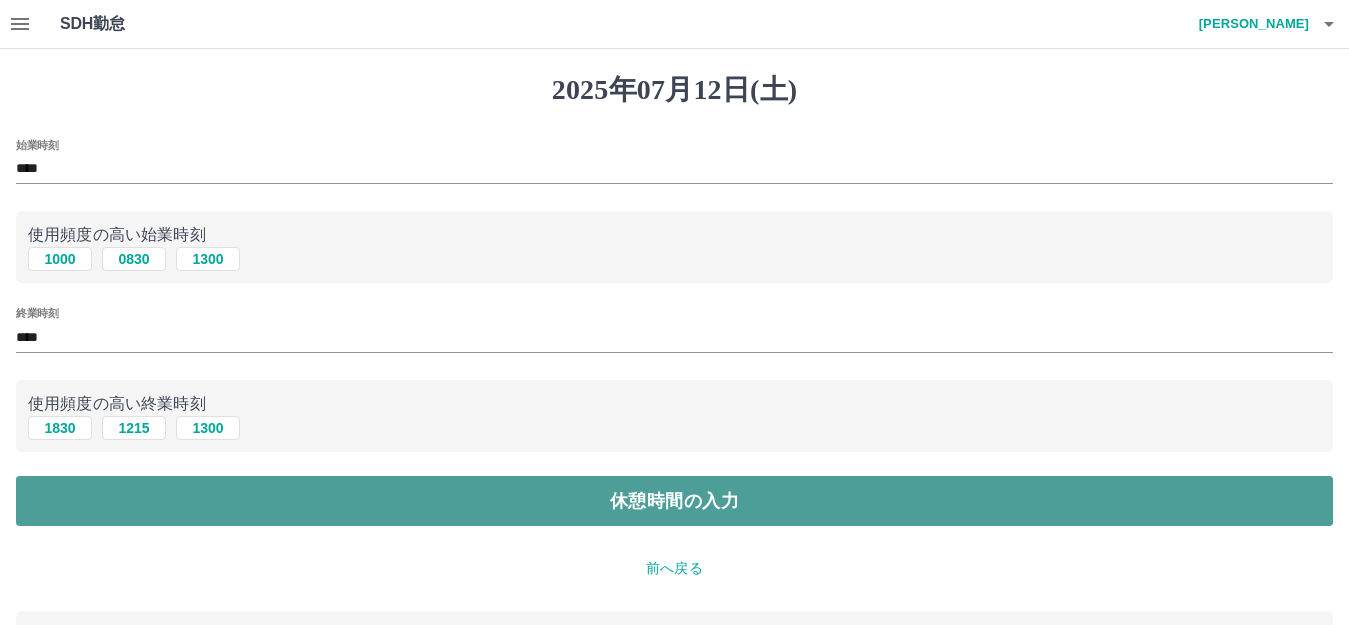 click on "休憩時間の入力" at bounding box center (674, 501) 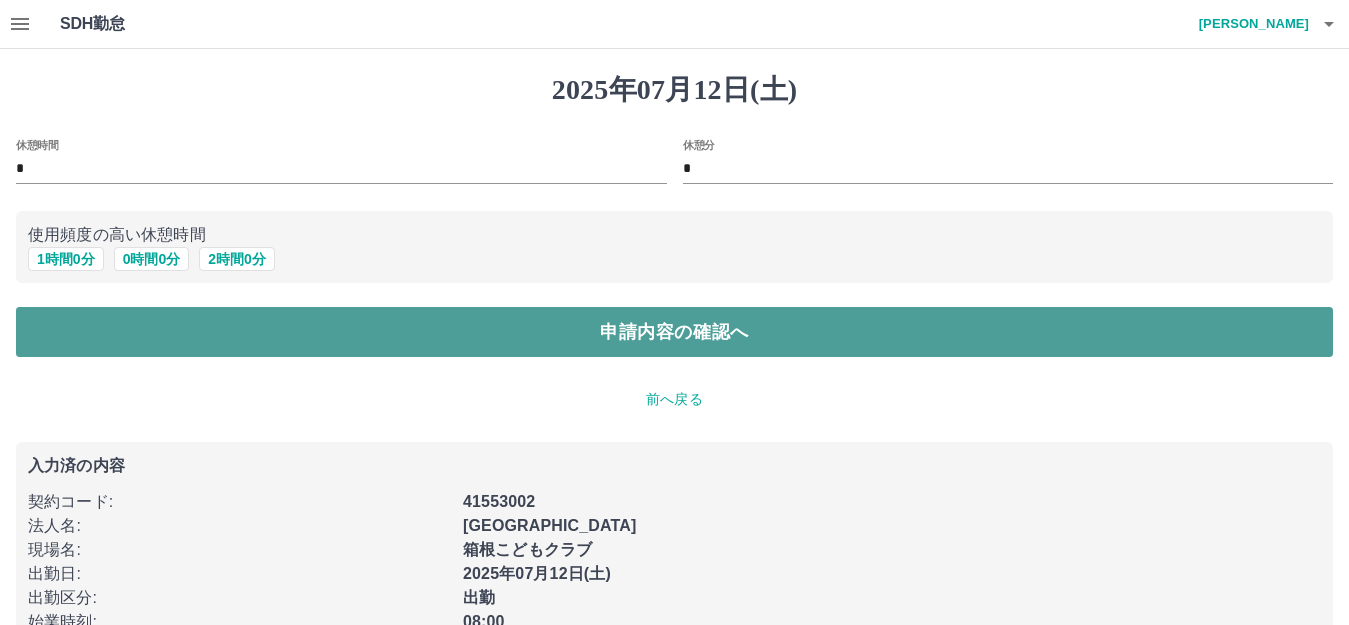 click on "申請内容の確認へ" at bounding box center [674, 332] 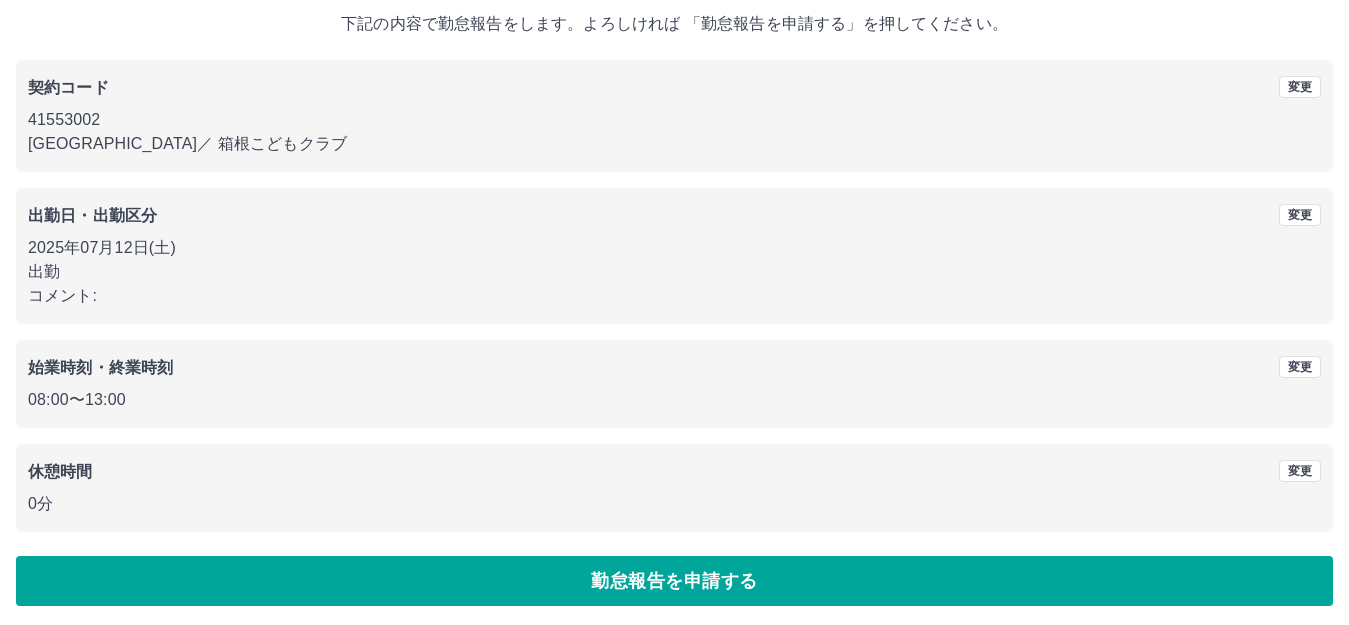 scroll, scrollTop: 124, scrollLeft: 0, axis: vertical 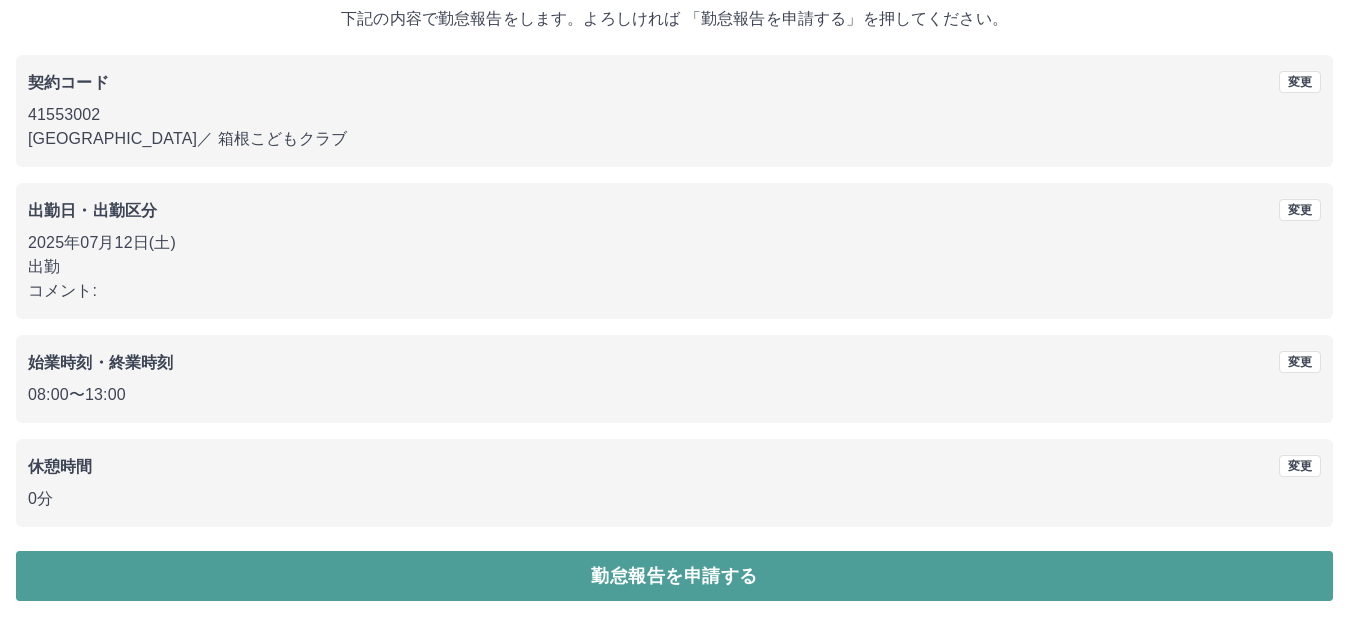 click on "勤怠報告を申請する" at bounding box center (674, 576) 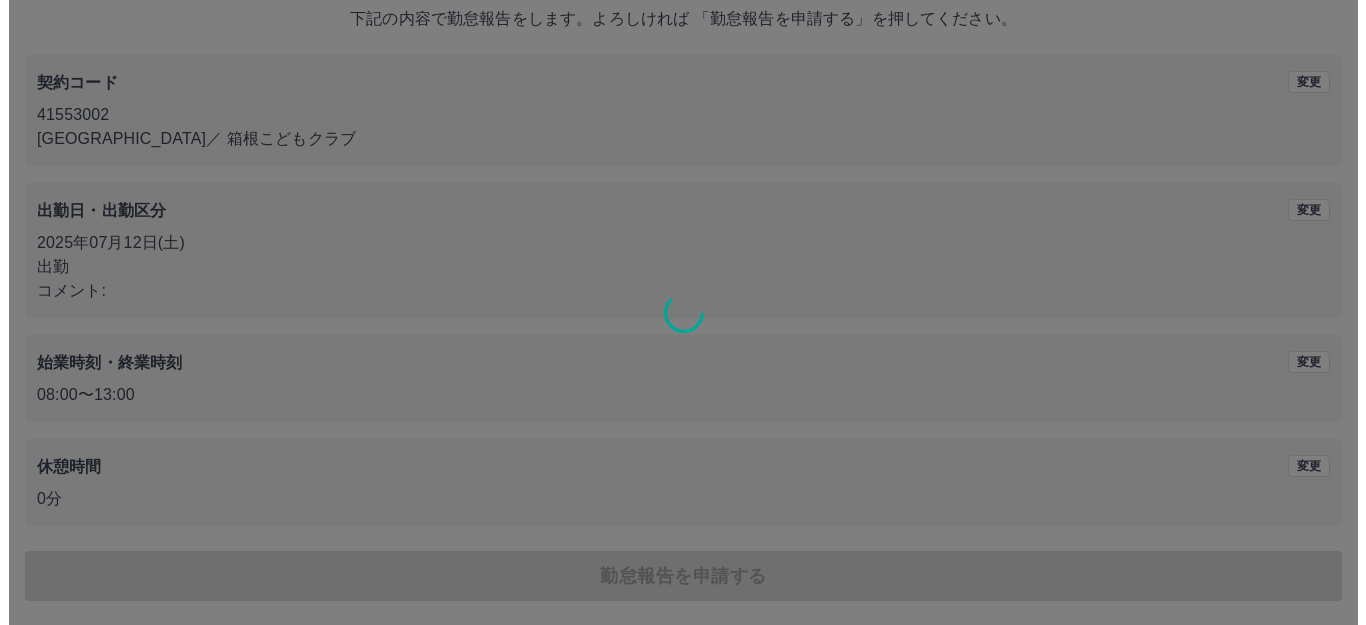 scroll, scrollTop: 0, scrollLeft: 0, axis: both 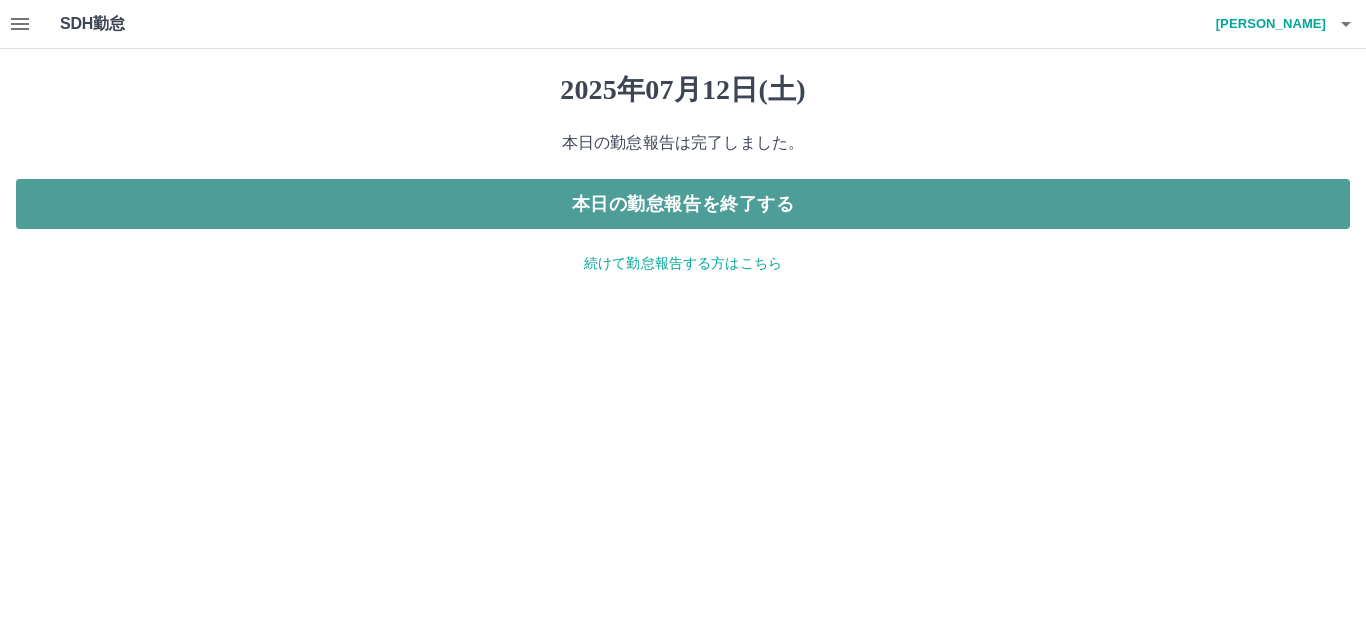 click on "本日の勤怠報告を終了する" at bounding box center [683, 204] 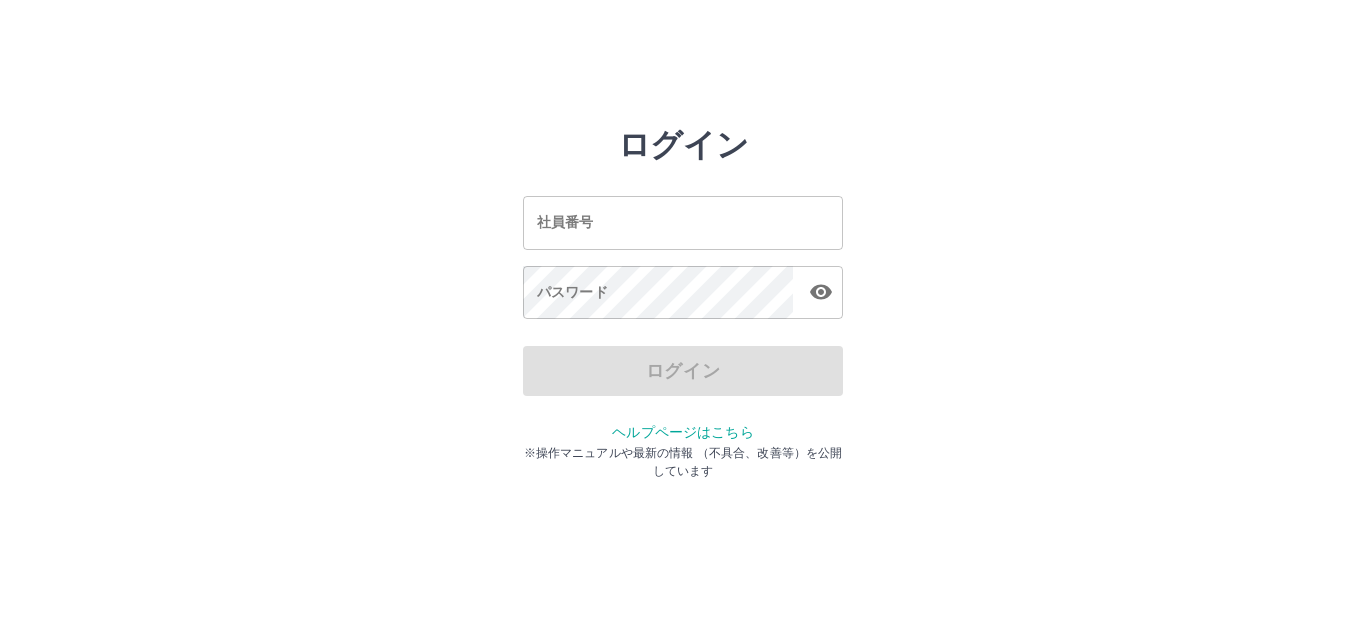 scroll, scrollTop: 0, scrollLeft: 0, axis: both 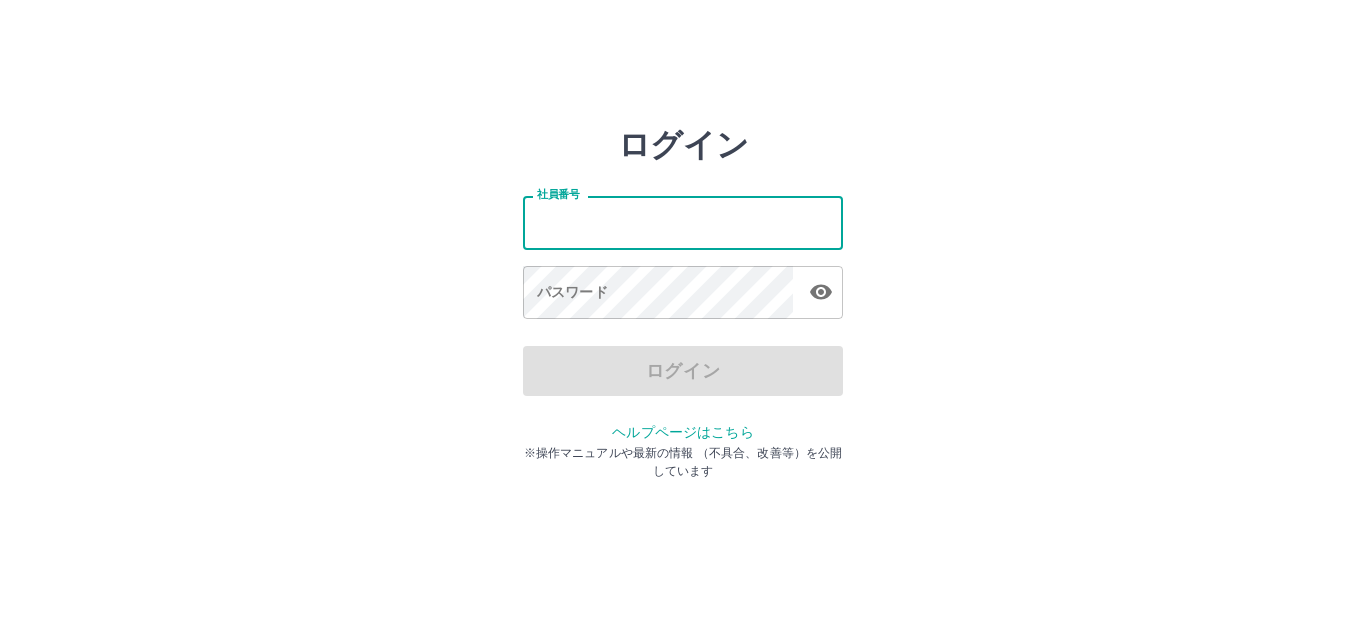 click on "社員番号" at bounding box center (683, 222) 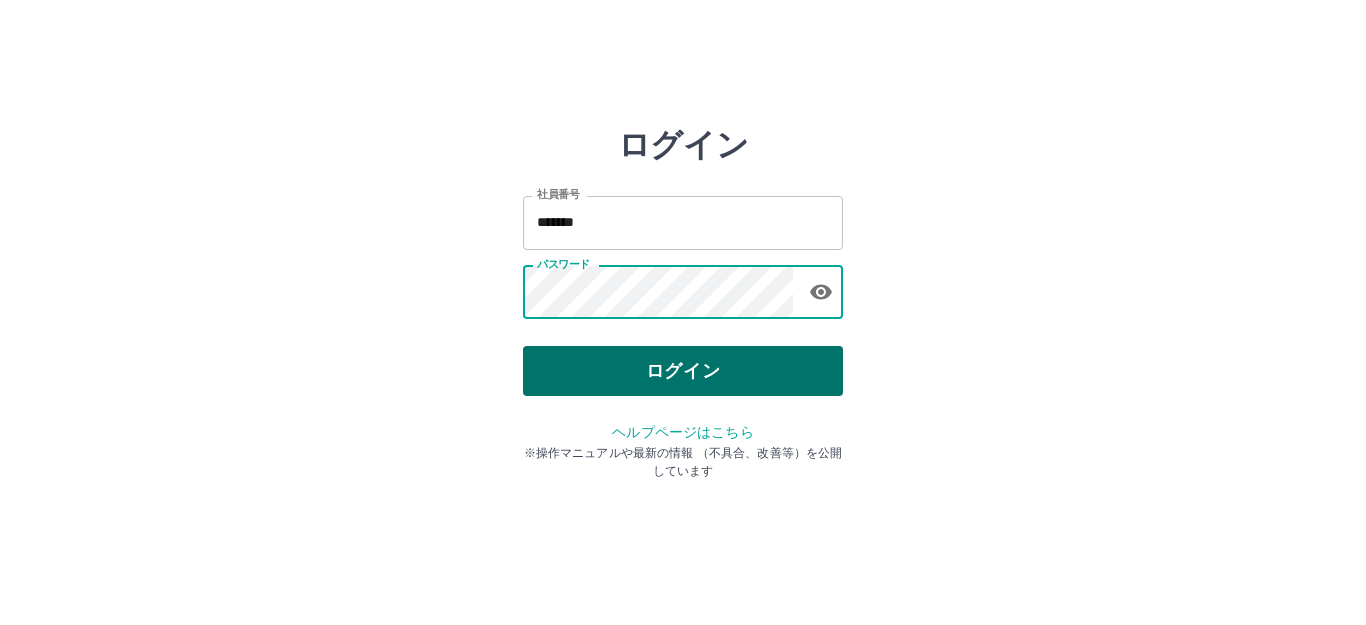 click on "ログイン" at bounding box center (683, 371) 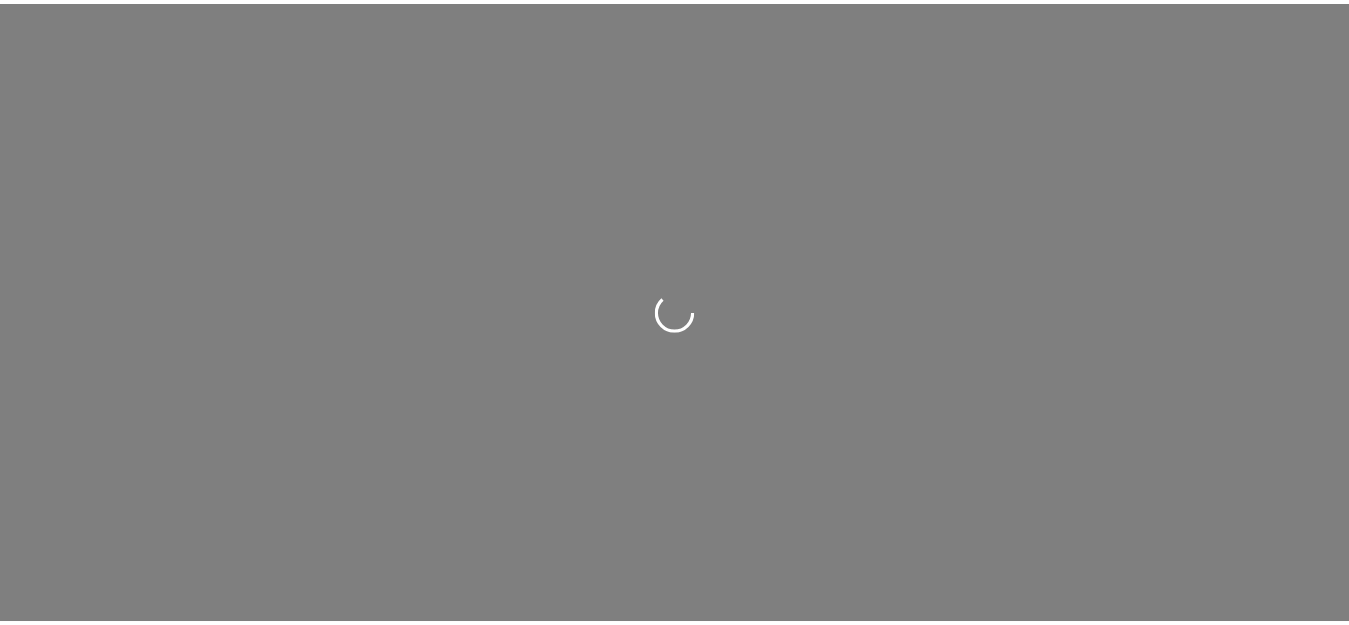 scroll, scrollTop: 0, scrollLeft: 0, axis: both 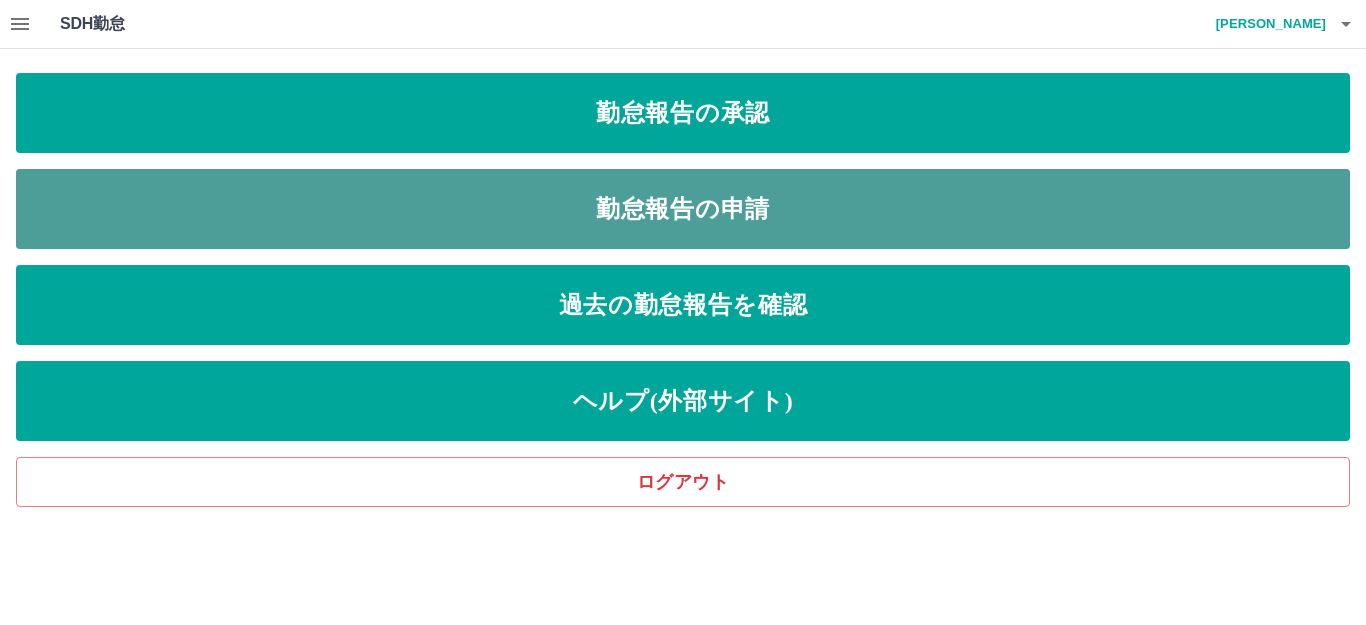 click on "勤怠報告の申請" at bounding box center [683, 209] 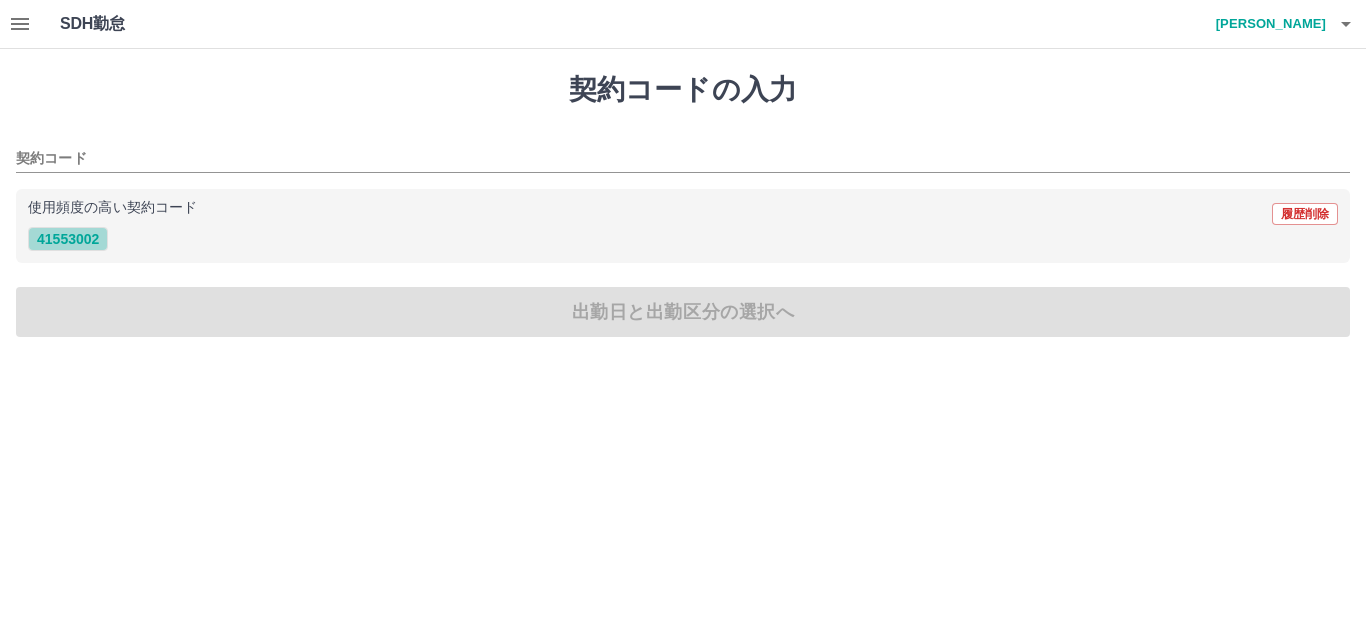 click on "41553002" at bounding box center [68, 239] 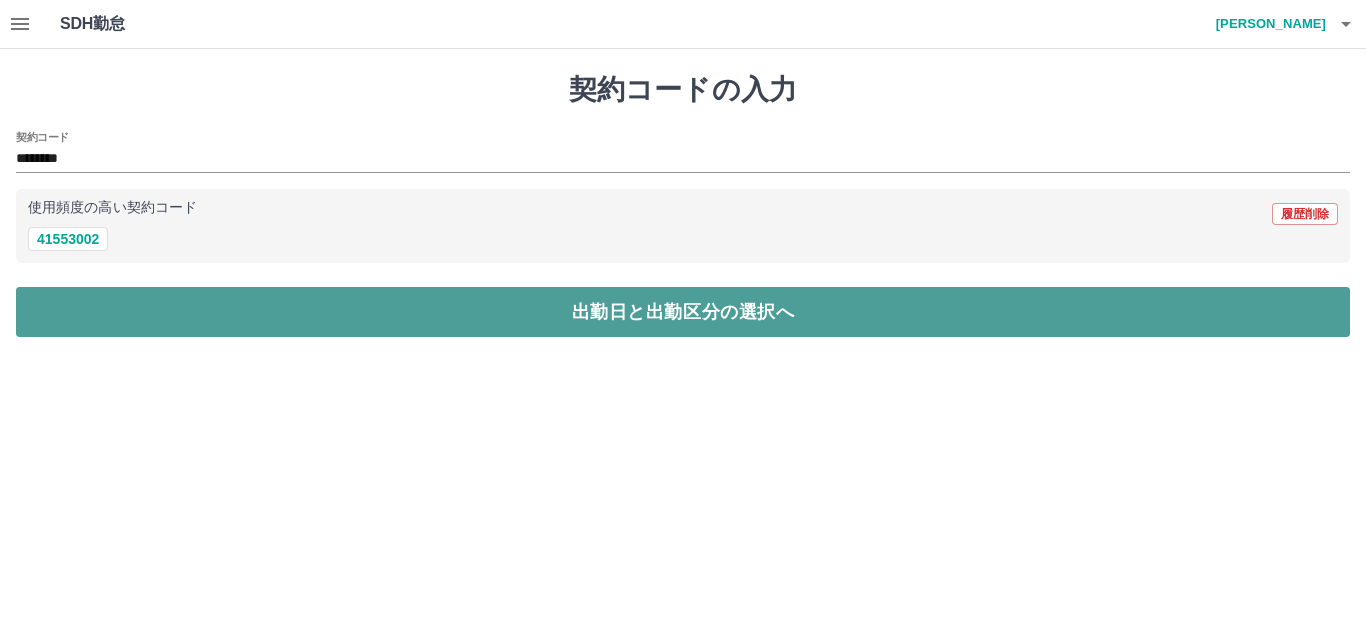 click on "出勤日と出勤区分の選択へ" at bounding box center (683, 312) 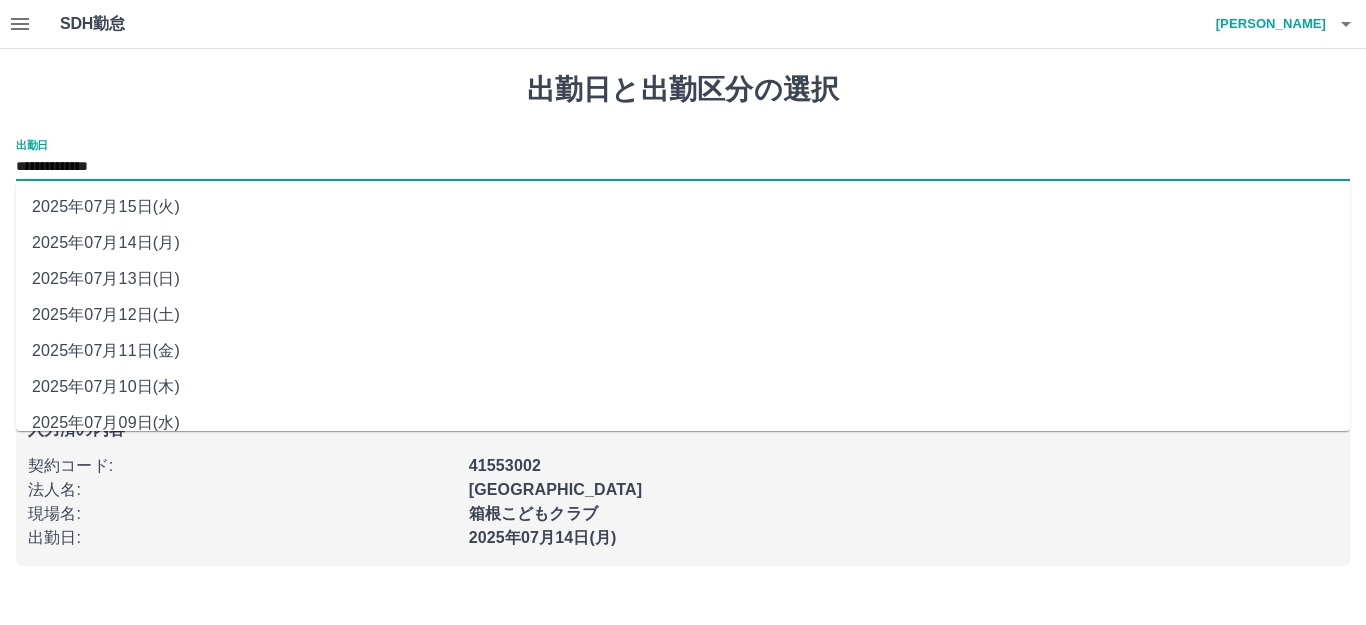 click on "**********" at bounding box center [683, 167] 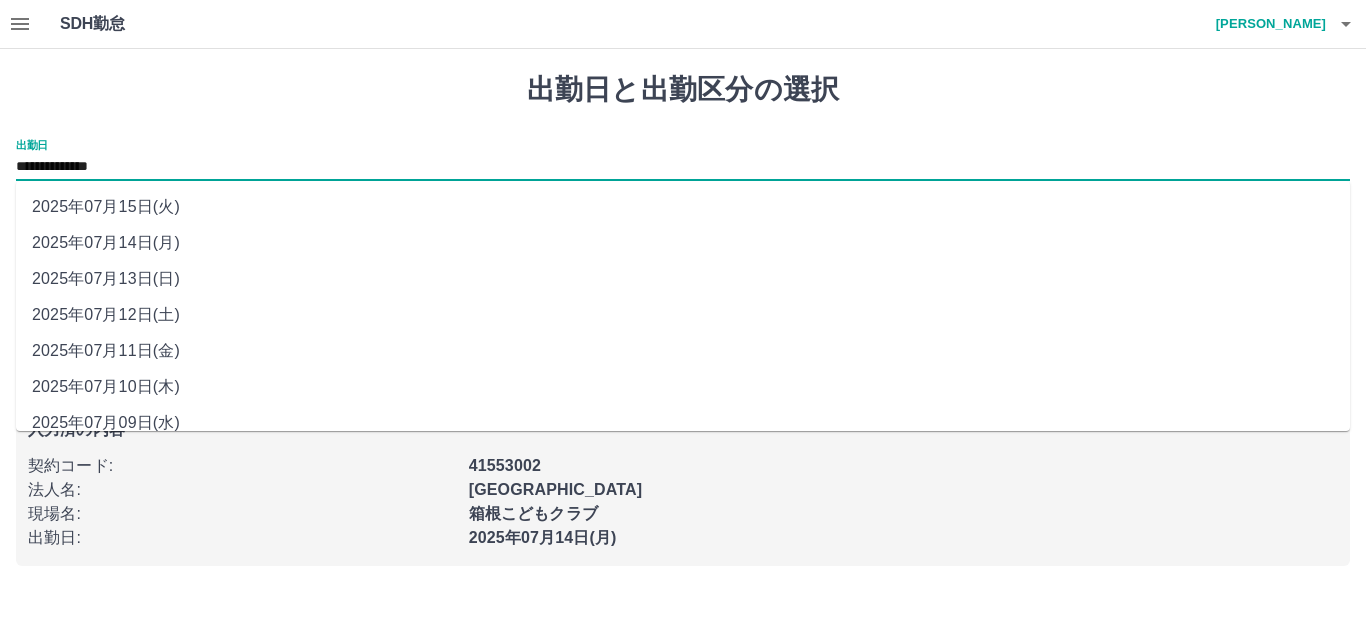 click on "2025年07月15日(火)" at bounding box center [683, 207] 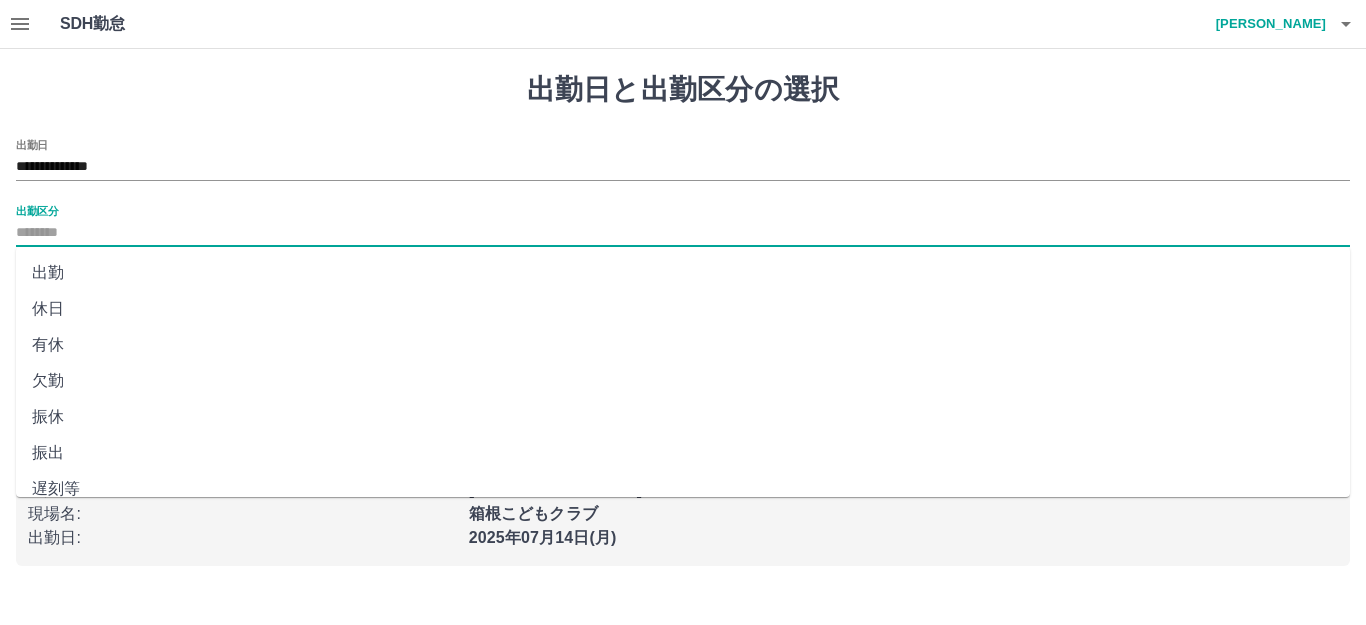 click on "出勤区分" at bounding box center [683, 233] 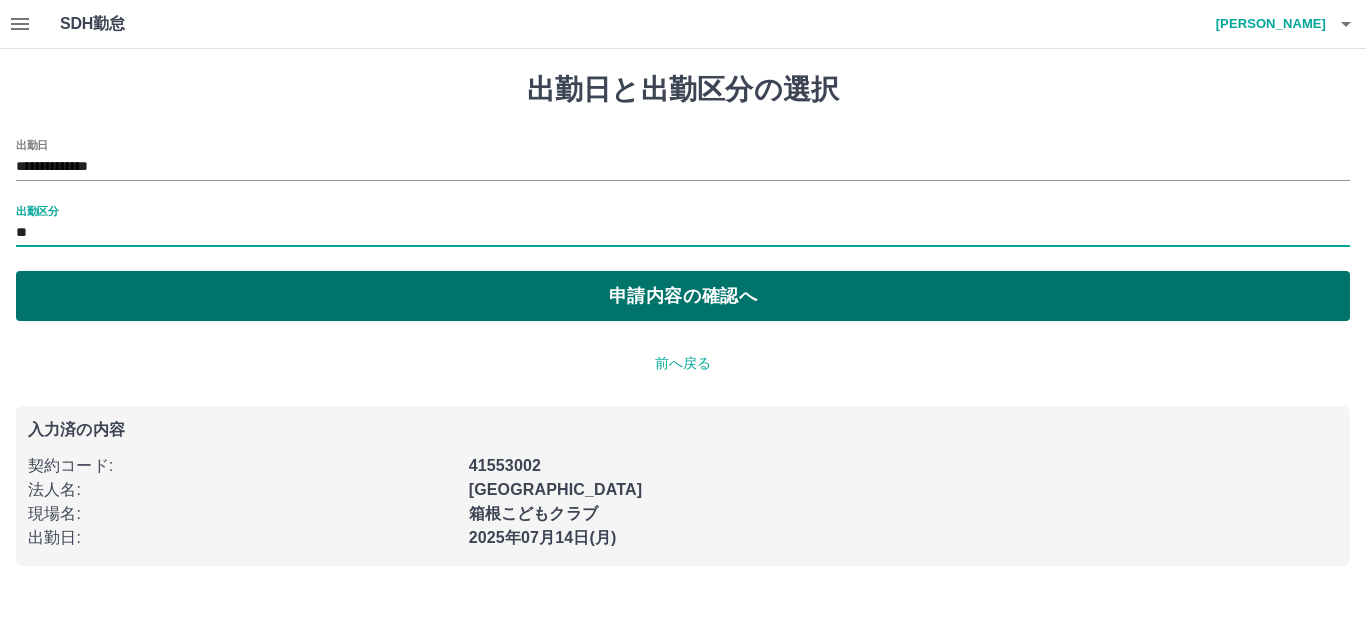 click on "申請内容の確認へ" at bounding box center (683, 296) 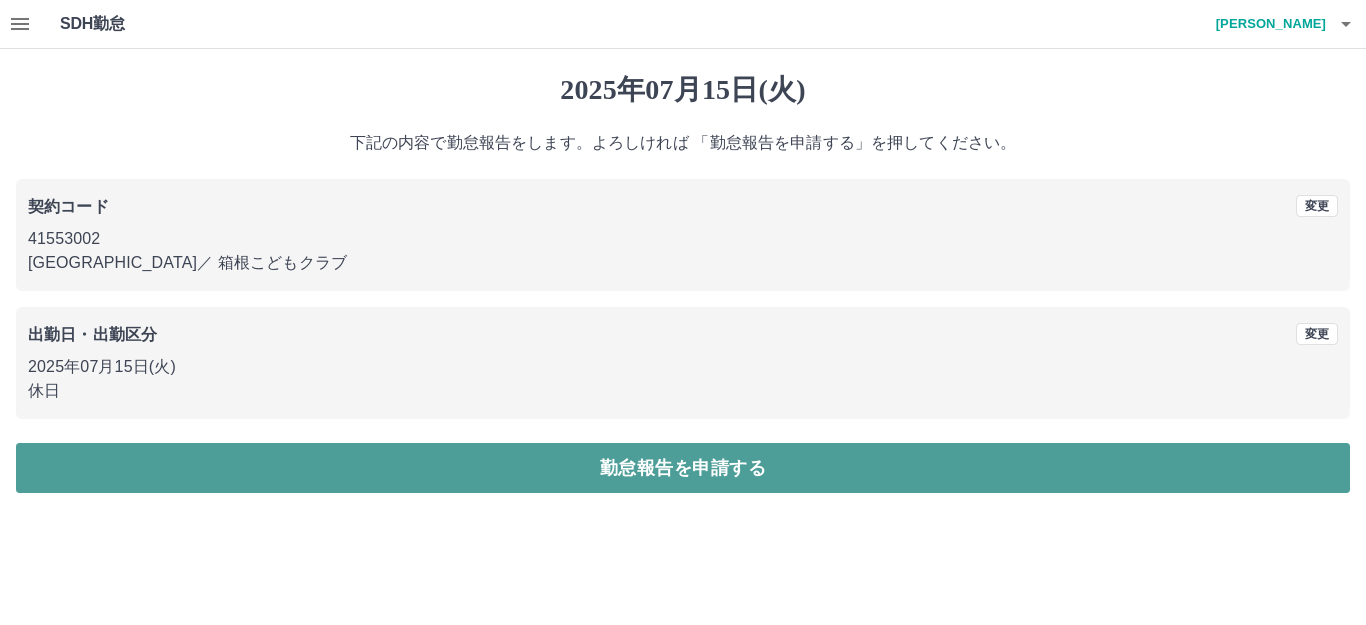 click on "勤怠報告を申請する" at bounding box center [683, 468] 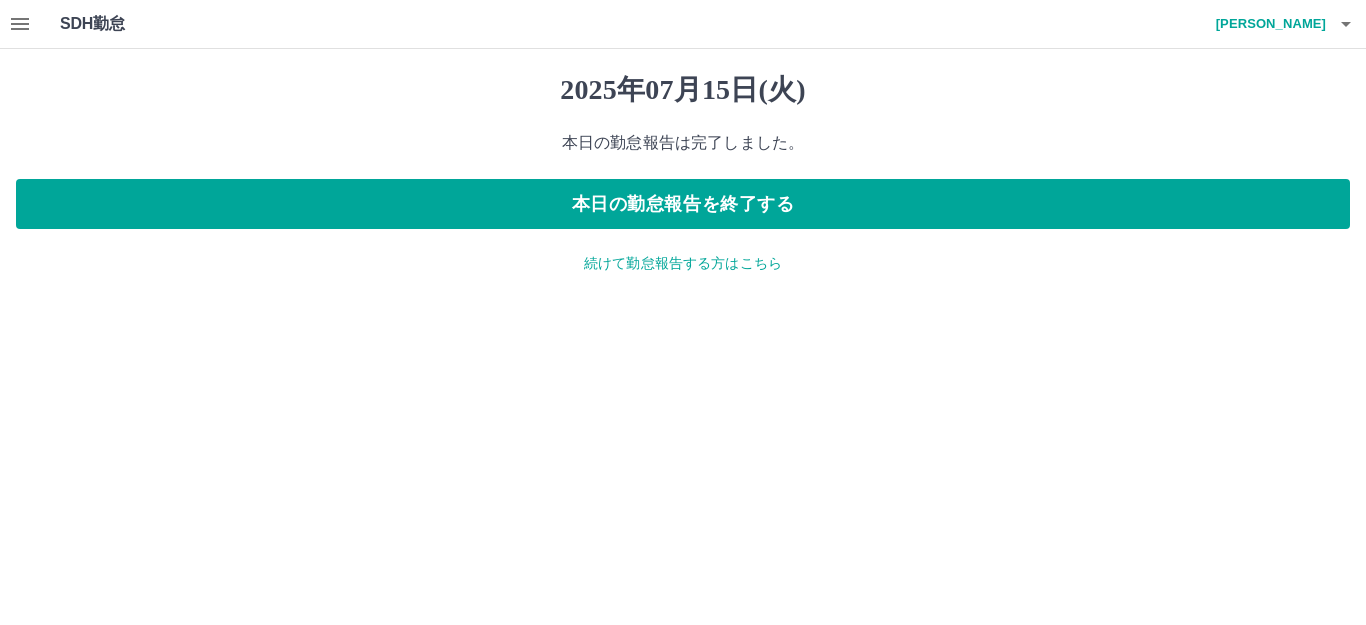 click 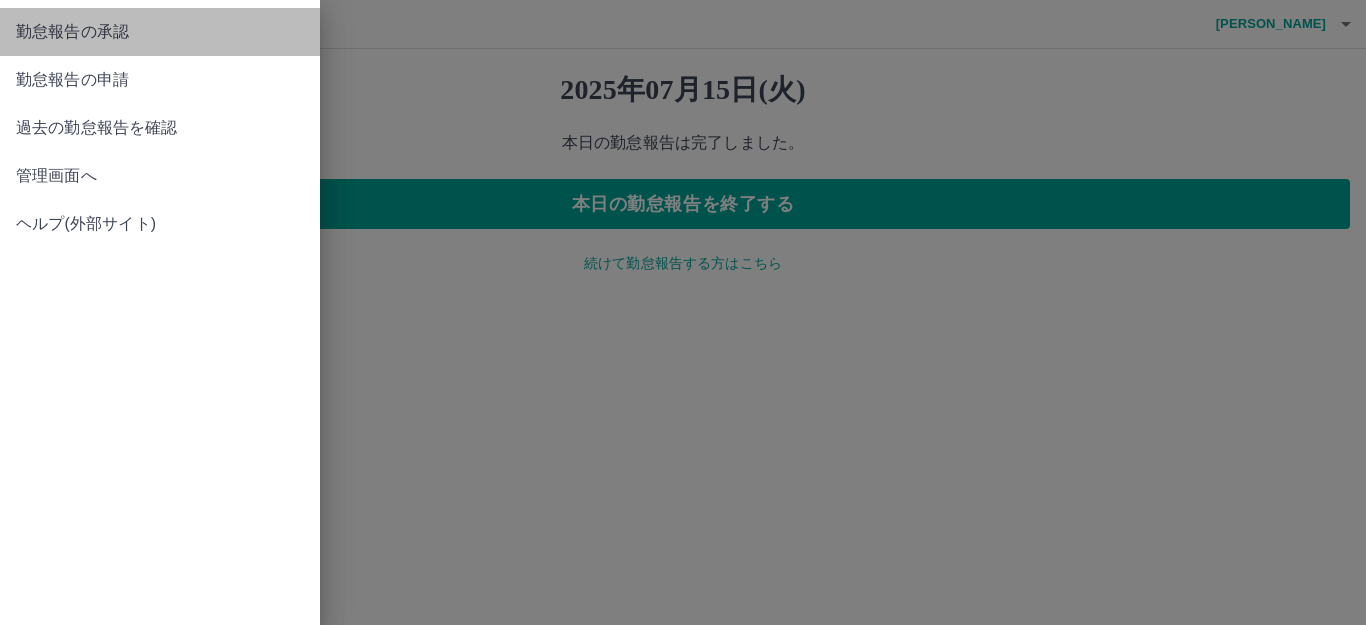 click on "勤怠報告の承認" at bounding box center [160, 32] 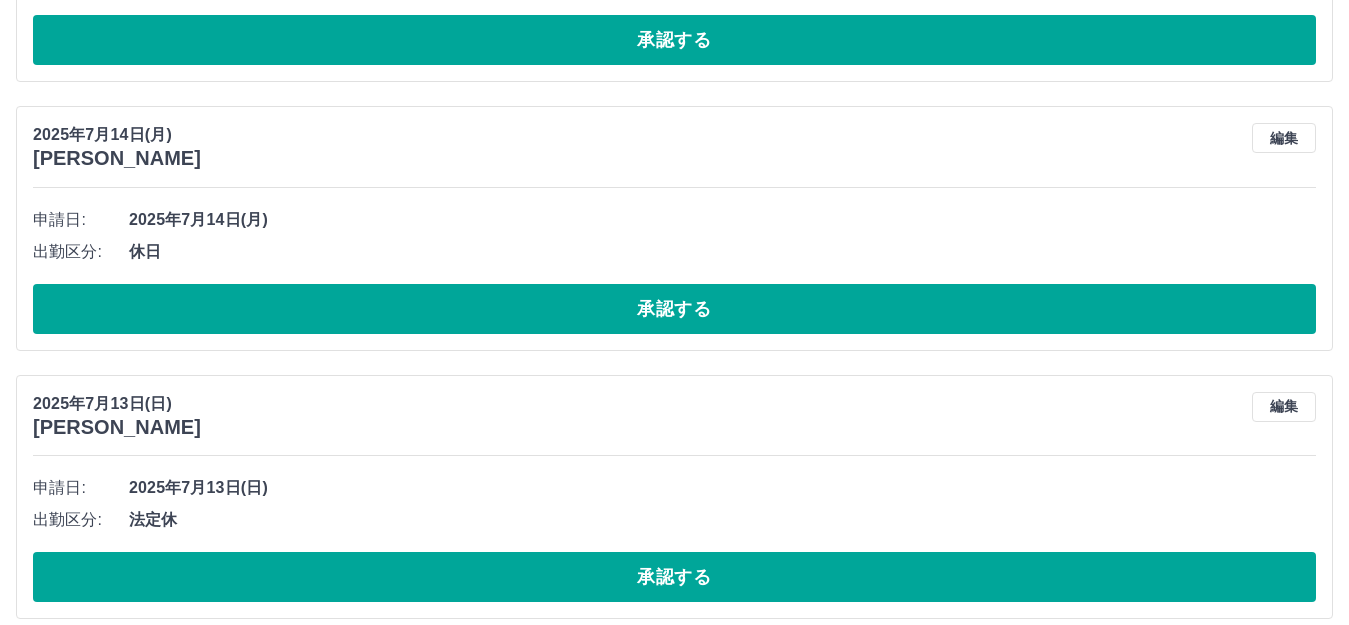 scroll, scrollTop: 3200, scrollLeft: 0, axis: vertical 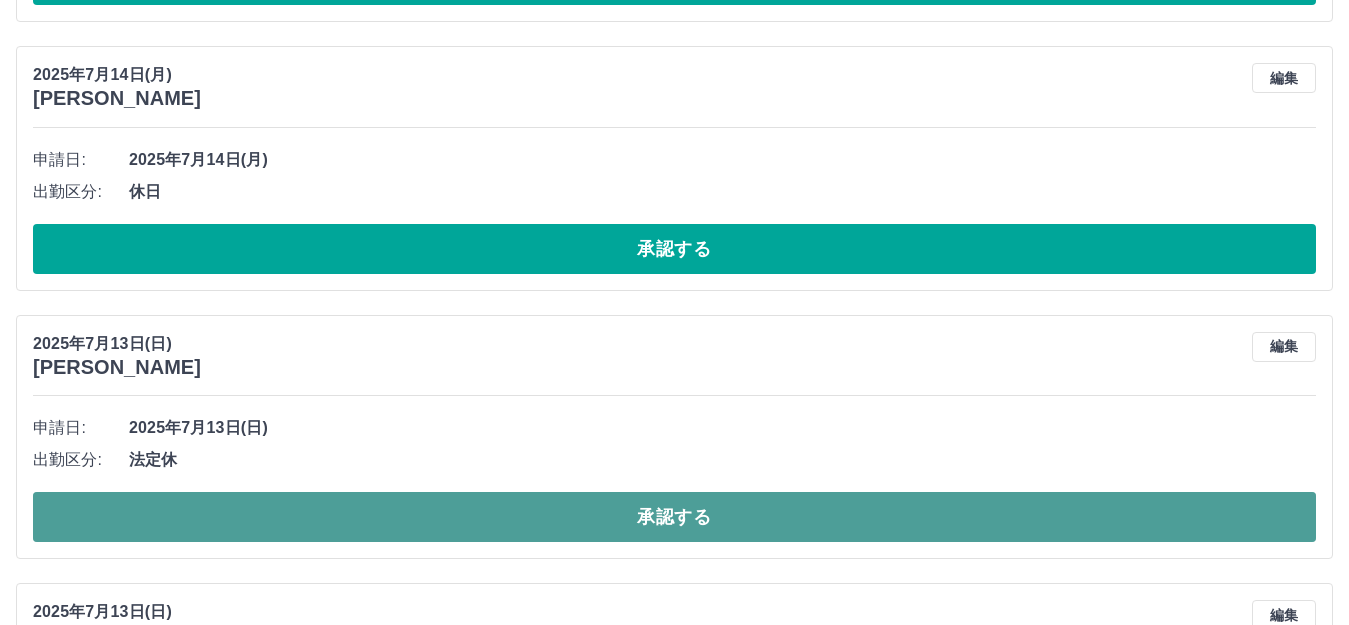 click on "承認する" at bounding box center (674, 517) 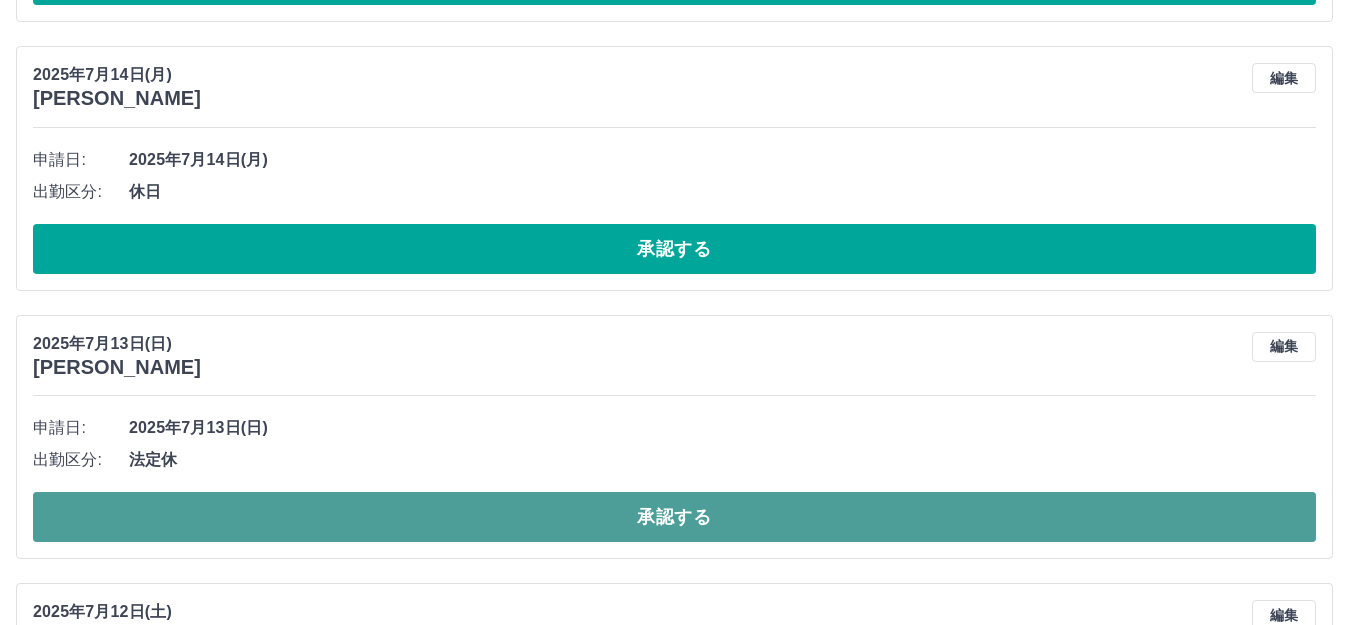 click on "承認する" at bounding box center [674, 517] 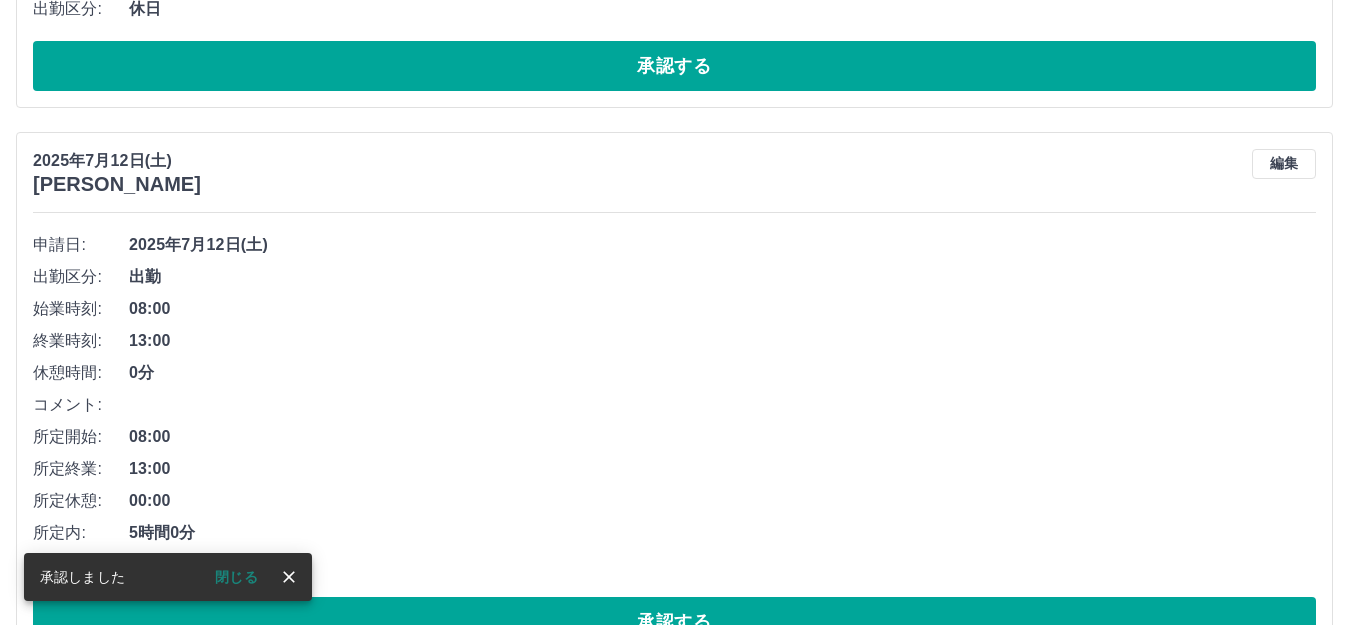 scroll, scrollTop: 3500, scrollLeft: 0, axis: vertical 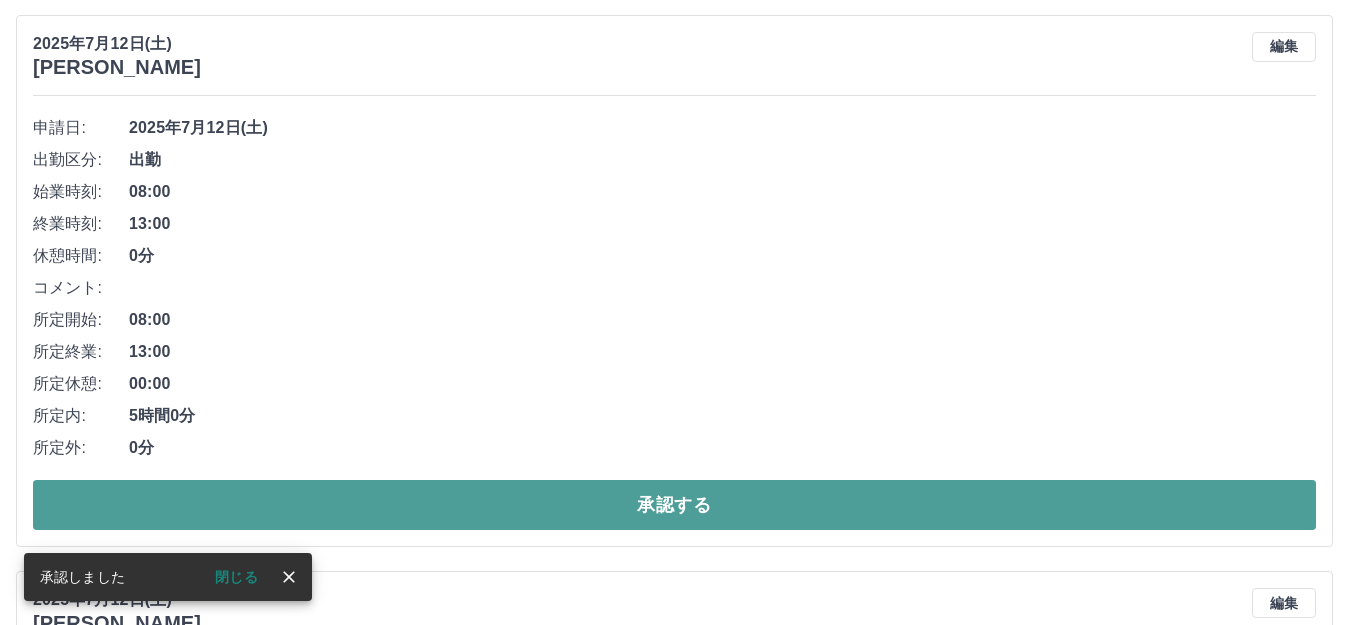 click on "承認する" at bounding box center (674, 505) 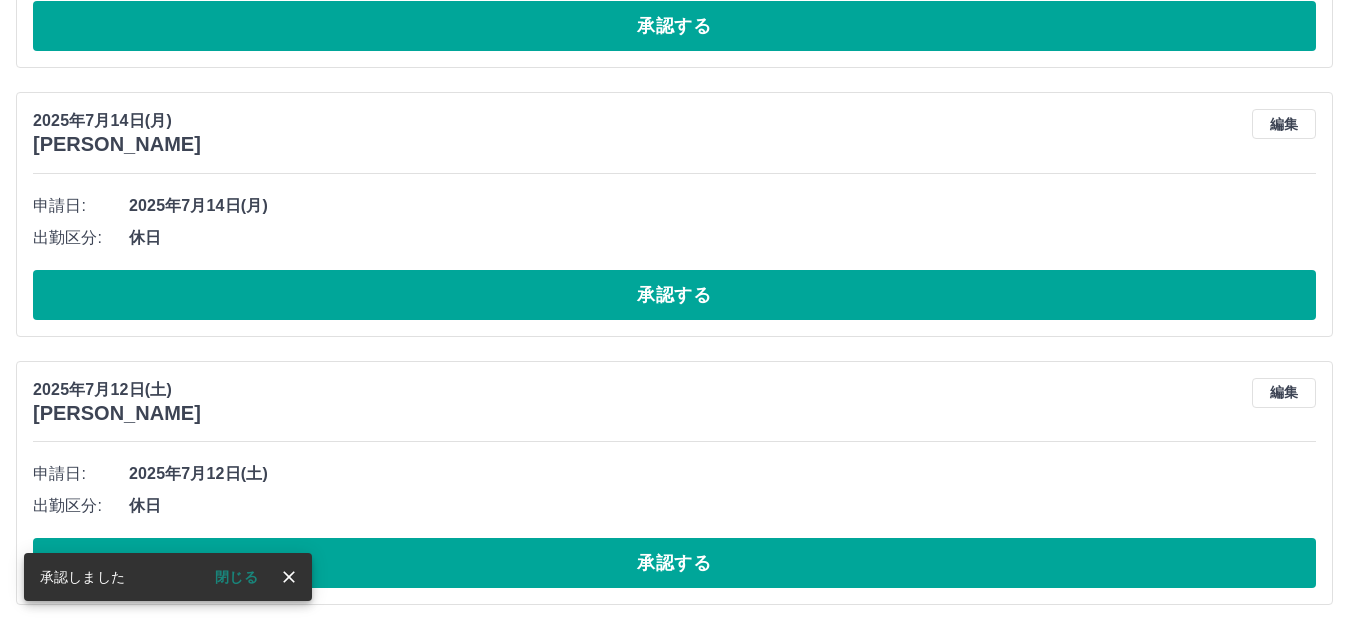 scroll, scrollTop: 3160, scrollLeft: 0, axis: vertical 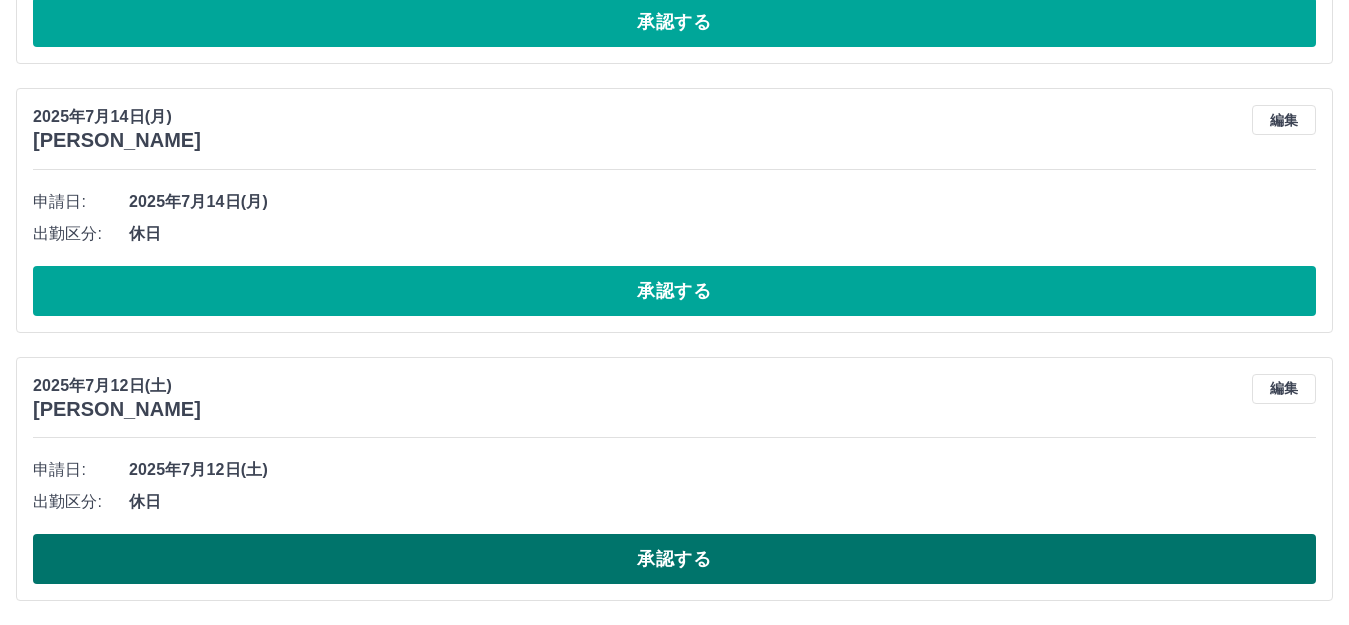 click on "承認する" at bounding box center [674, 559] 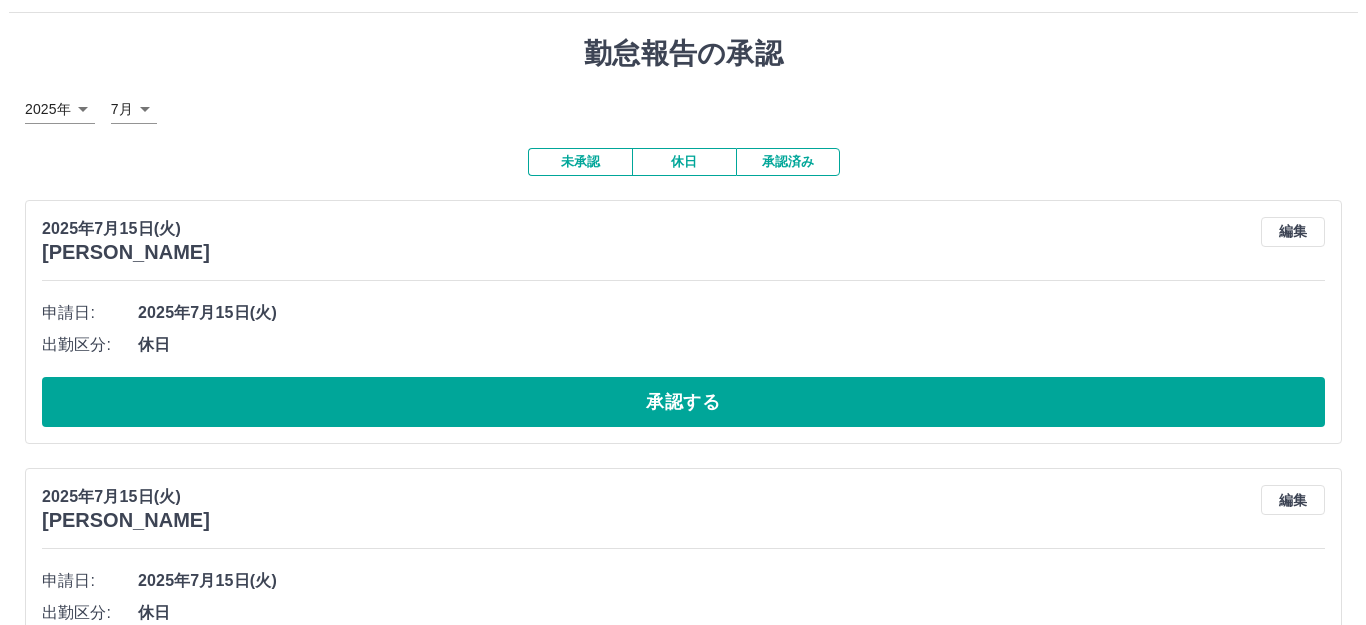 scroll, scrollTop: 0, scrollLeft: 0, axis: both 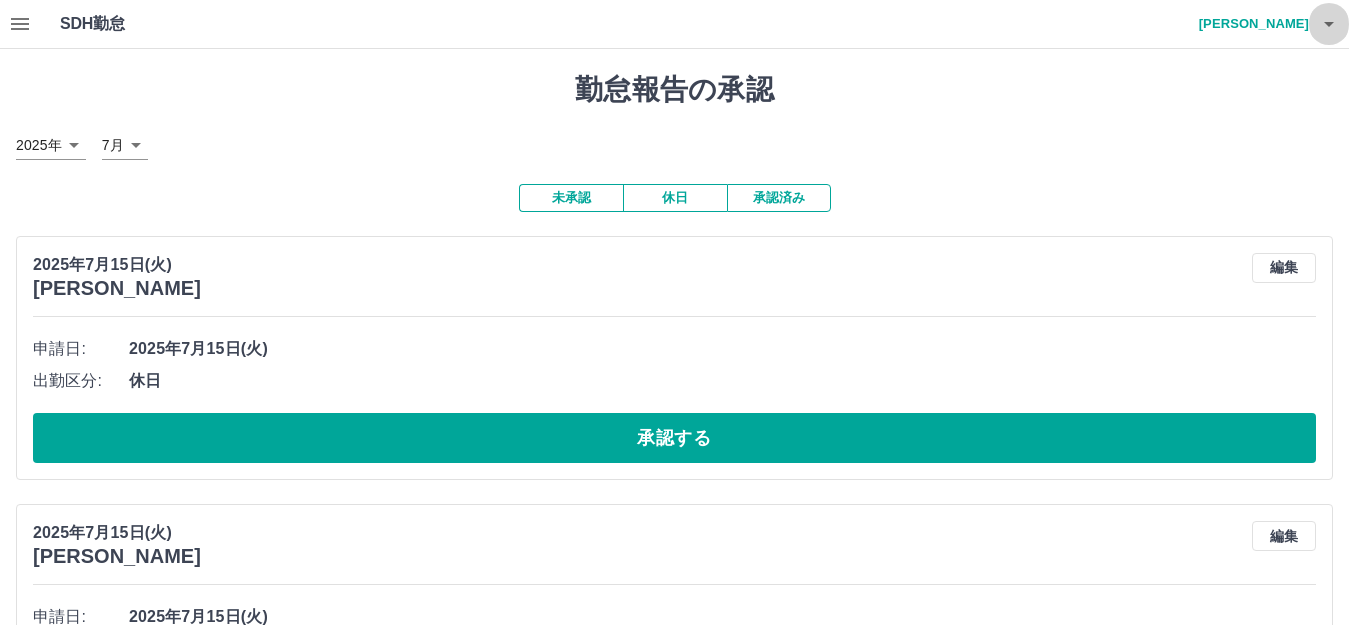 click 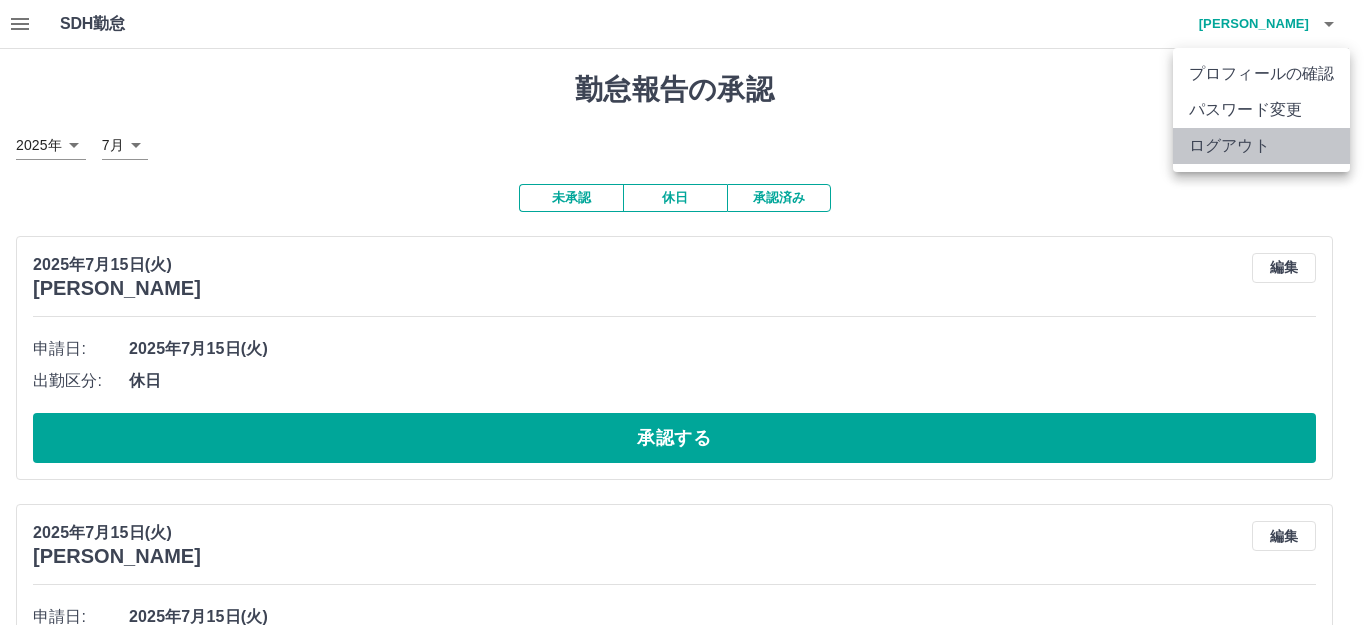 click on "ログアウト" at bounding box center [1261, 146] 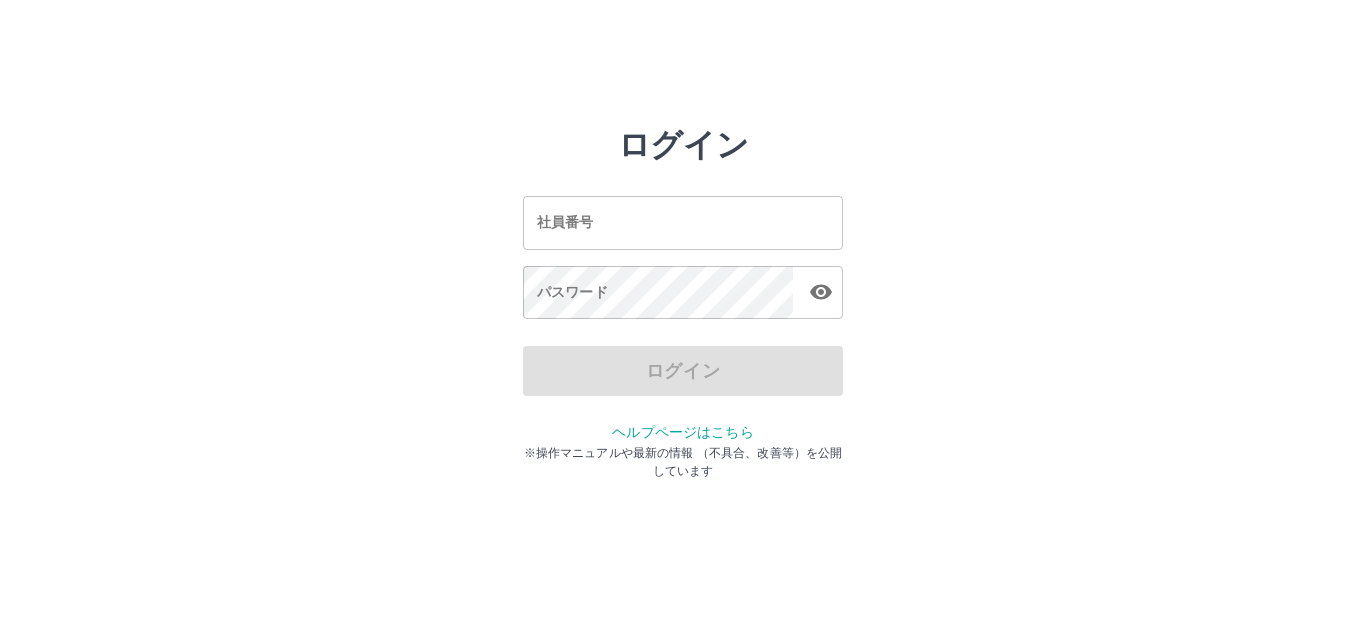 scroll, scrollTop: 0, scrollLeft: 0, axis: both 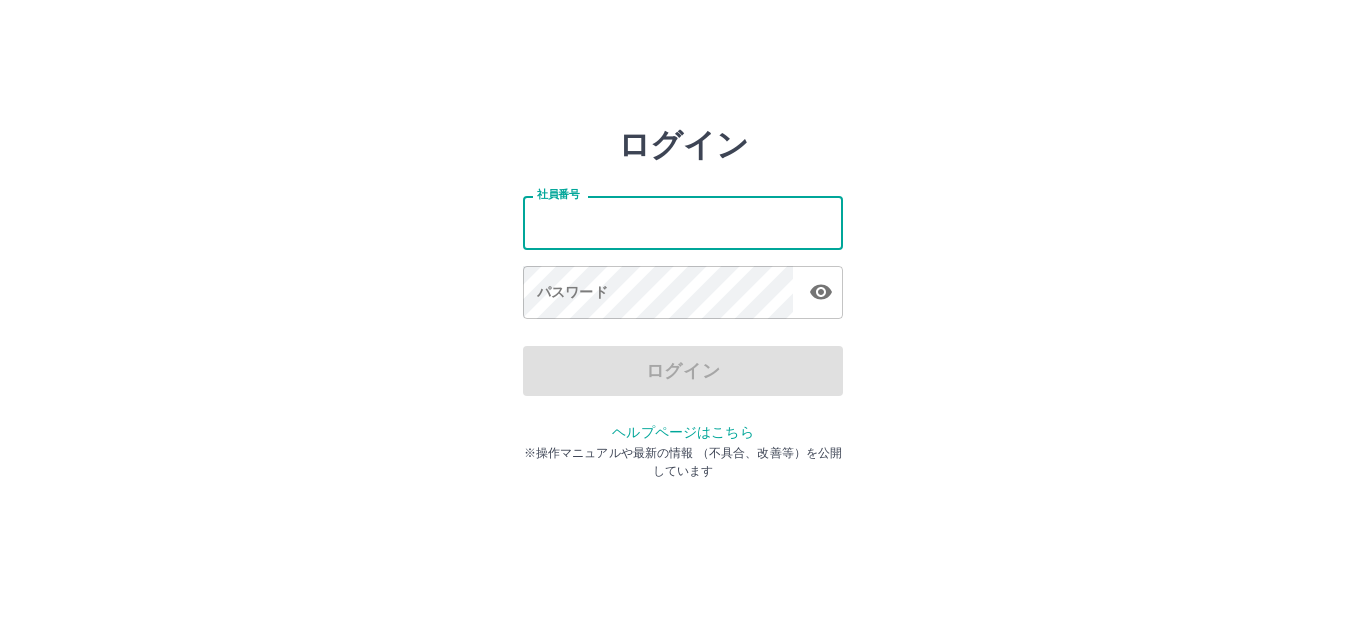 click on "社員番号" at bounding box center [683, 222] 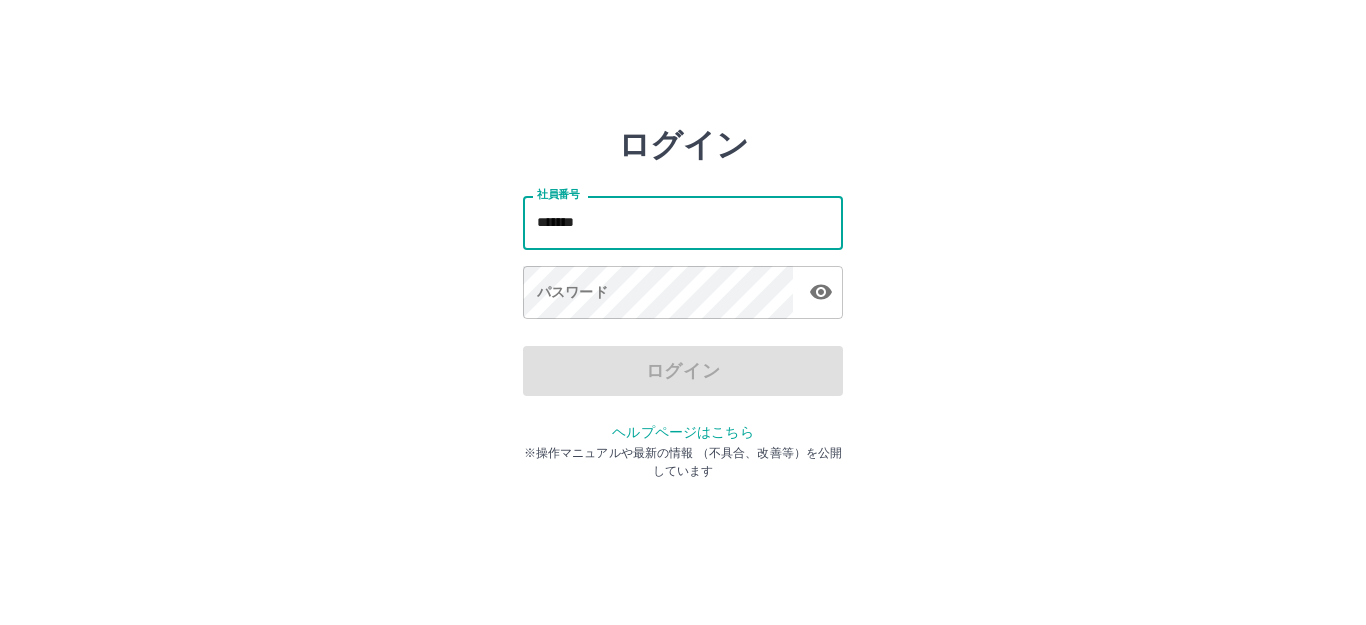 type on "*******" 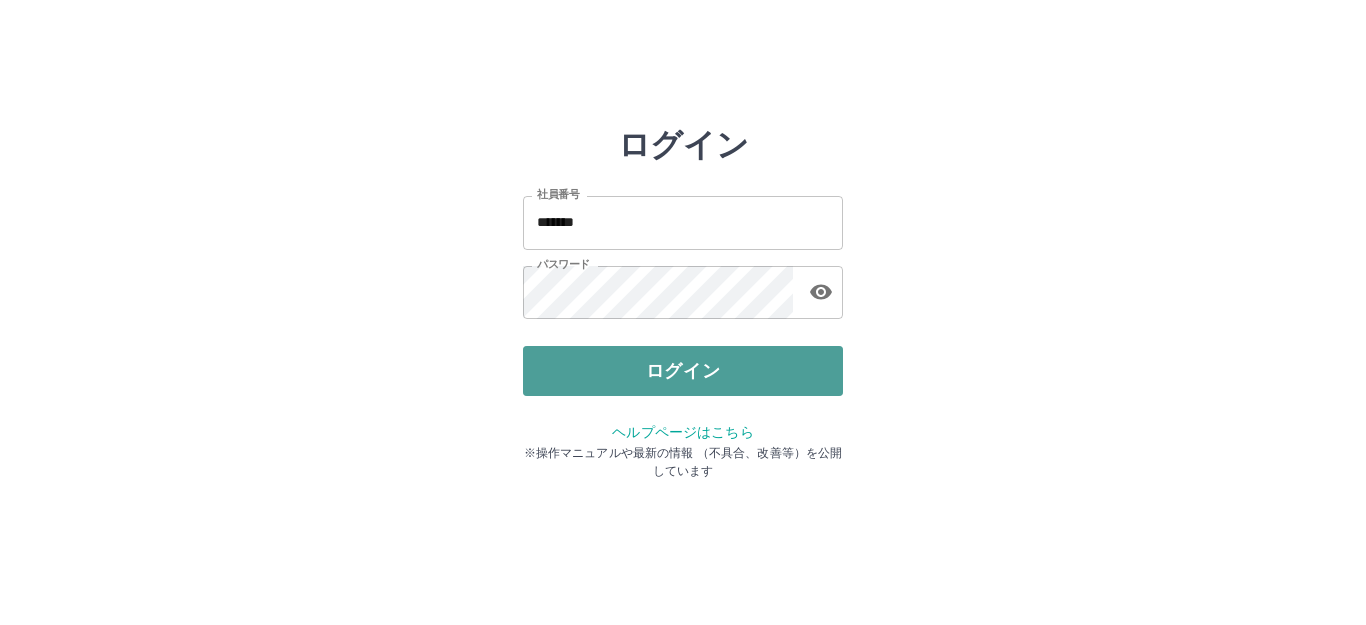 click on "ログイン" at bounding box center (683, 371) 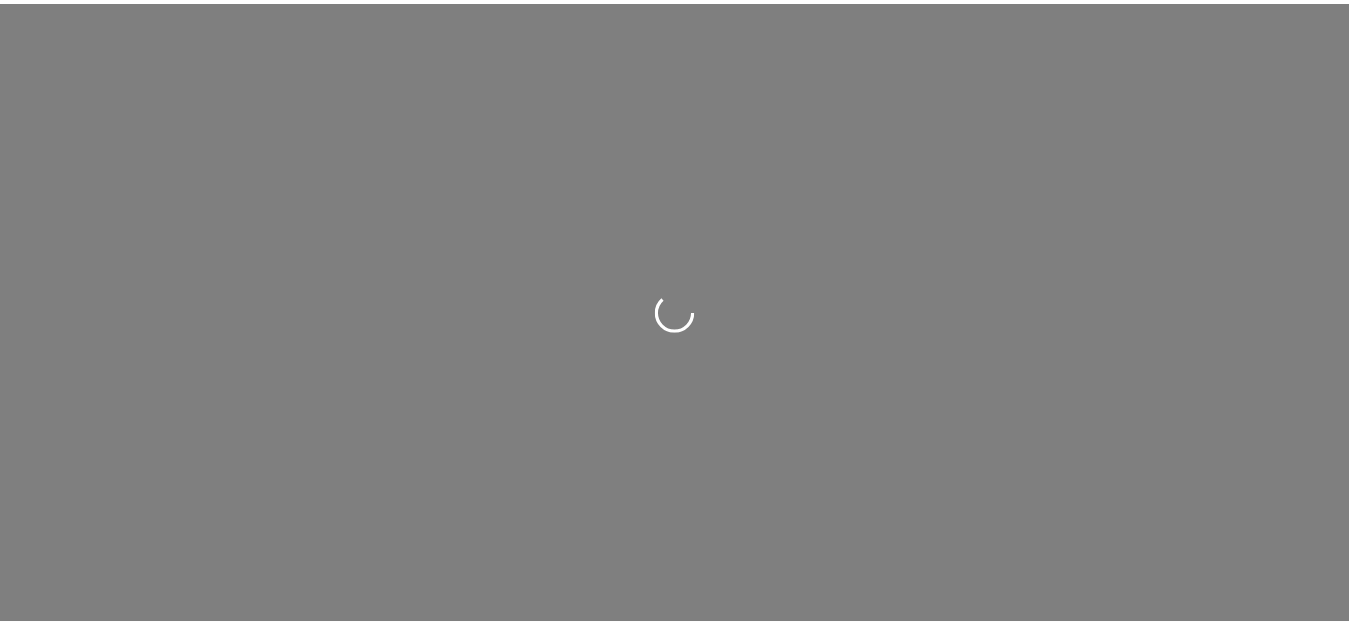 scroll, scrollTop: 0, scrollLeft: 0, axis: both 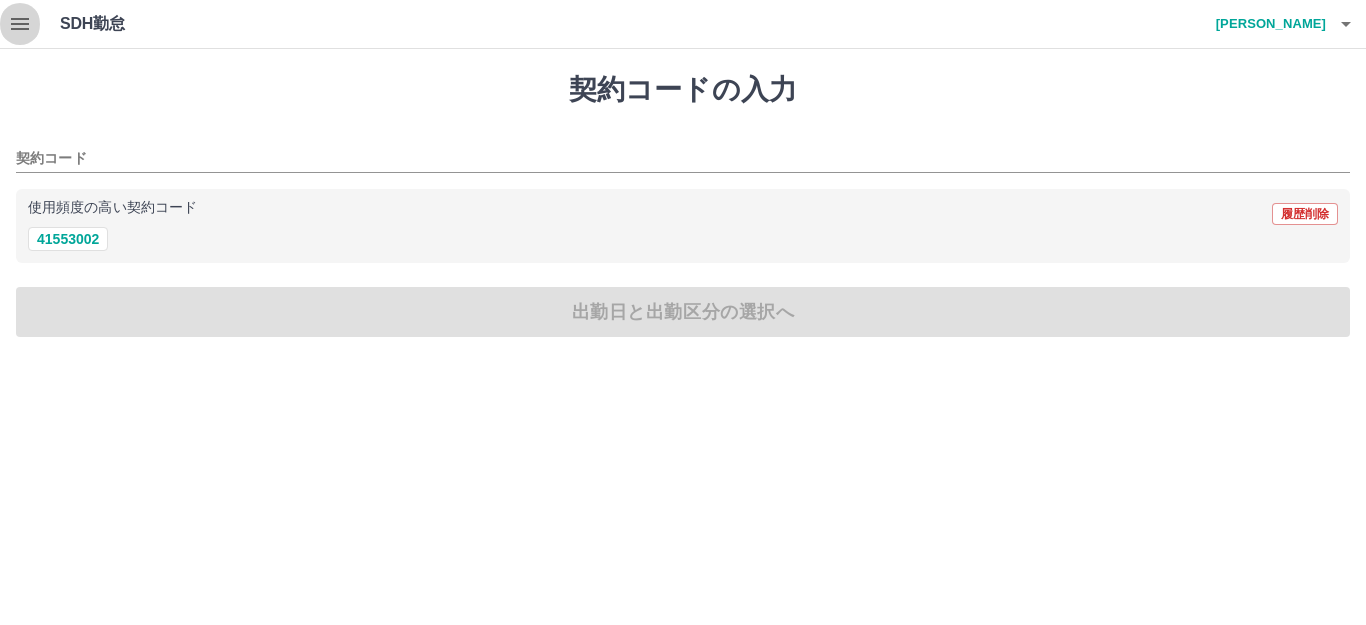 click 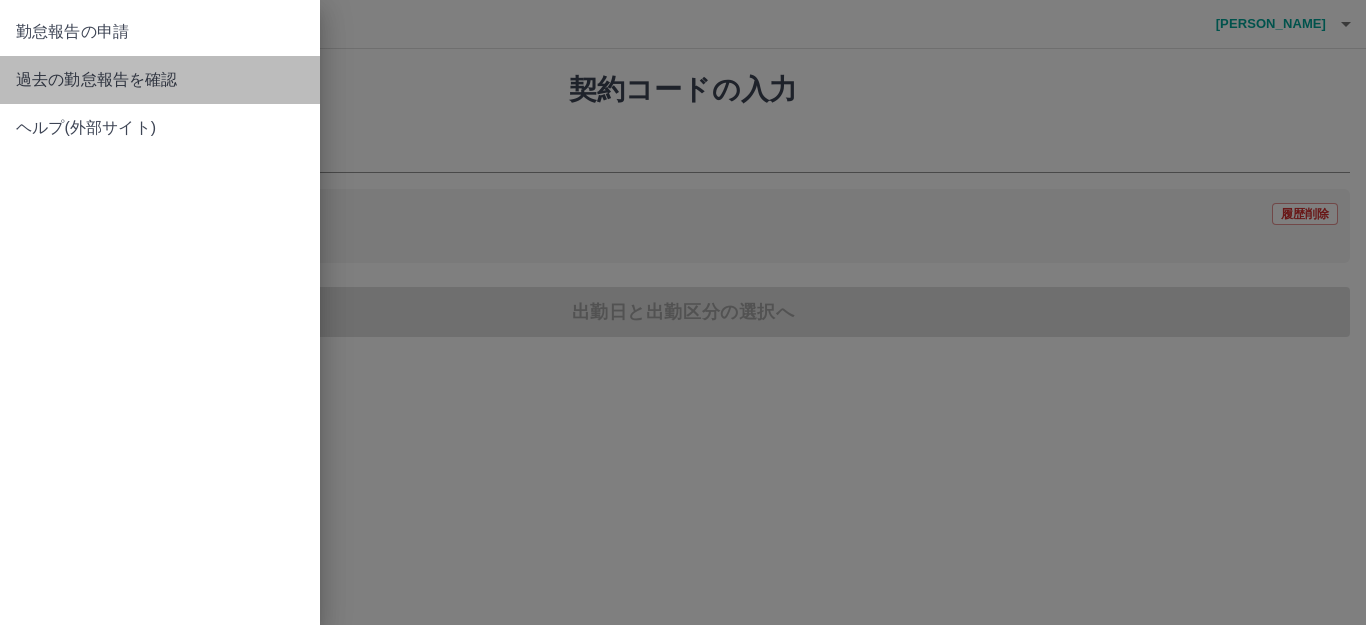 click on "過去の勤怠報告を確認" at bounding box center [160, 80] 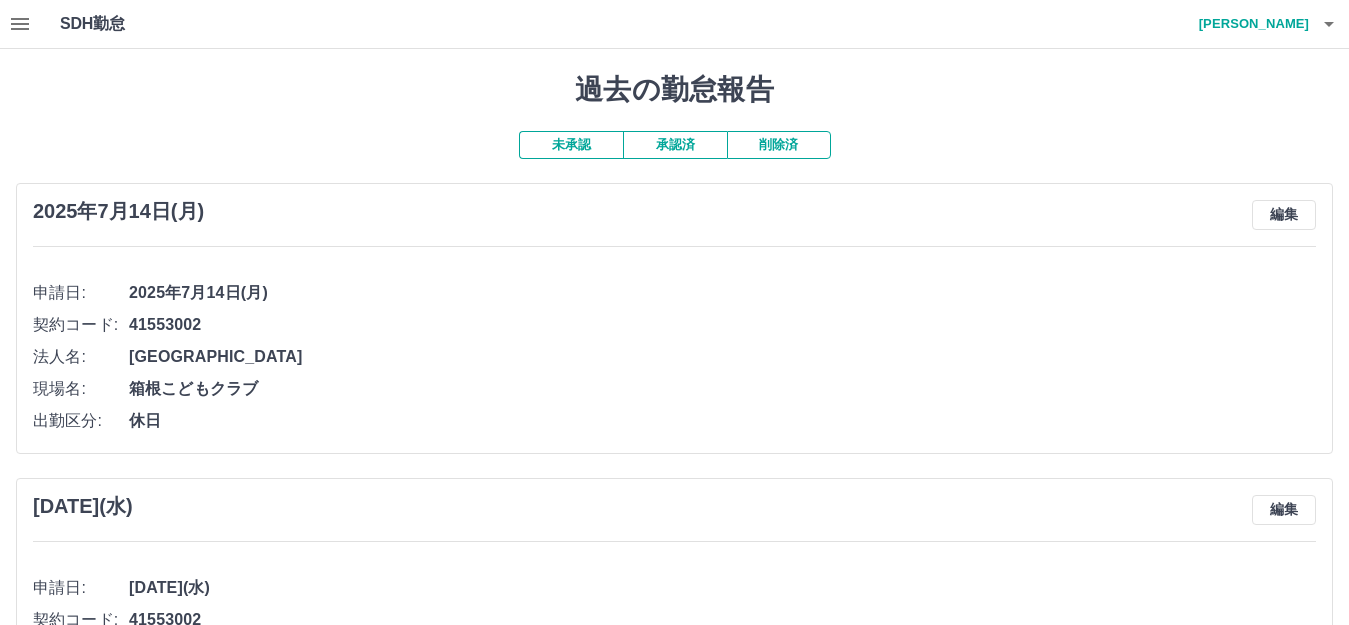 click on "承認済" at bounding box center (675, 145) 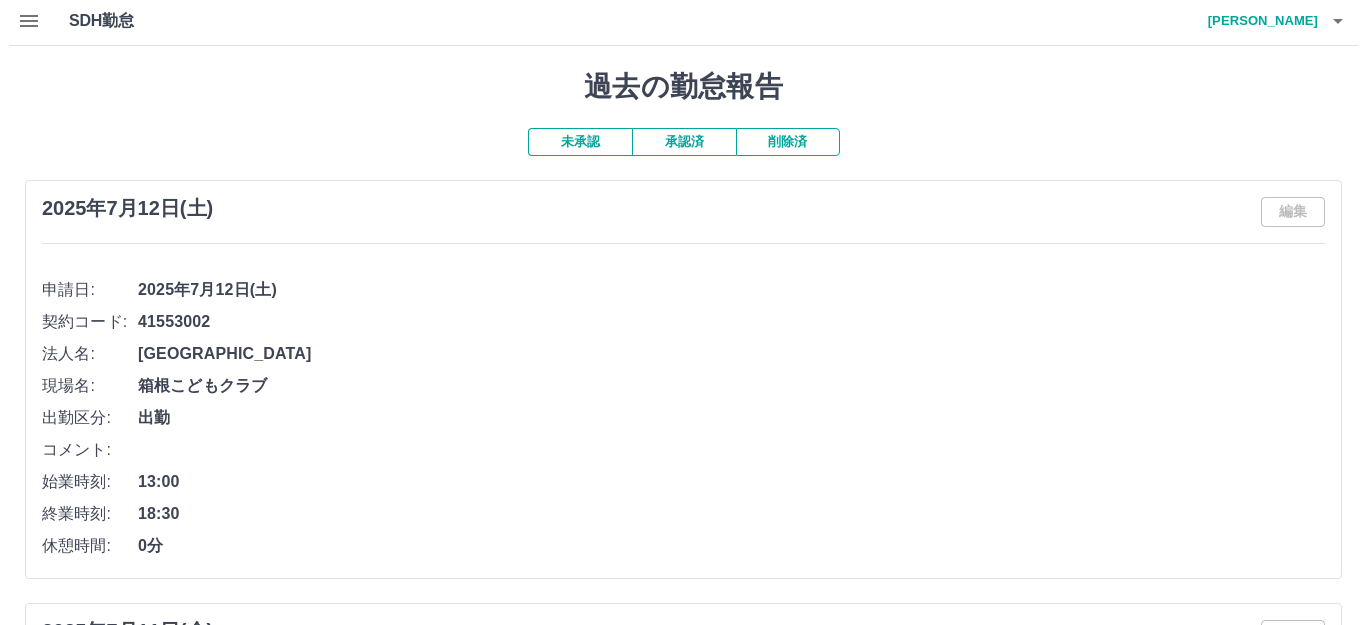 scroll, scrollTop: 0, scrollLeft: 0, axis: both 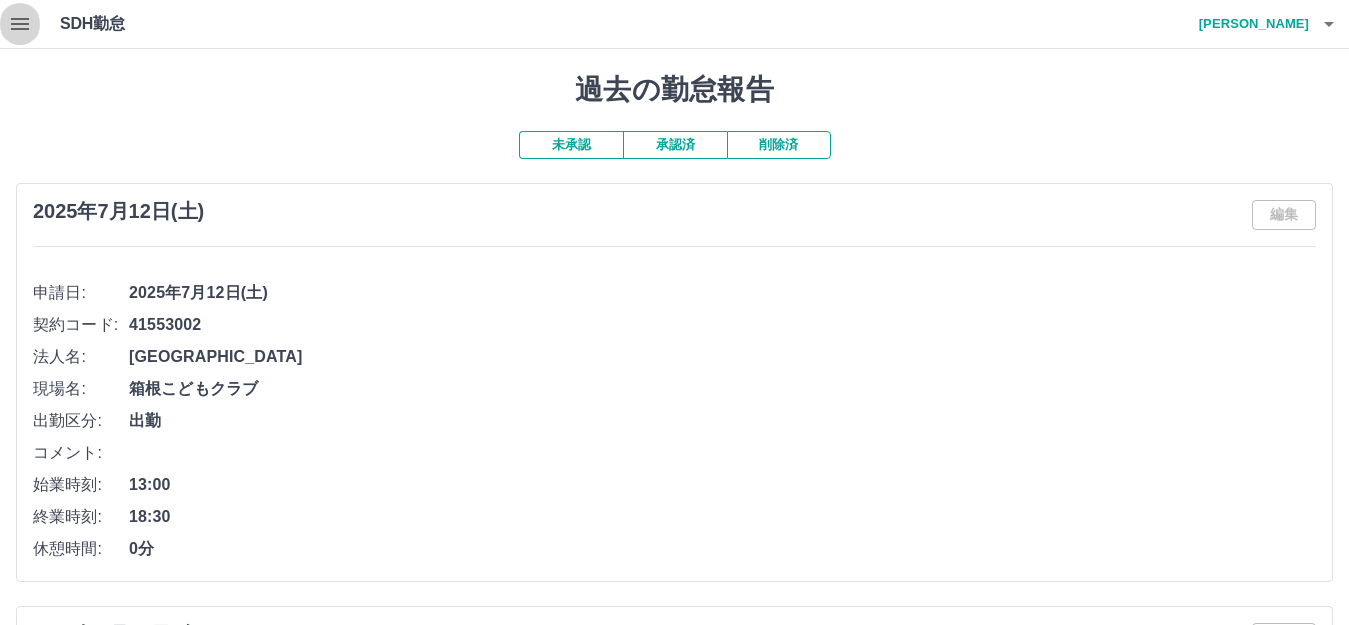 click 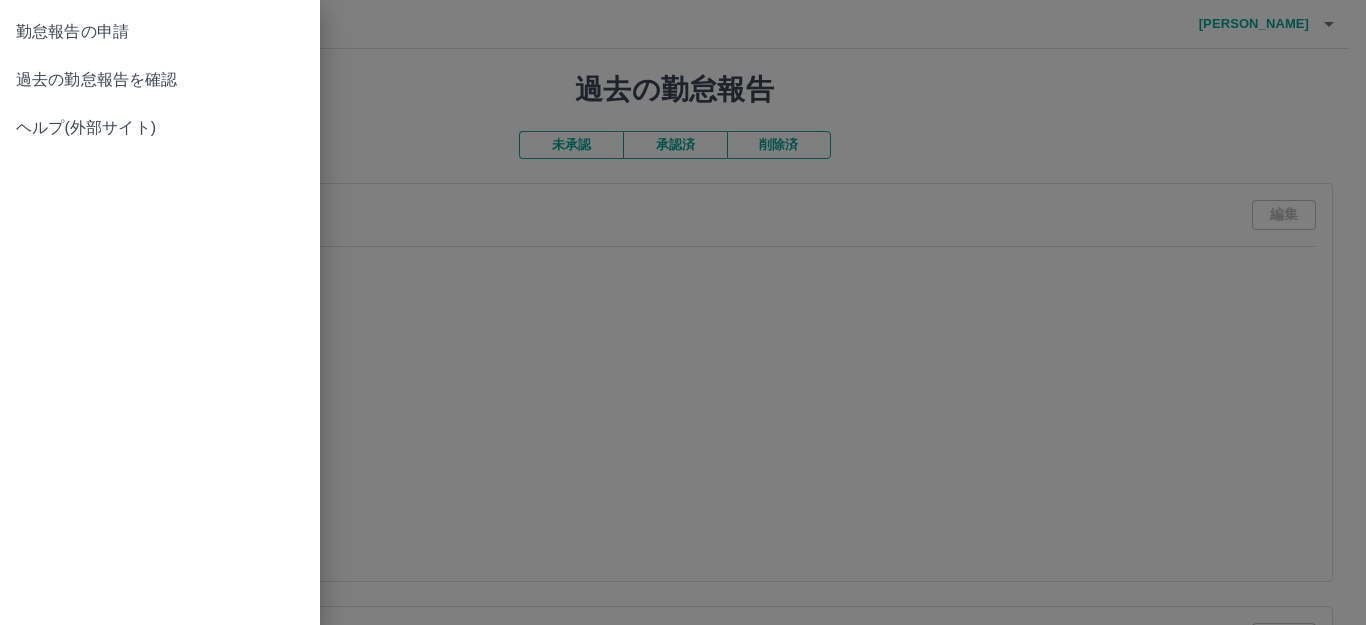 click at bounding box center (683, 312) 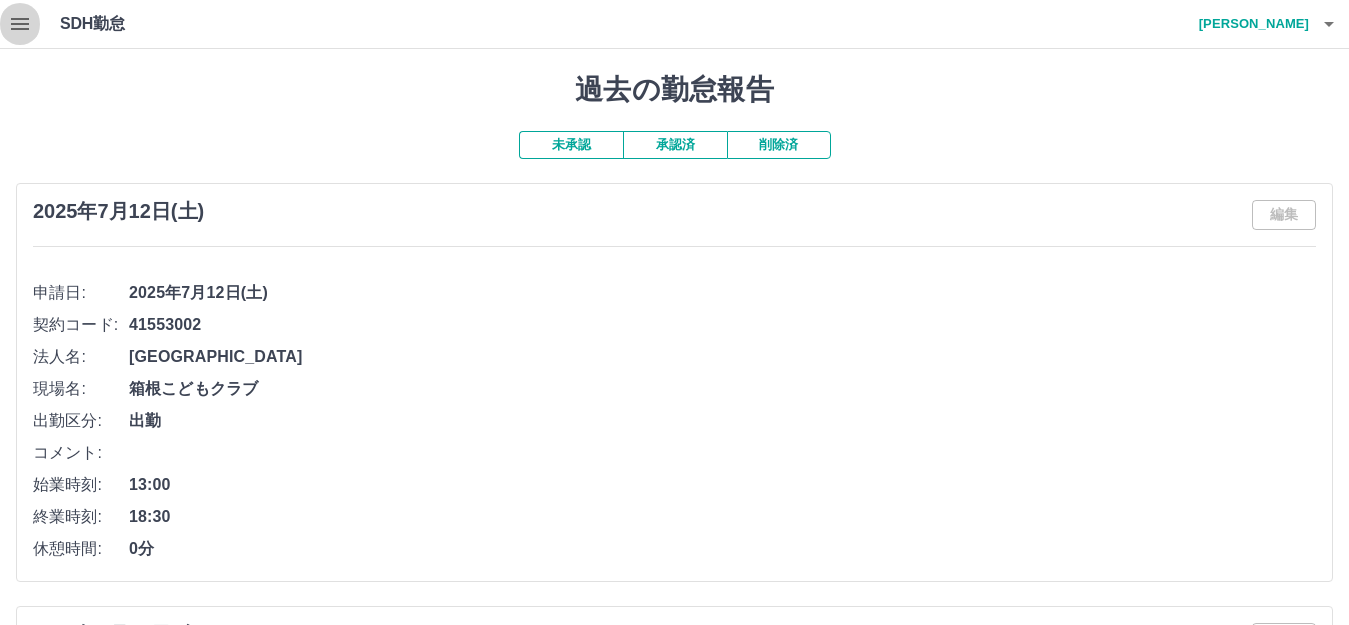 click 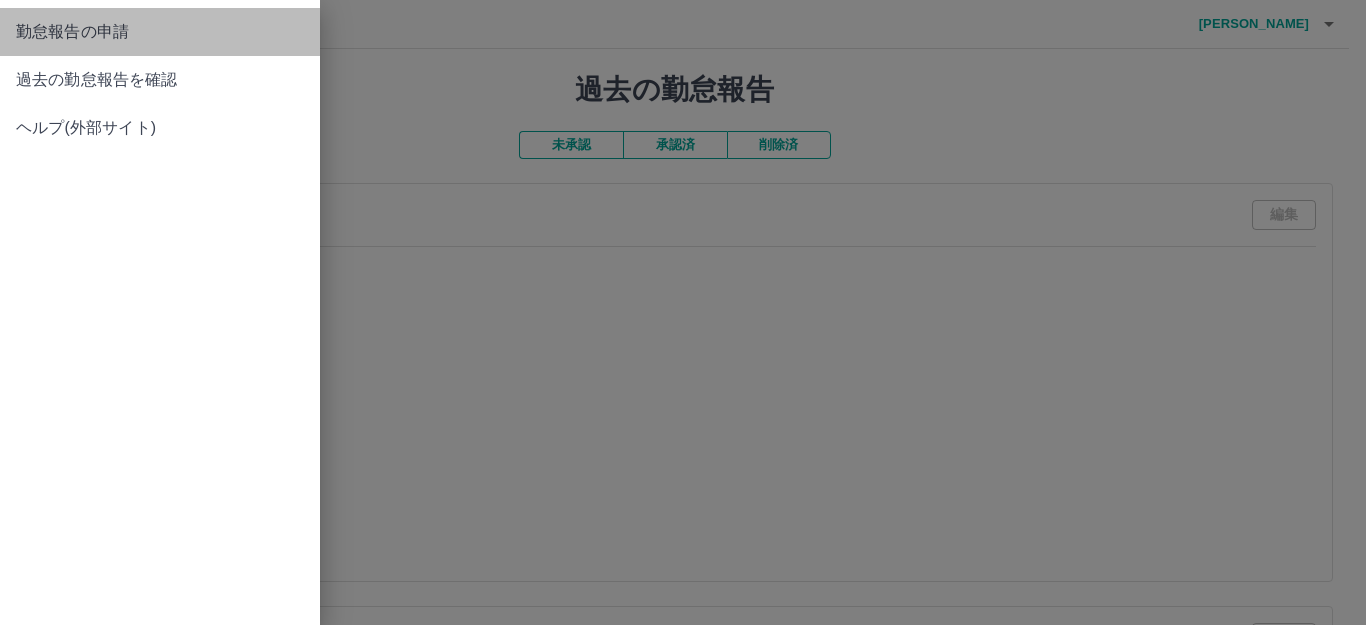 click on "勤怠報告の申請" at bounding box center (160, 32) 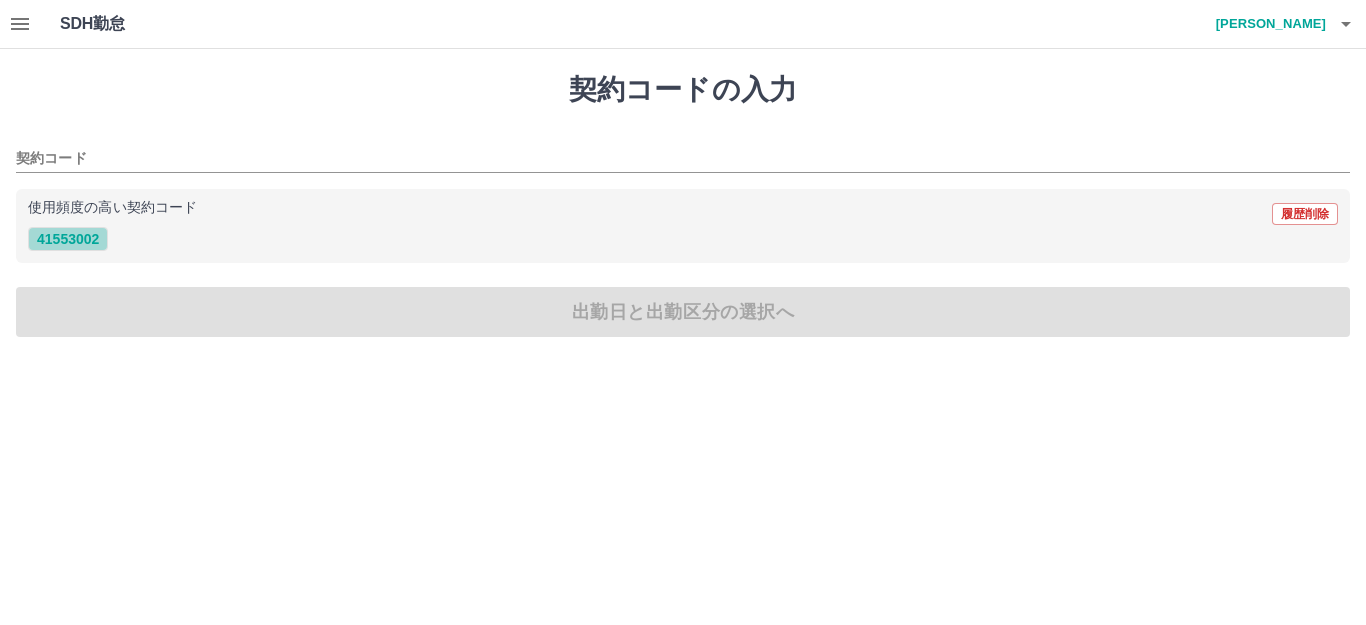 click on "41553002" at bounding box center [68, 239] 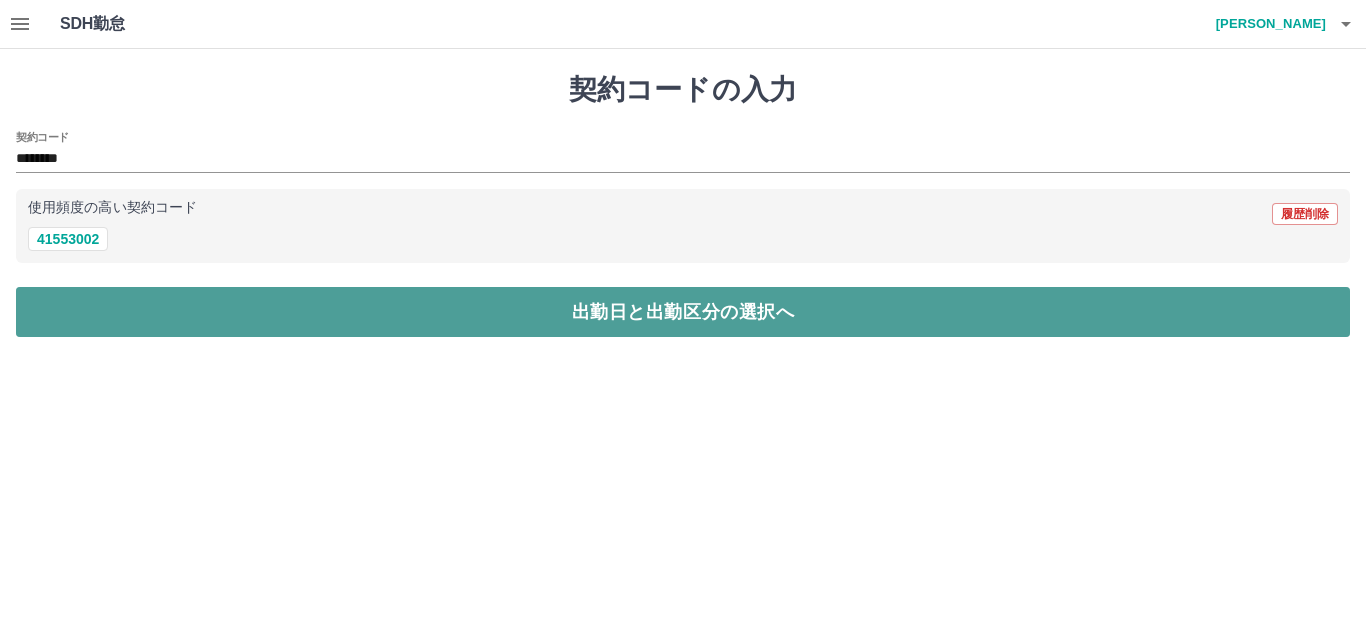 click on "出勤日と出勤区分の選択へ" at bounding box center [683, 312] 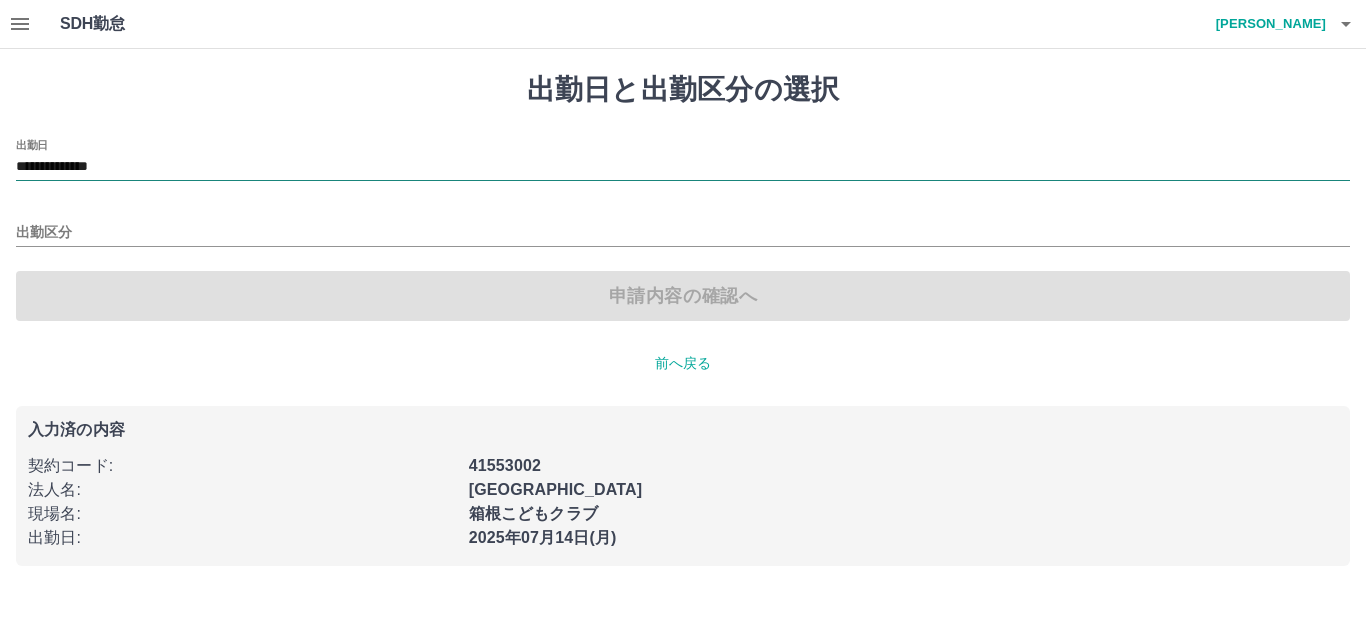 click on "**********" at bounding box center (683, 167) 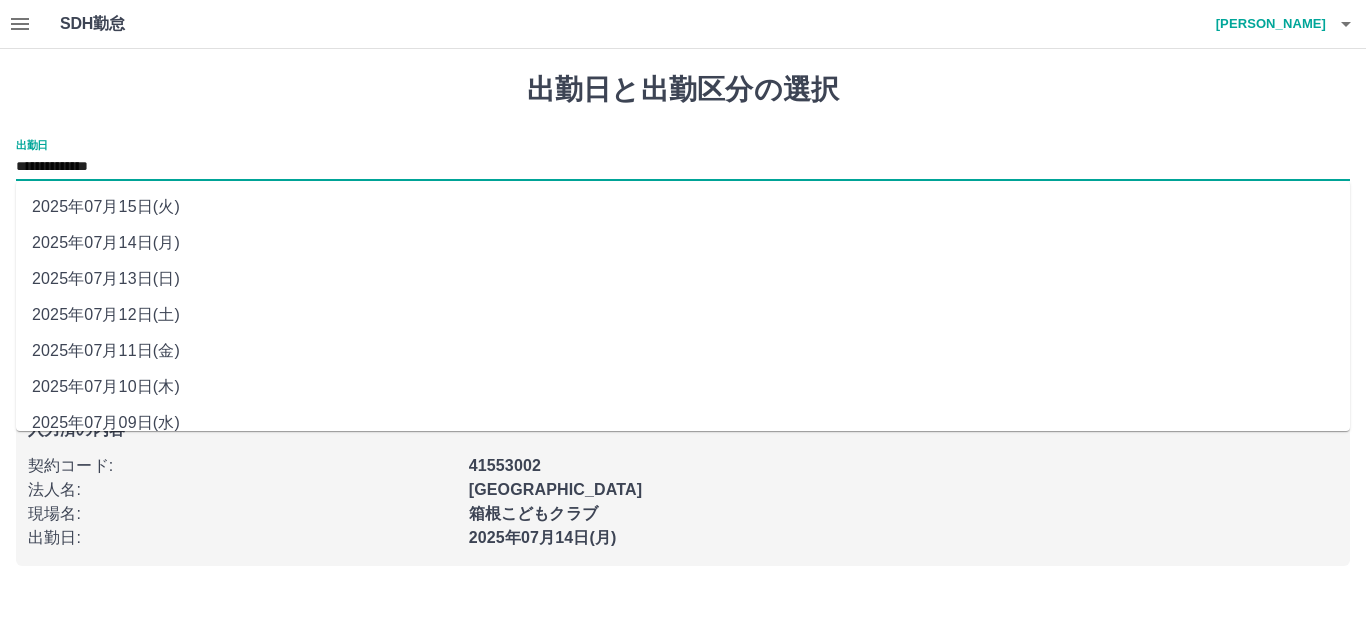 click on "2025年07月13日(日)" at bounding box center (683, 279) 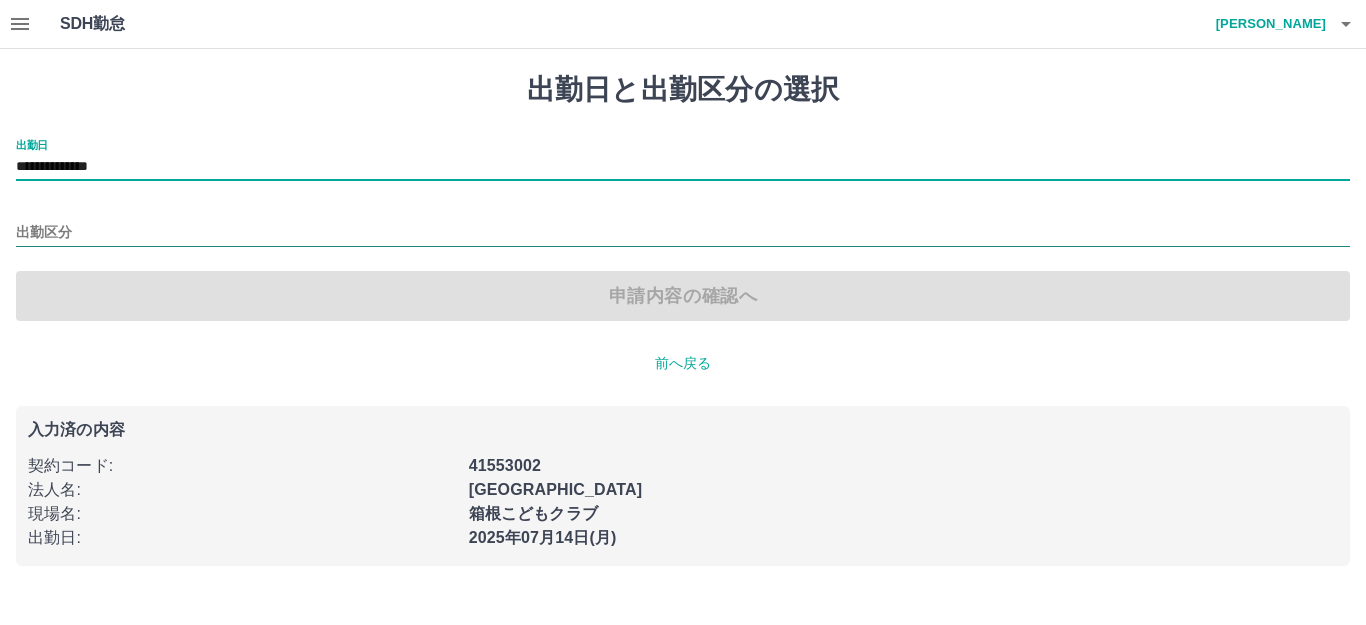 click on "出勤区分" at bounding box center (683, 233) 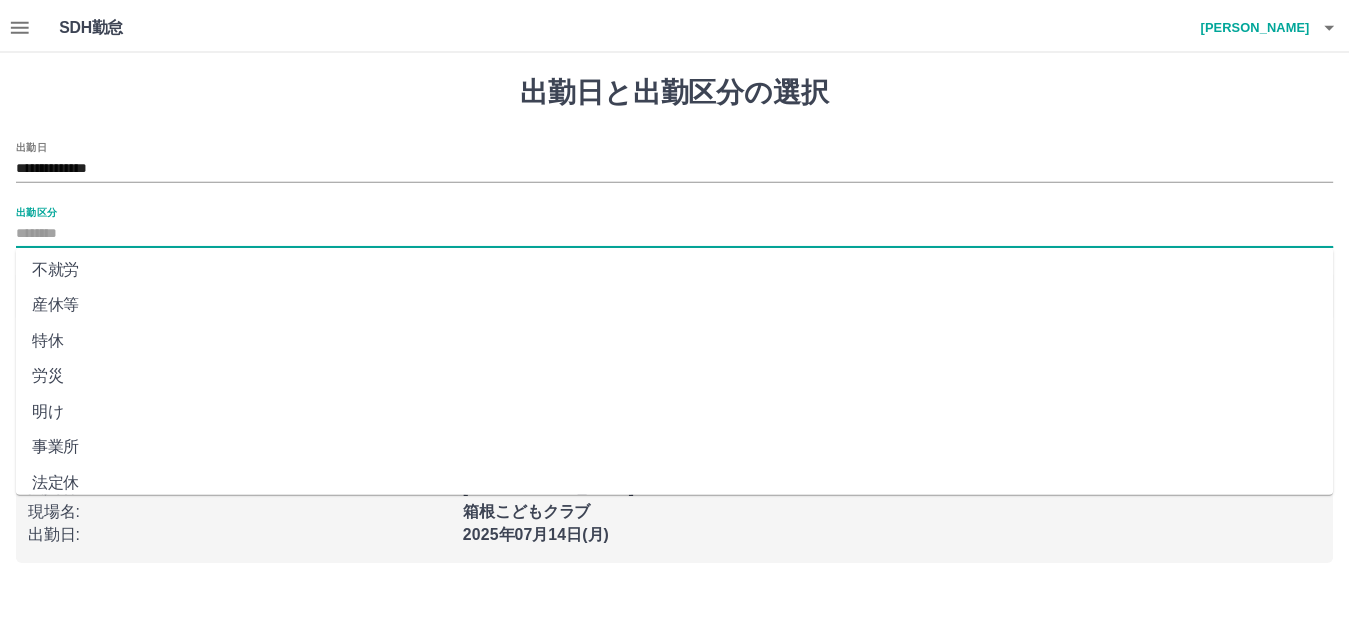 scroll, scrollTop: 414, scrollLeft: 0, axis: vertical 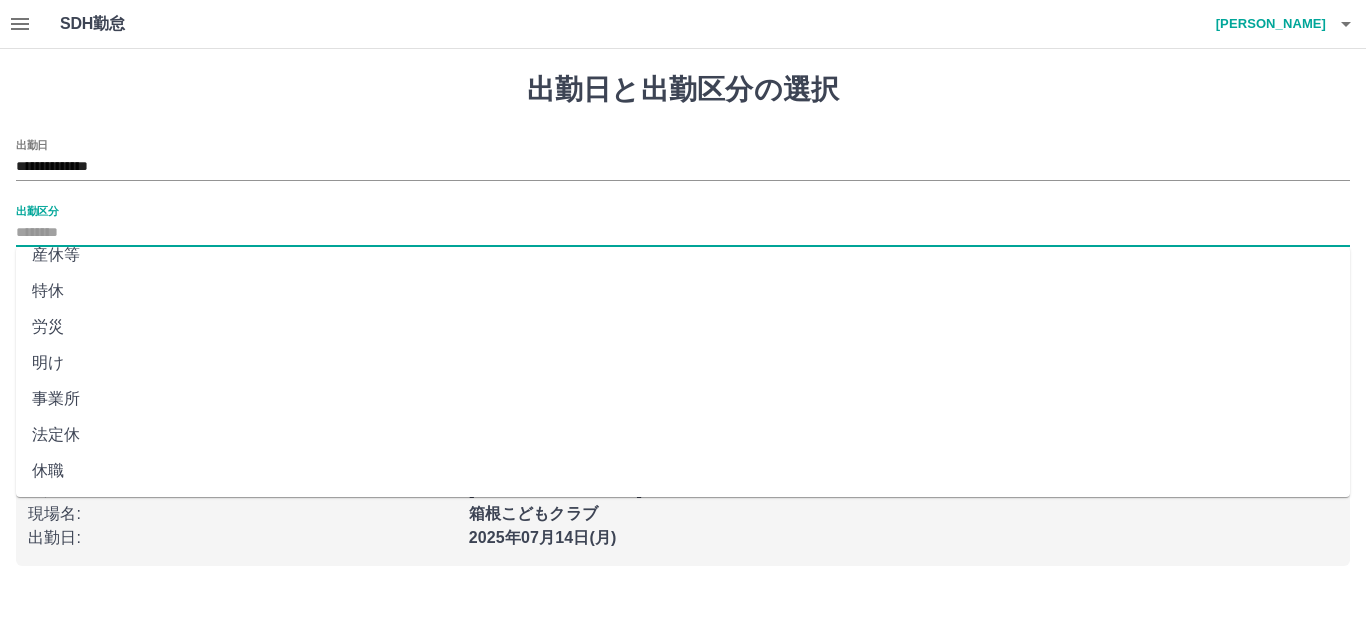 click on "法定休" at bounding box center (683, 435) 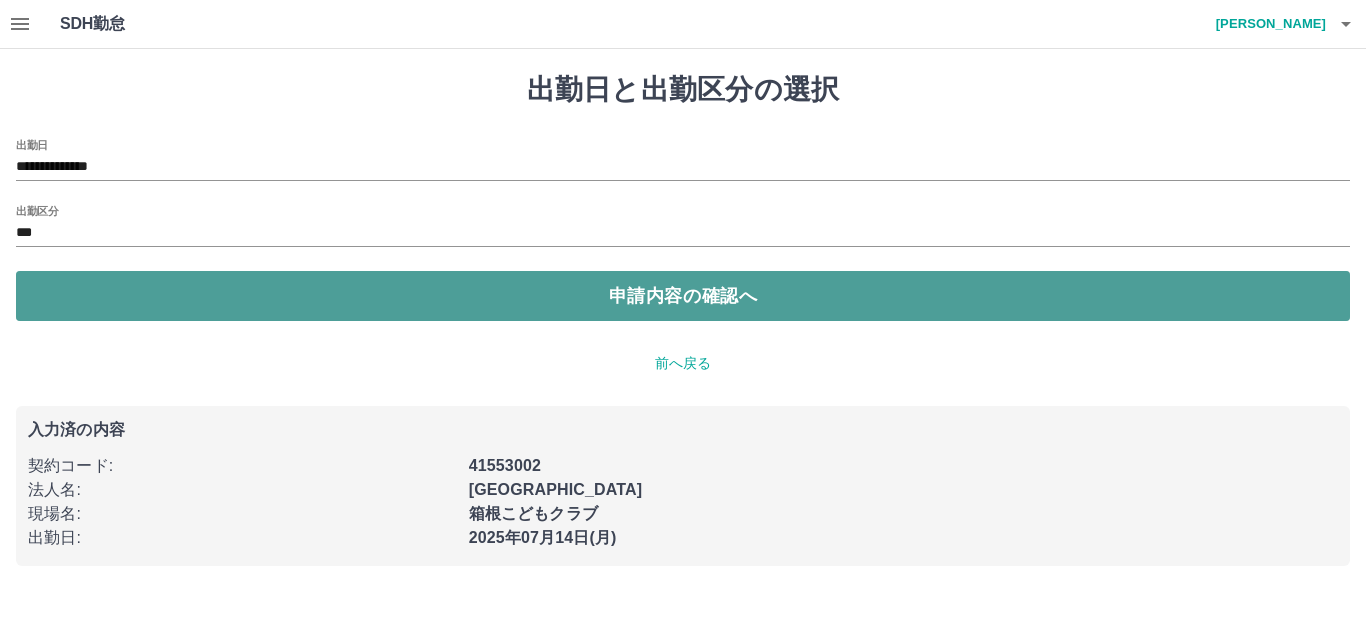 click on "申請内容の確認へ" at bounding box center [683, 296] 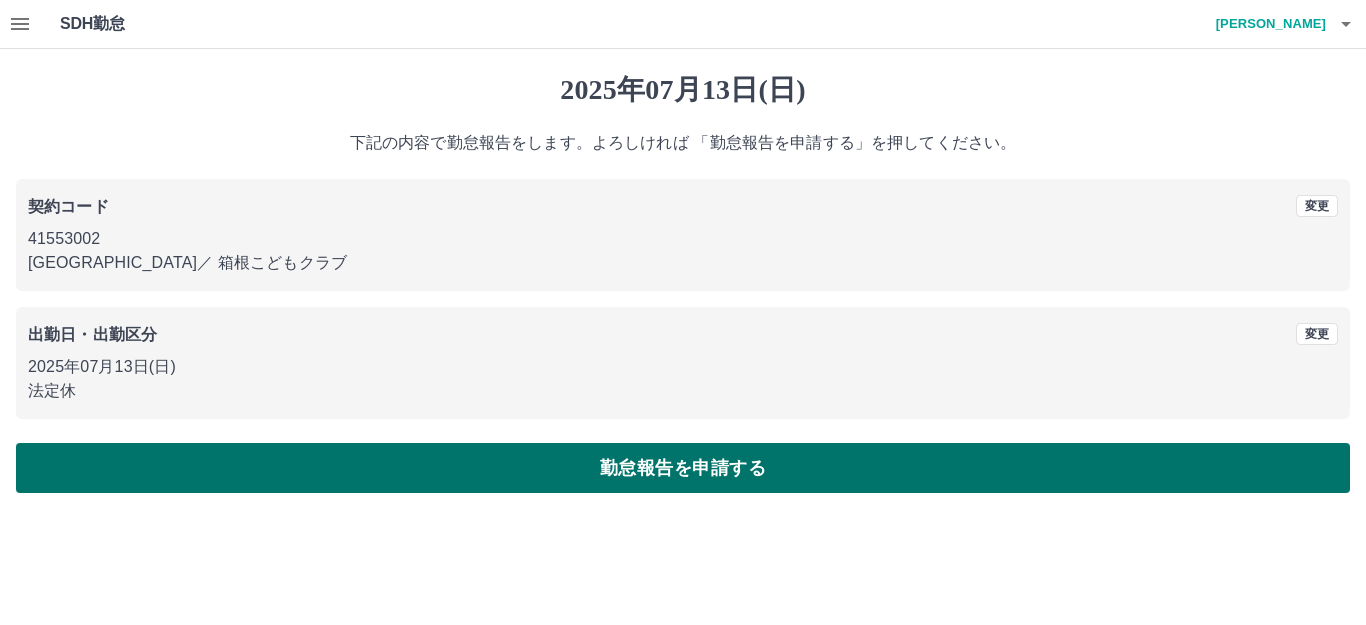click on "勤怠報告を申請する" at bounding box center [683, 468] 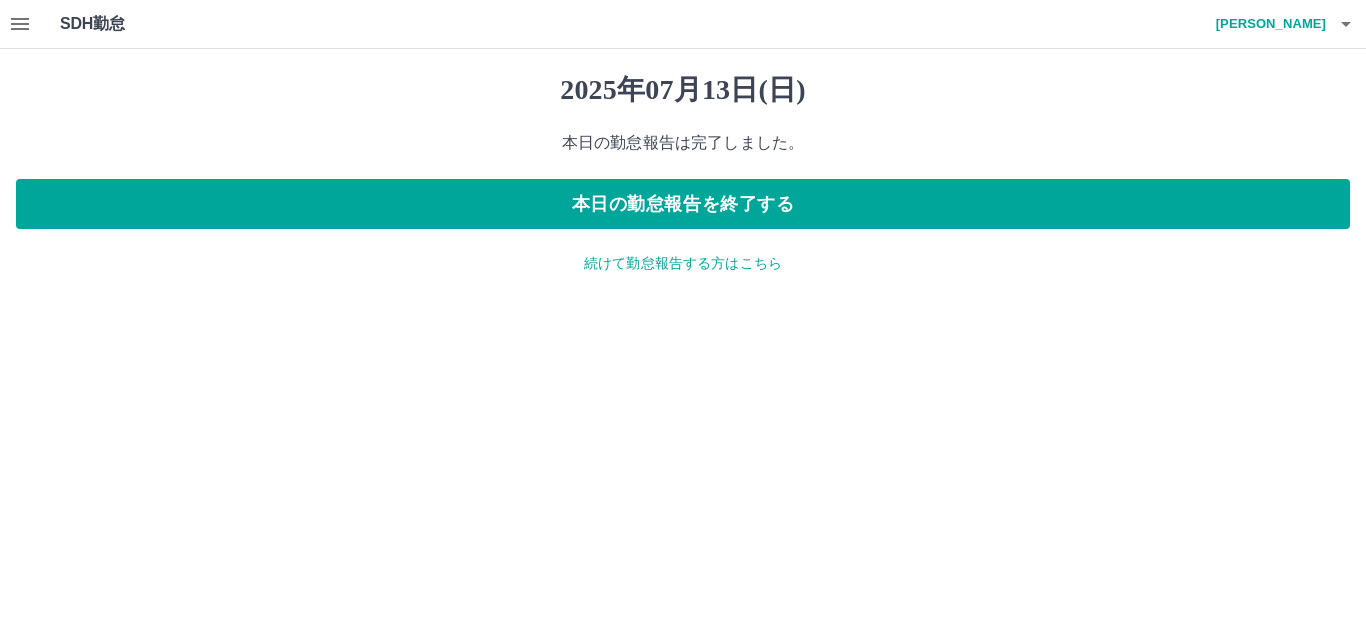 click 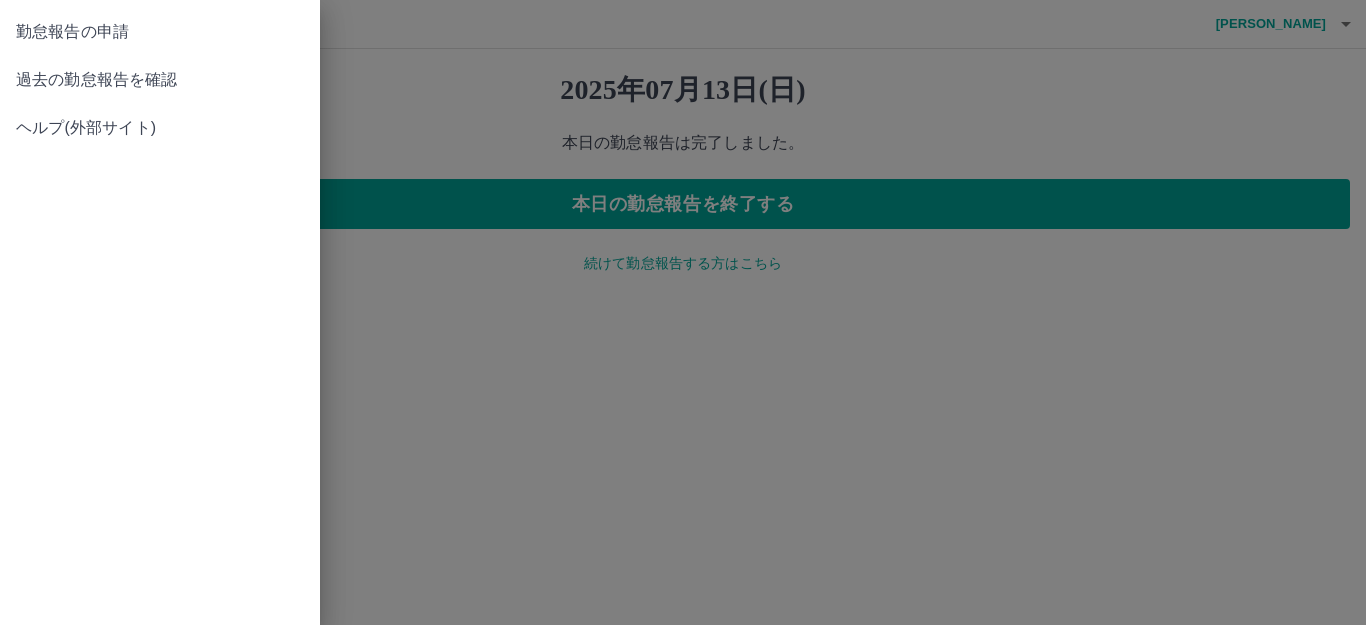 click on "過去の勤怠報告を確認" at bounding box center (160, 80) 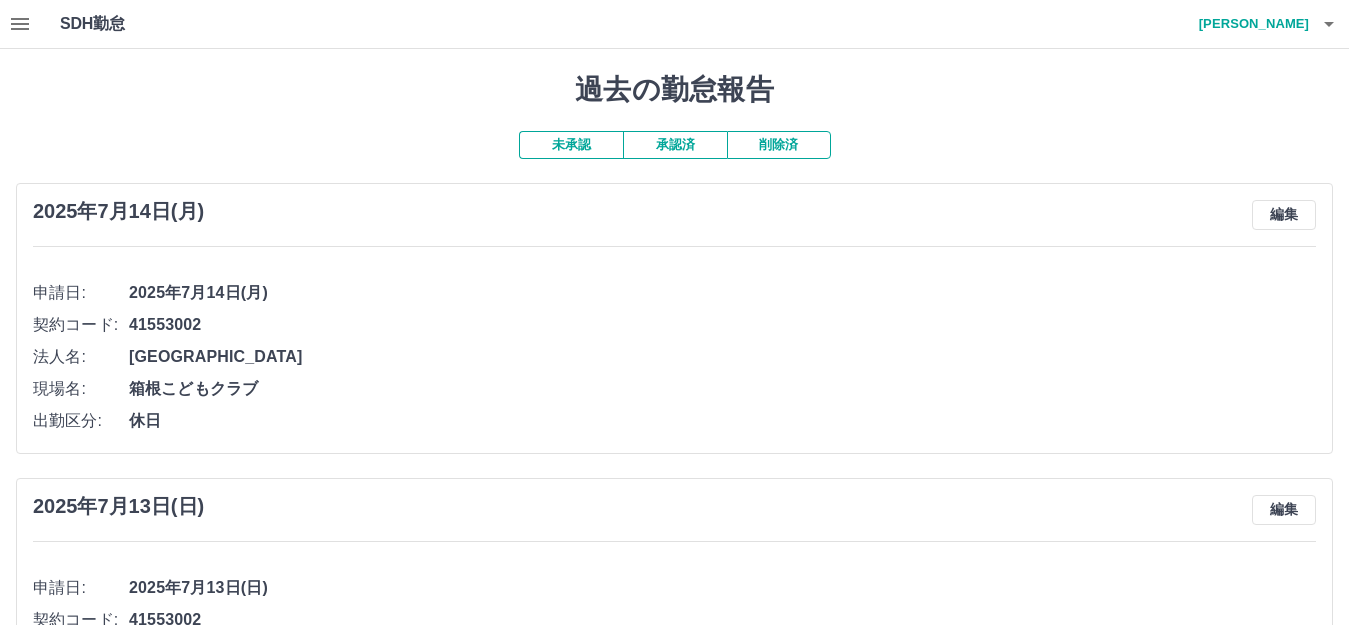 click on "未承認" at bounding box center [571, 145] 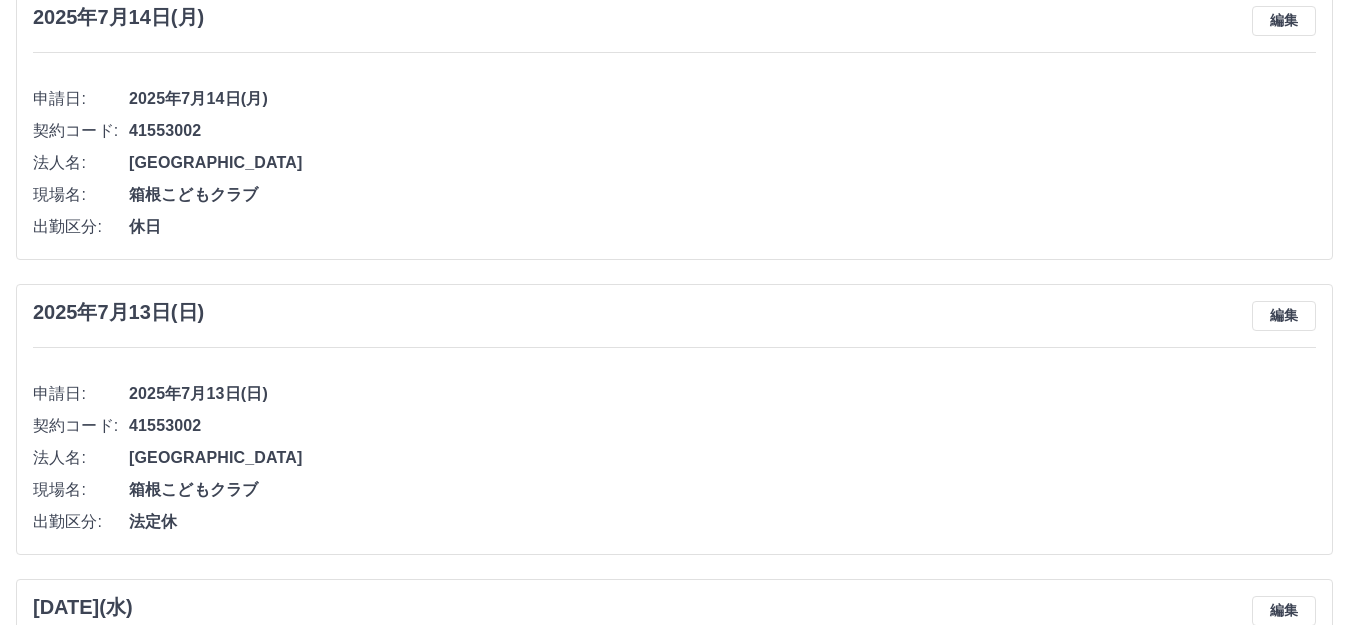 scroll, scrollTop: 0, scrollLeft: 0, axis: both 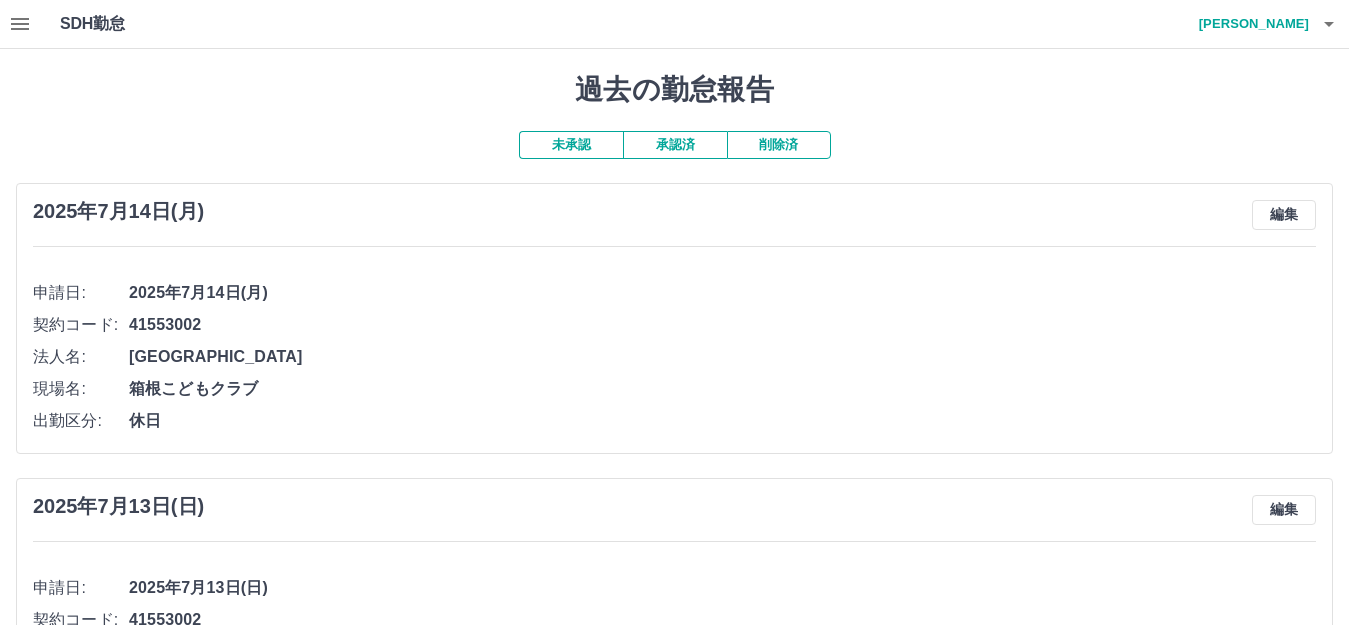 click on "承認済" at bounding box center (675, 145) 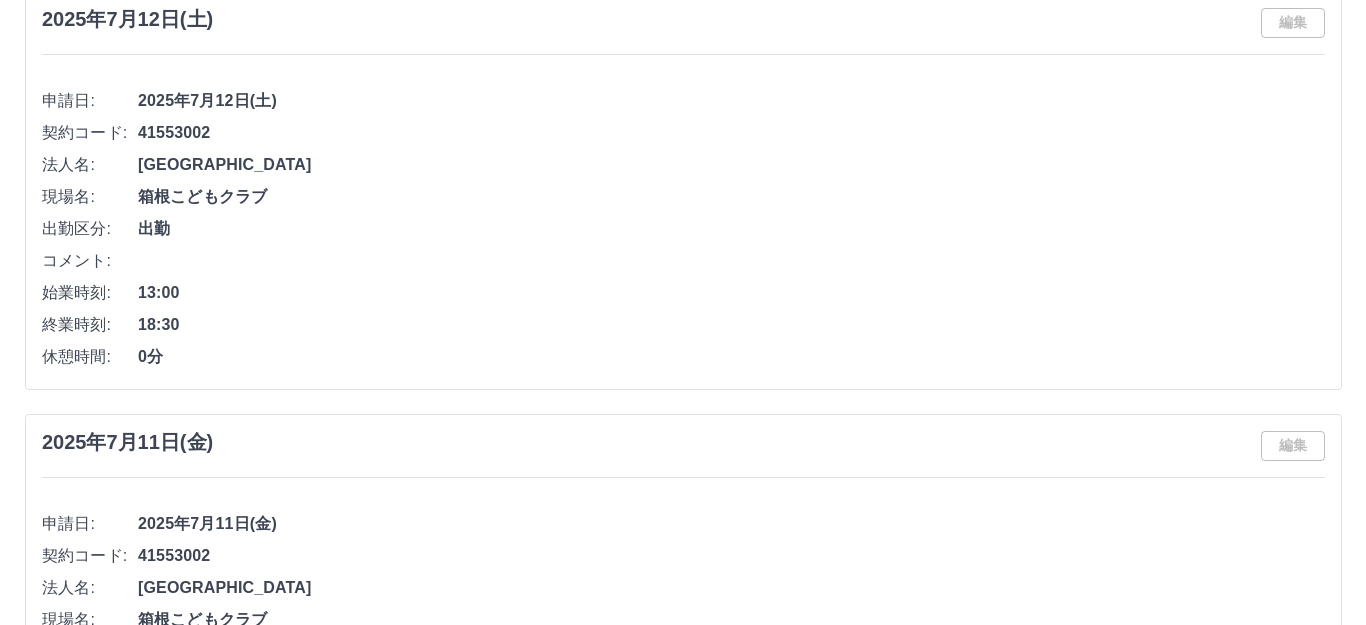 scroll, scrollTop: 0, scrollLeft: 0, axis: both 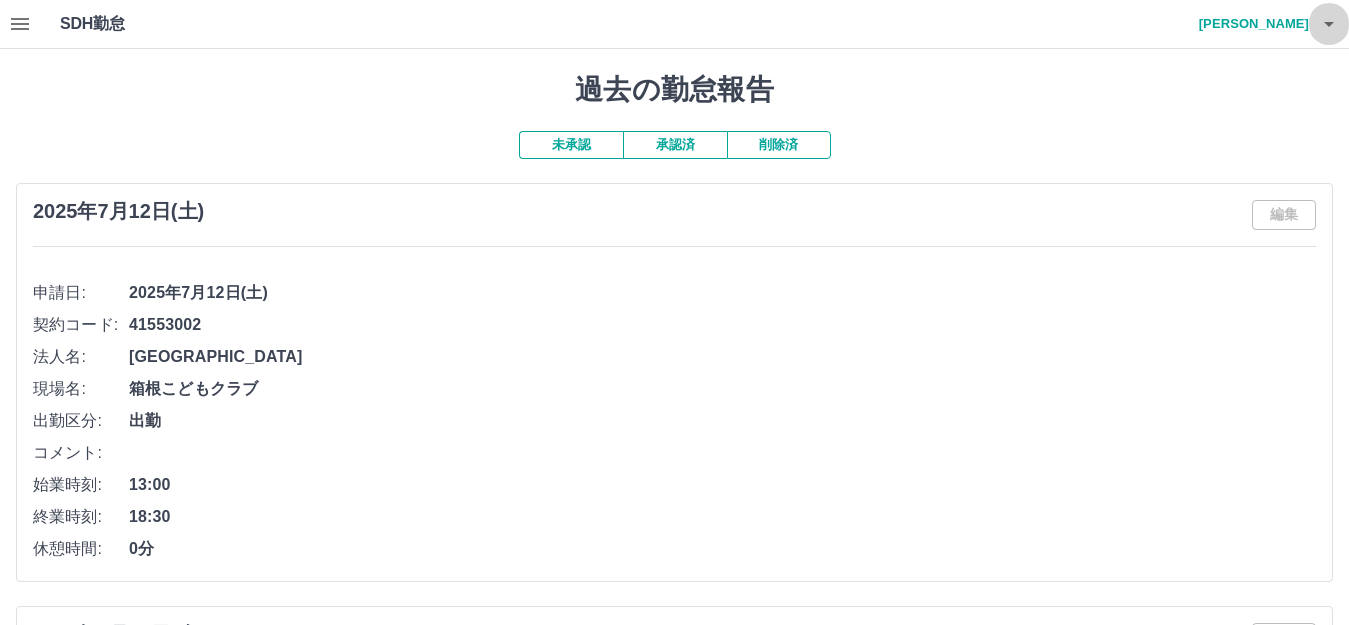 click 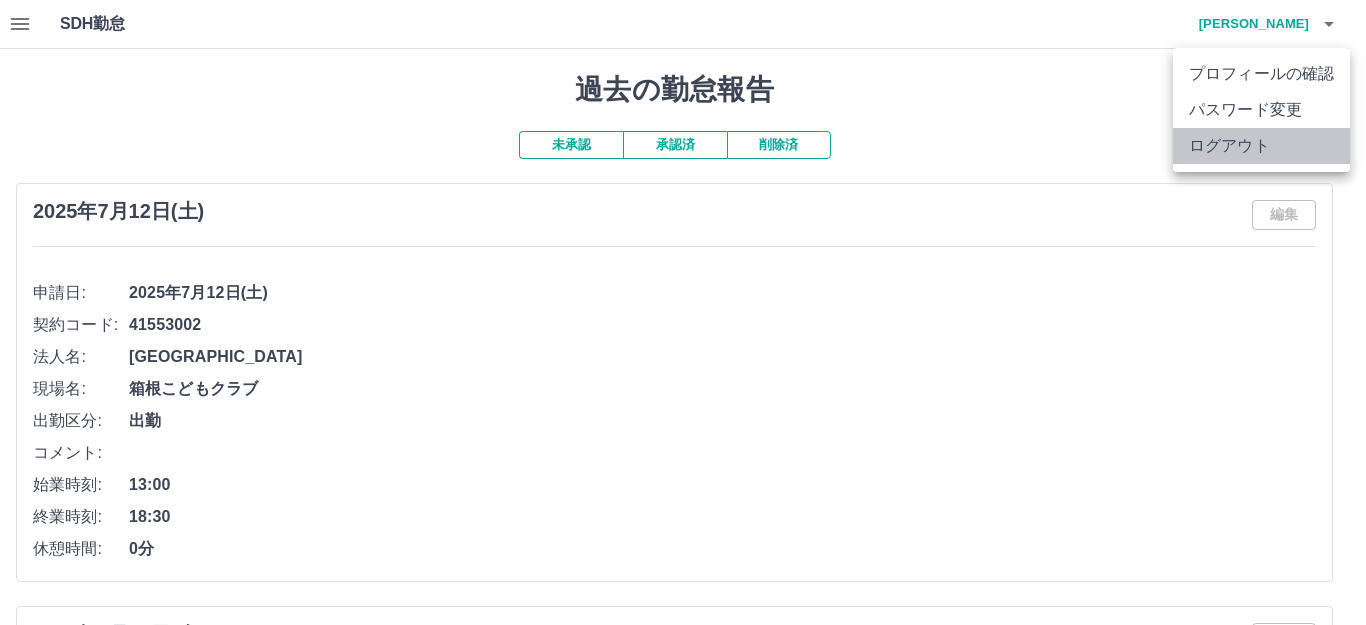 click on "ログアウト" at bounding box center [1261, 146] 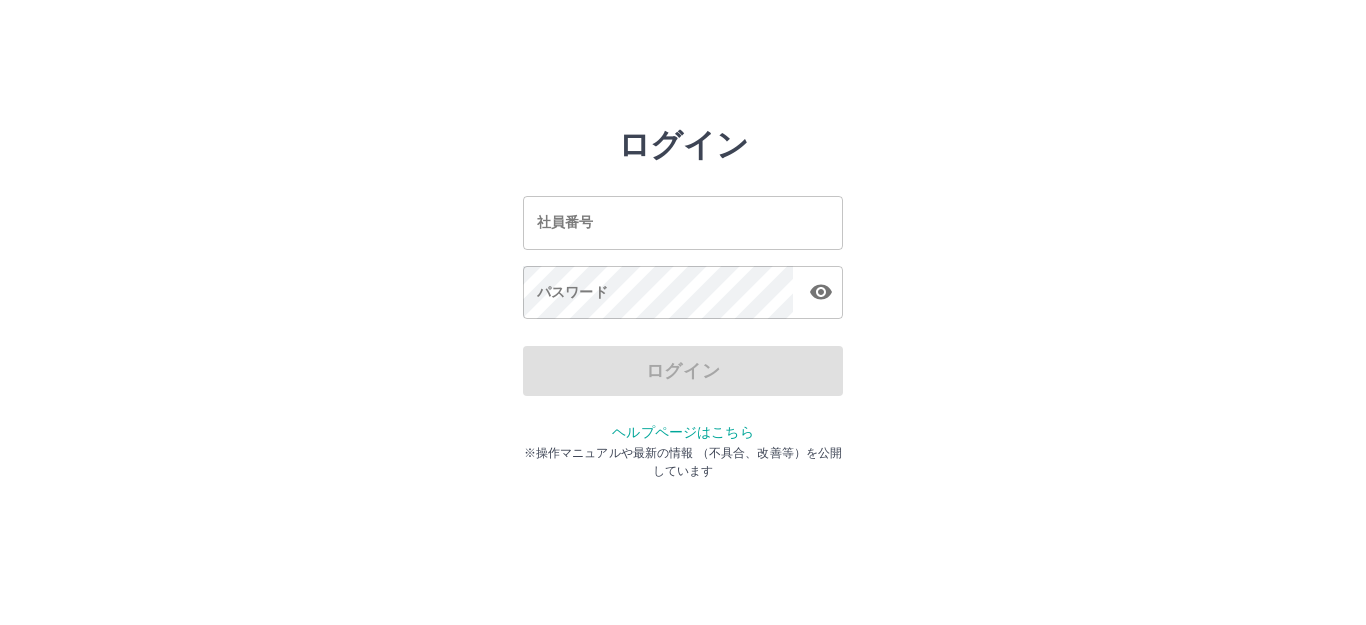 scroll, scrollTop: 0, scrollLeft: 0, axis: both 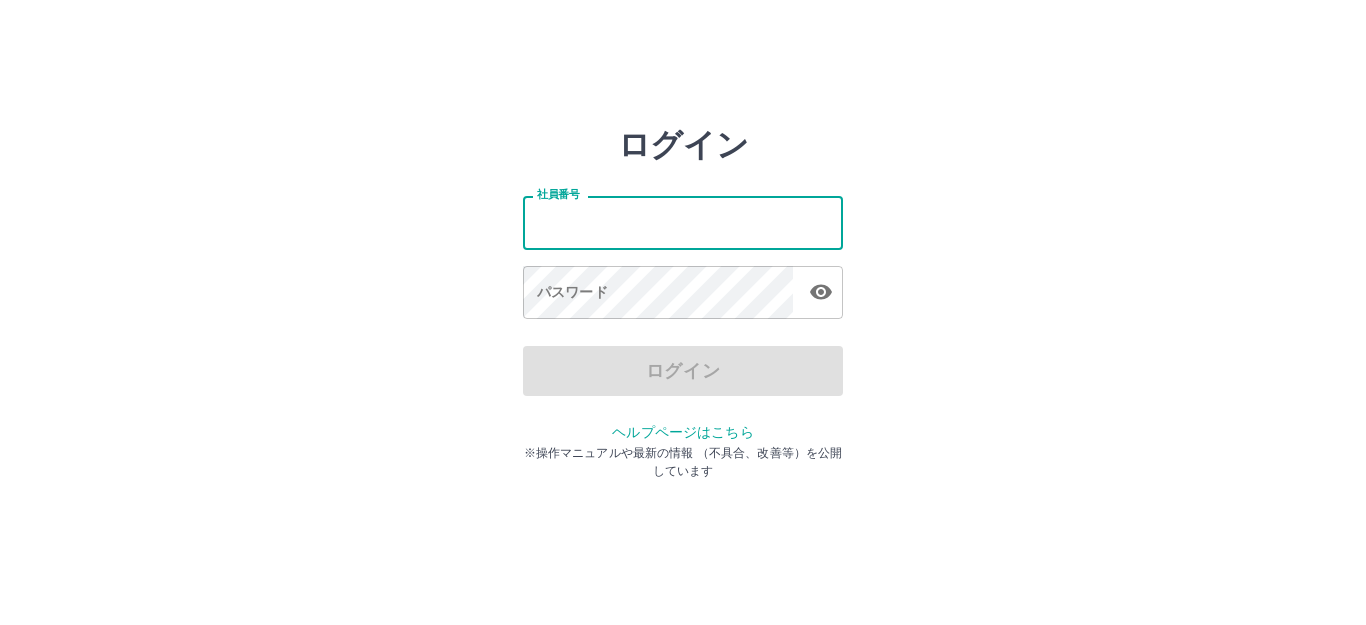 click on "社員番号" at bounding box center (683, 222) 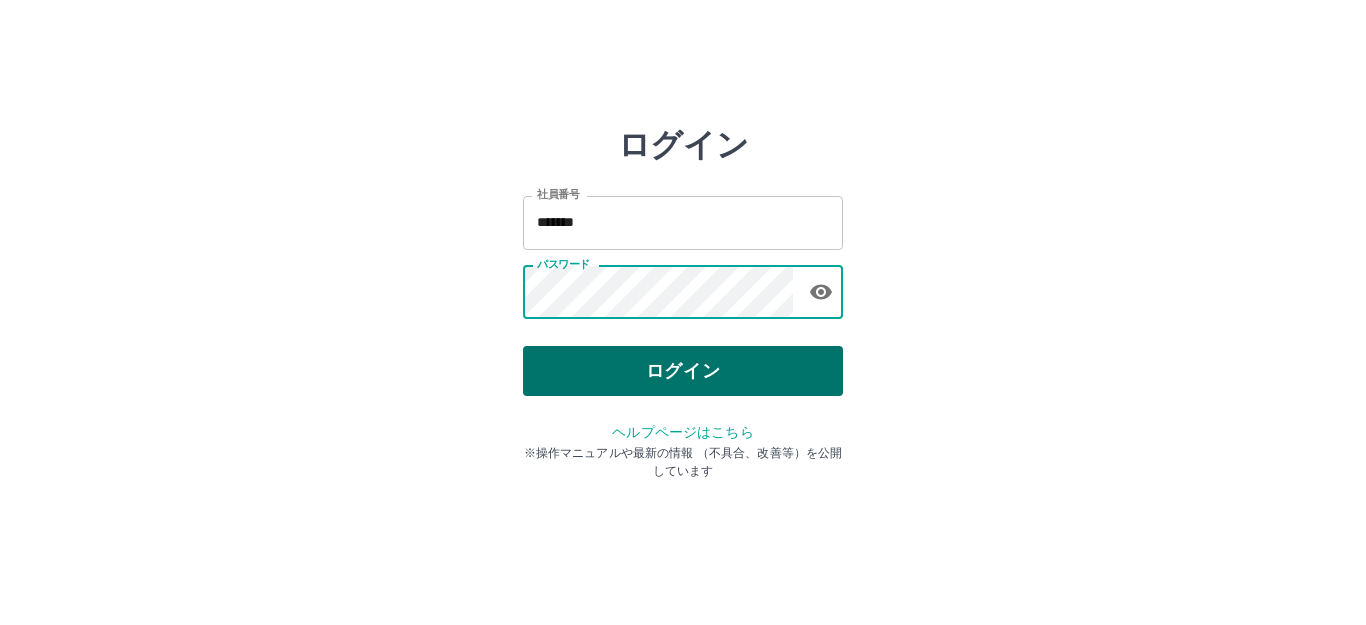 click on "ログイン" at bounding box center [683, 371] 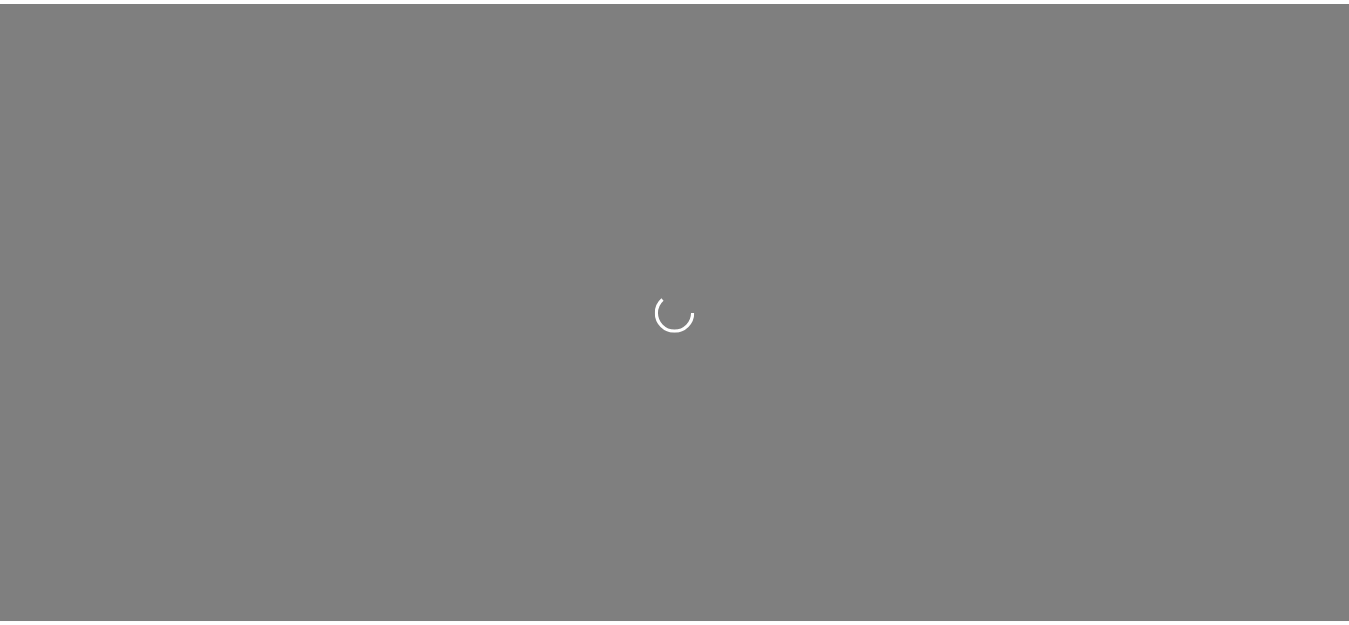 scroll, scrollTop: 0, scrollLeft: 0, axis: both 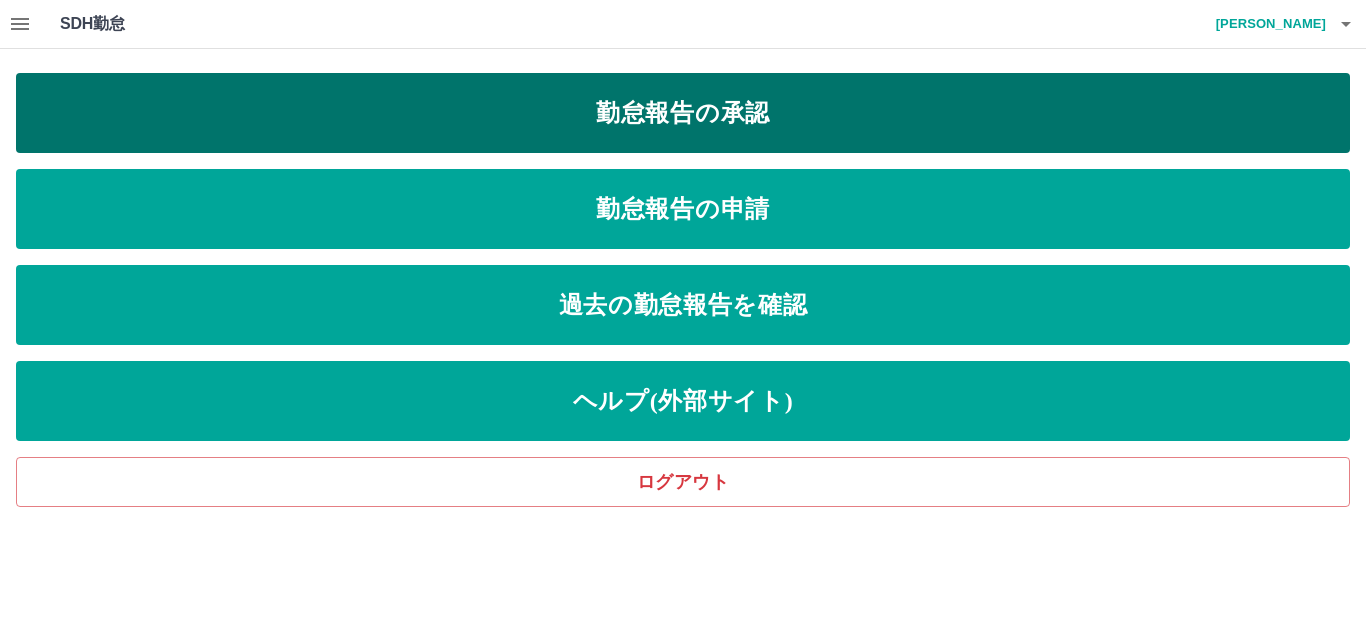 click on "勤怠報告の承認" at bounding box center (683, 113) 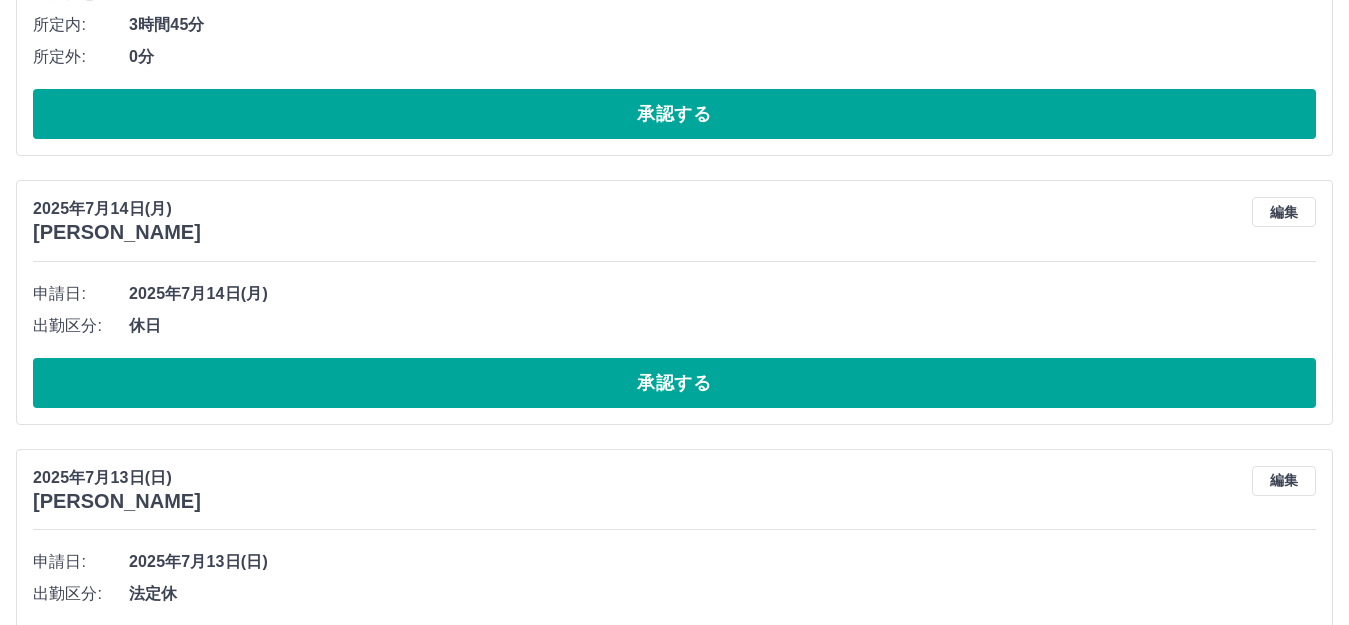 scroll, scrollTop: 3160, scrollLeft: 0, axis: vertical 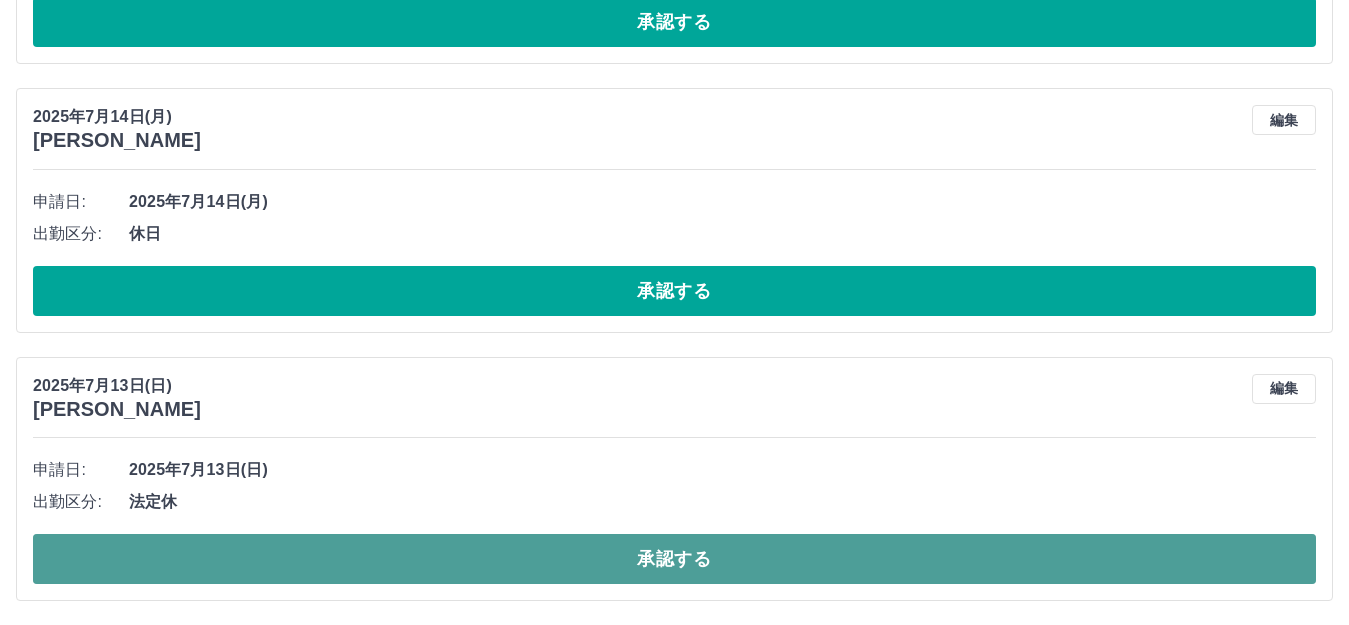 click on "承認する" at bounding box center (674, 559) 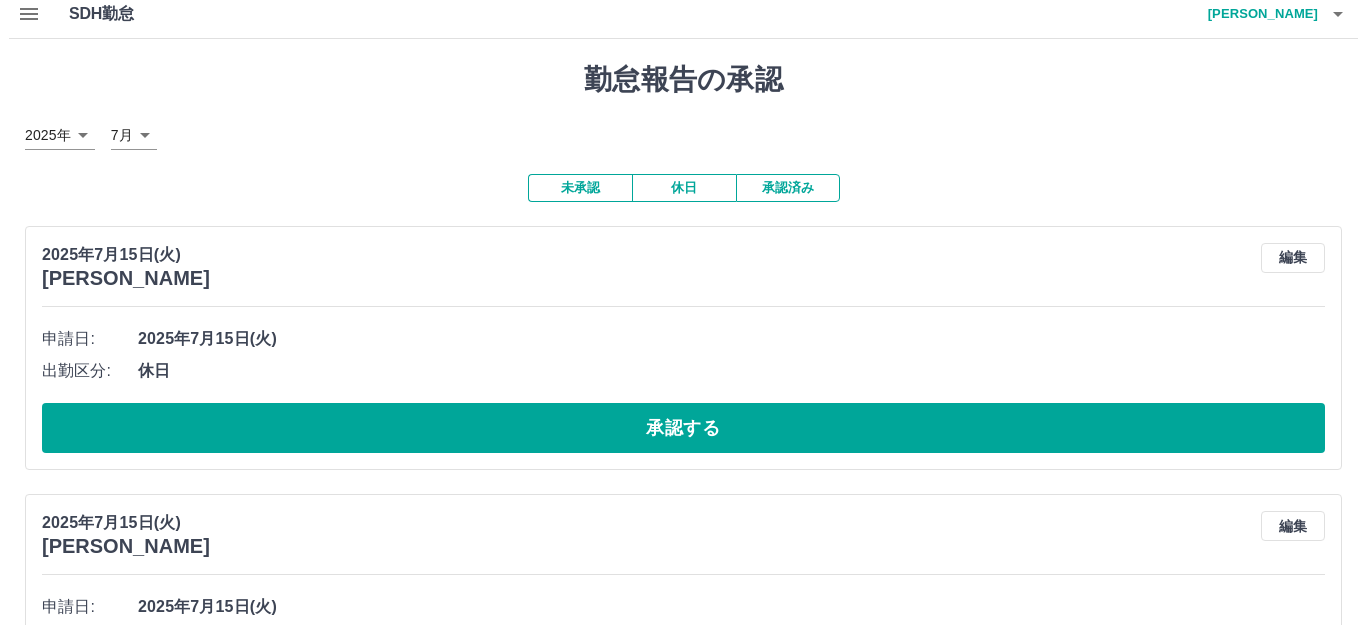 scroll, scrollTop: 0, scrollLeft: 0, axis: both 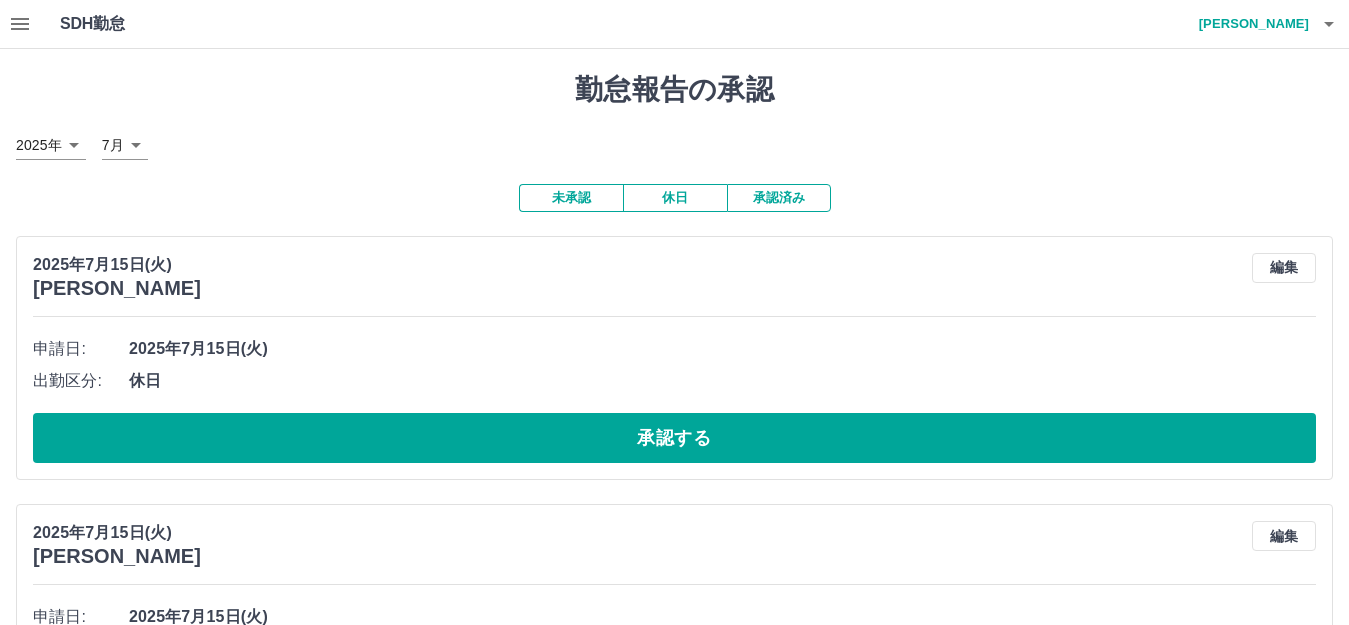 click 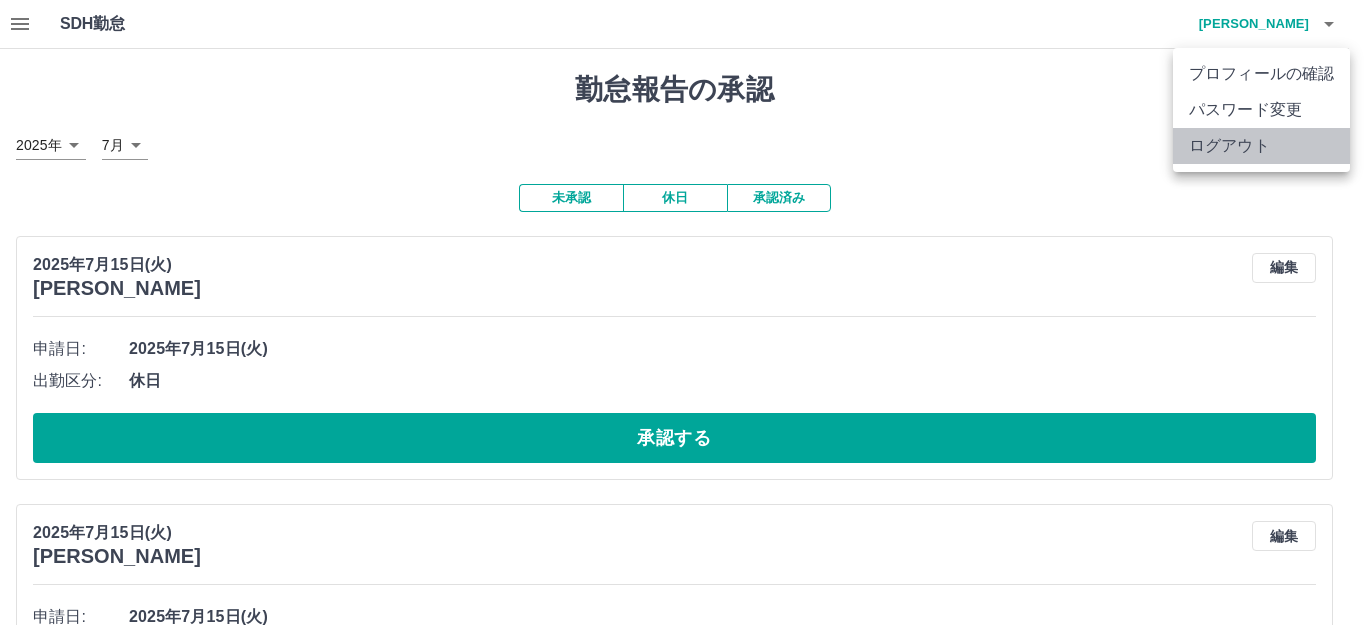 click on "ログアウト" at bounding box center [1261, 146] 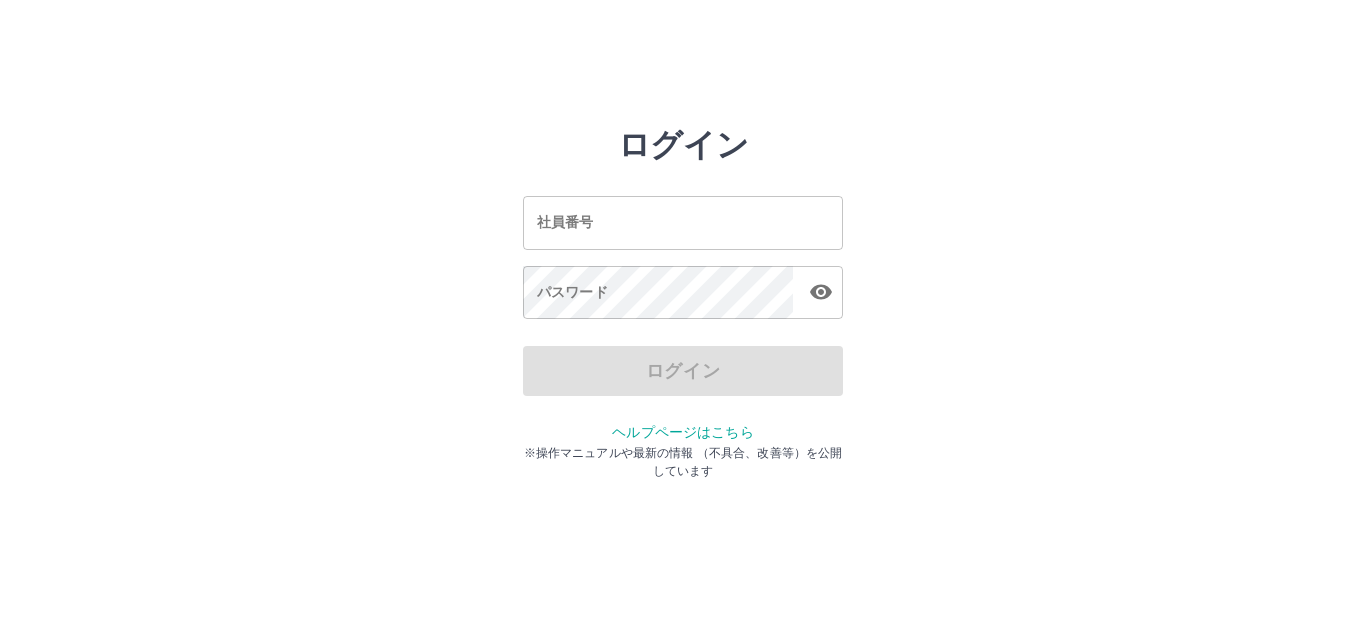 scroll, scrollTop: 0, scrollLeft: 0, axis: both 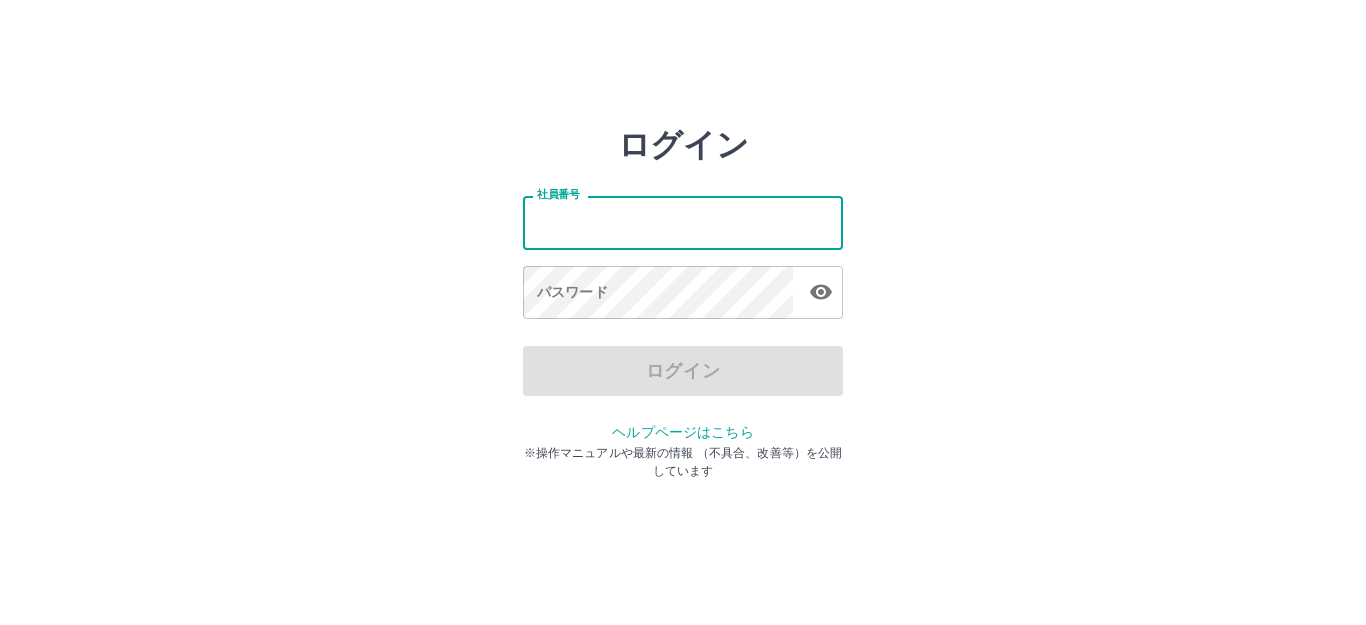 click on "社員番号" at bounding box center [683, 222] 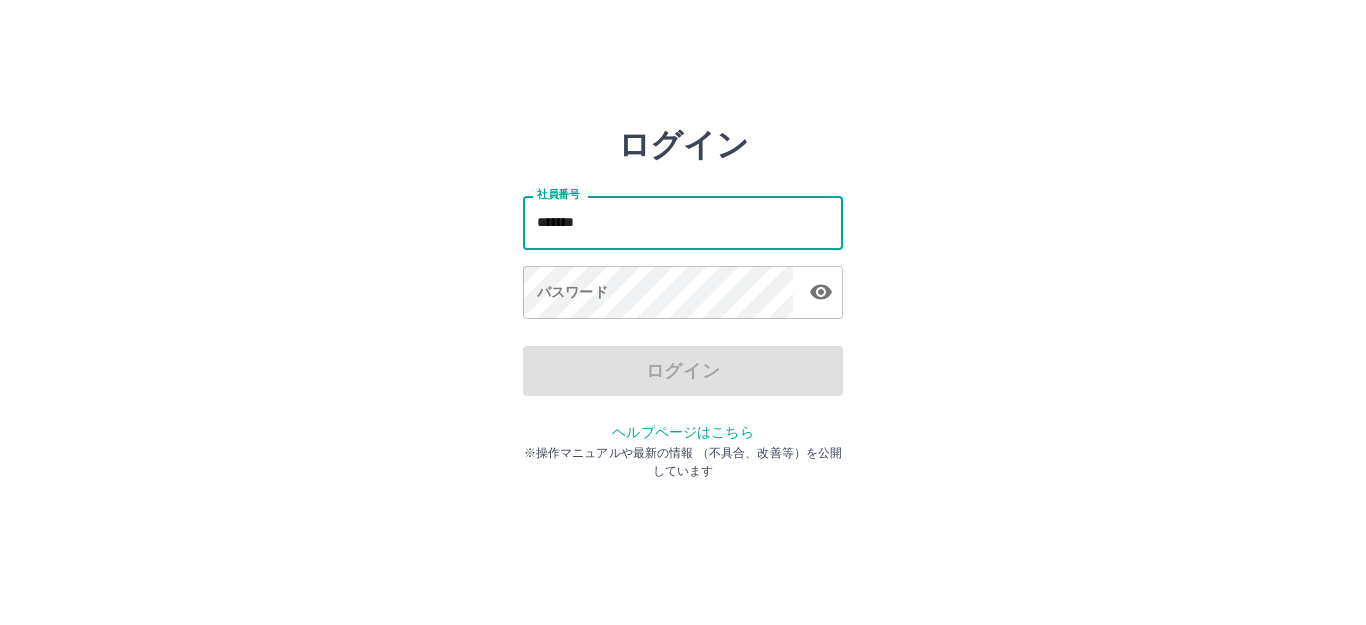 type on "*******" 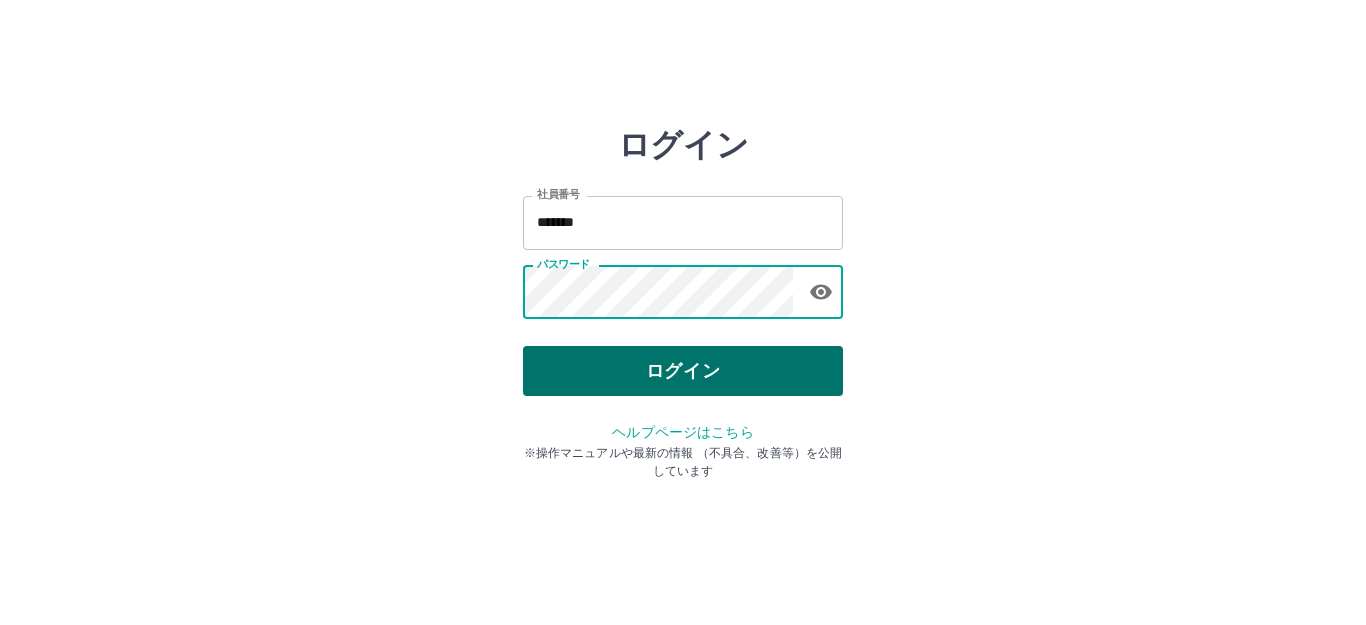 click on "ログイン" at bounding box center (683, 371) 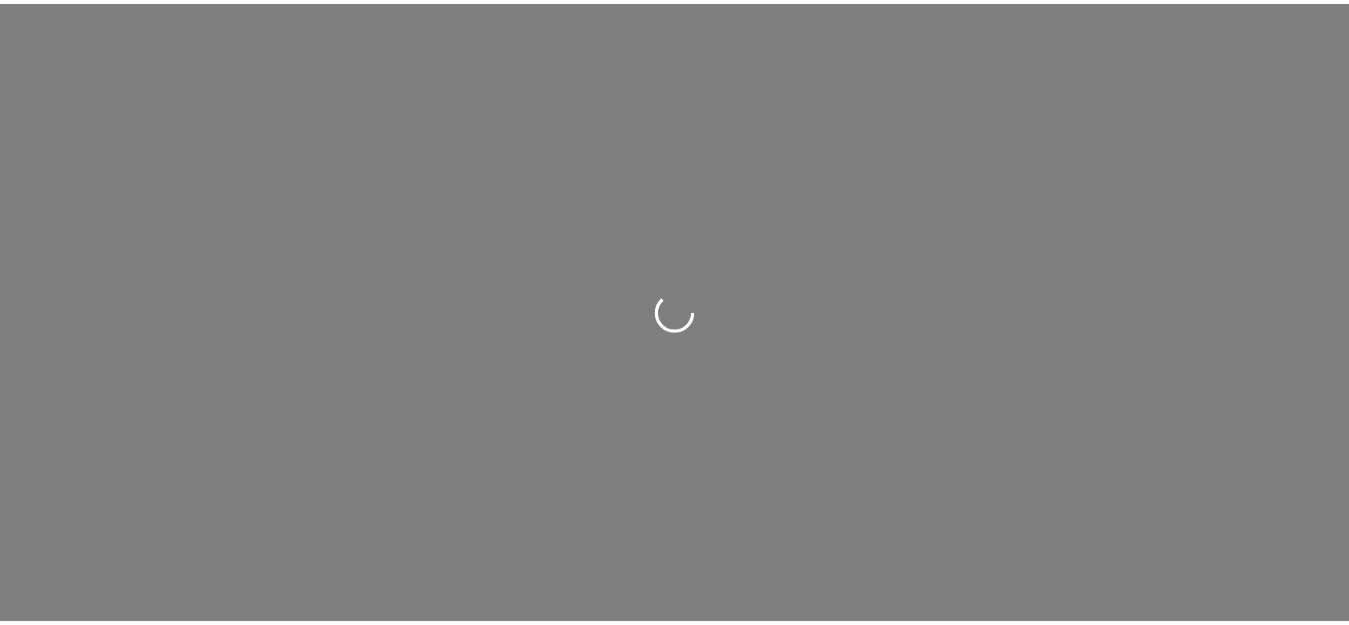 scroll, scrollTop: 0, scrollLeft: 0, axis: both 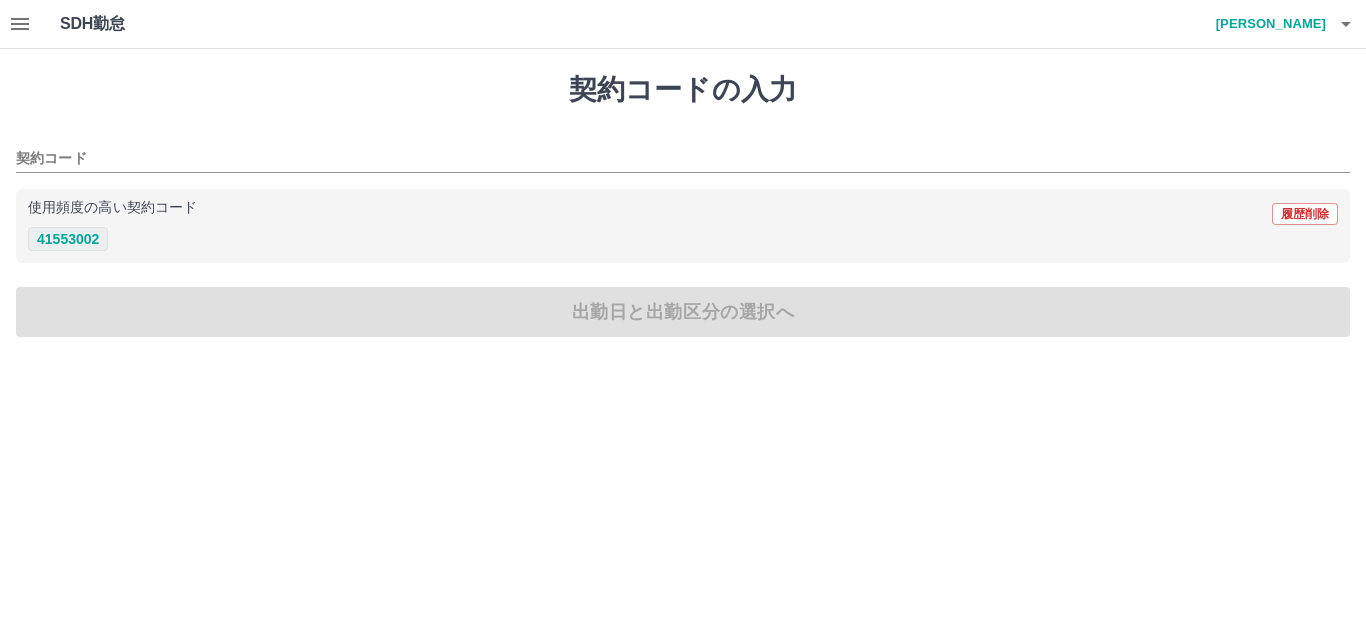 click on "41553002" at bounding box center [68, 239] 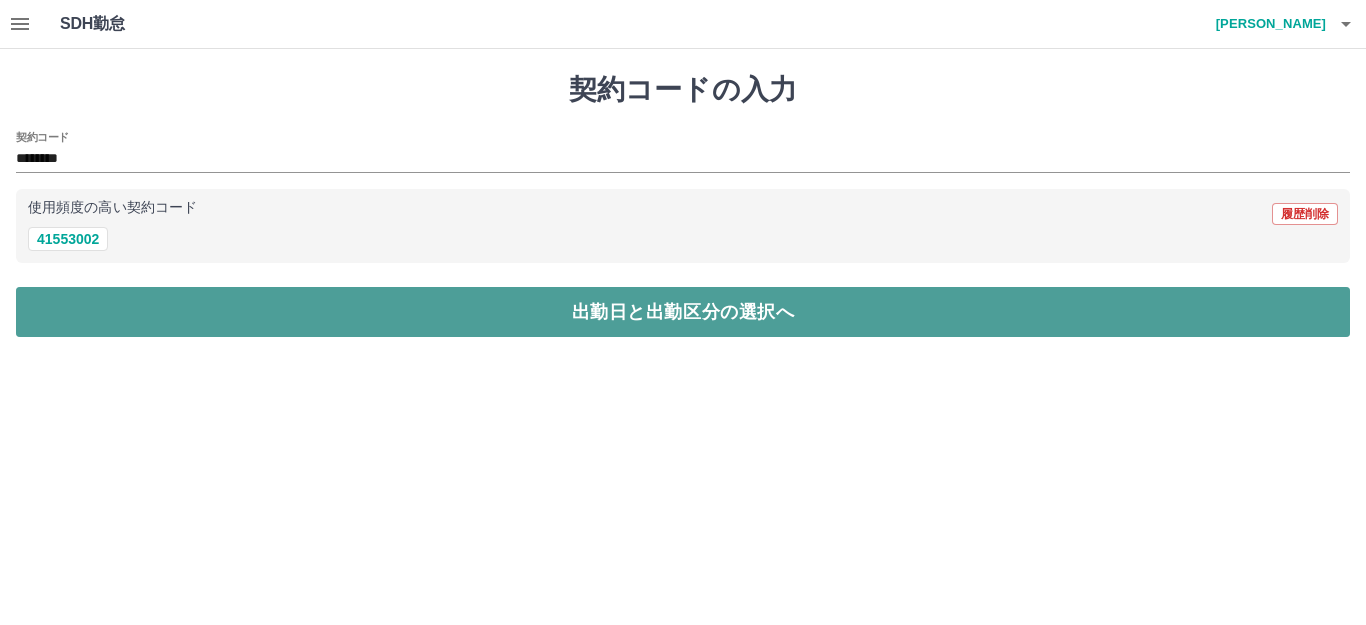 click on "出勤日と出勤区分の選択へ" at bounding box center (683, 312) 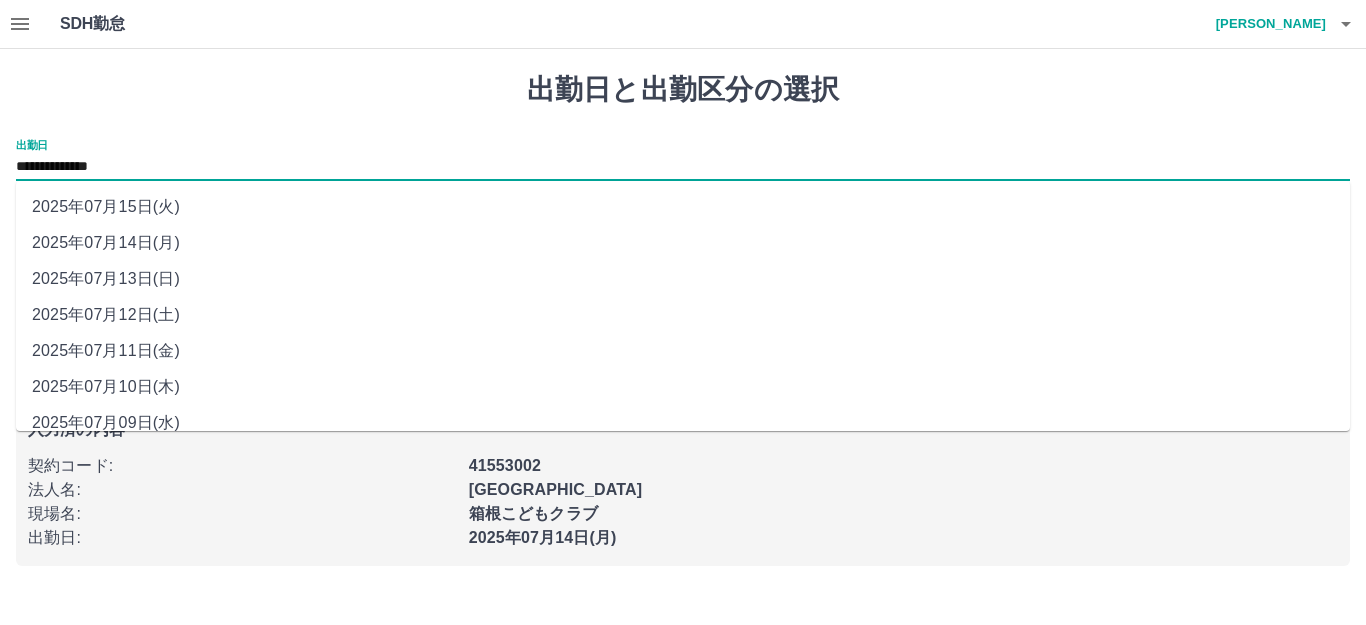 click on "**********" at bounding box center (683, 167) 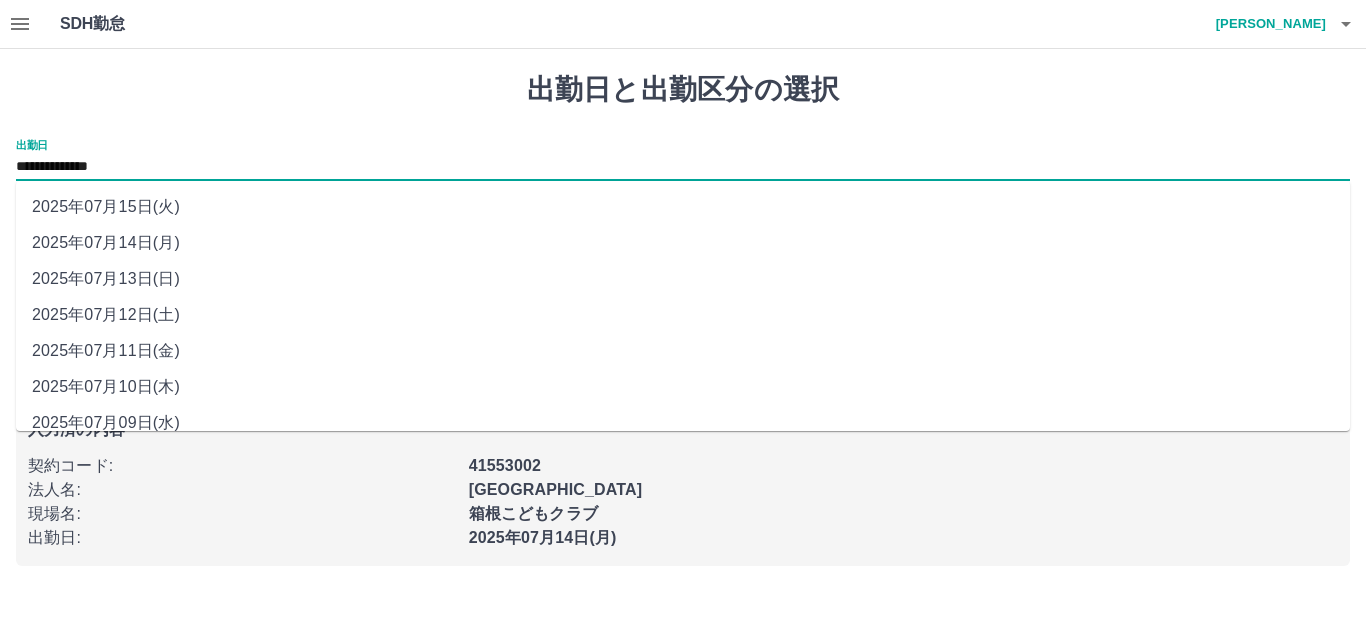 click on "2025年07月15日(火)" at bounding box center (683, 207) 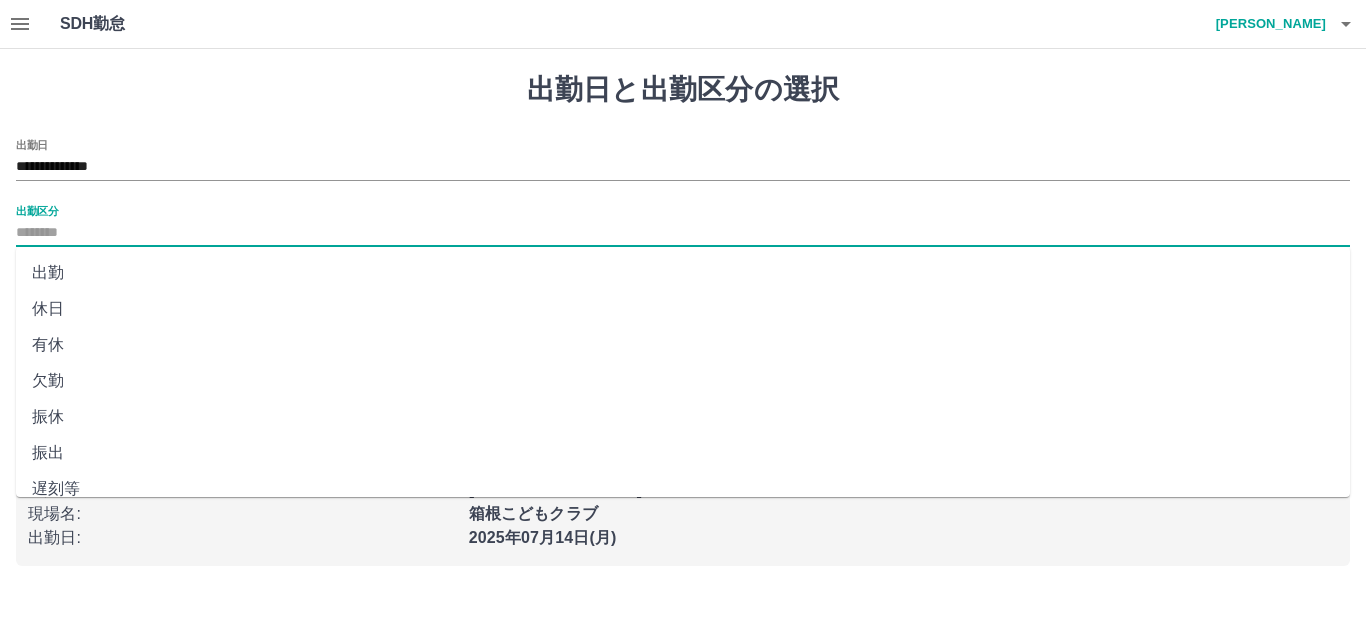 click on "出勤区分" at bounding box center (683, 233) 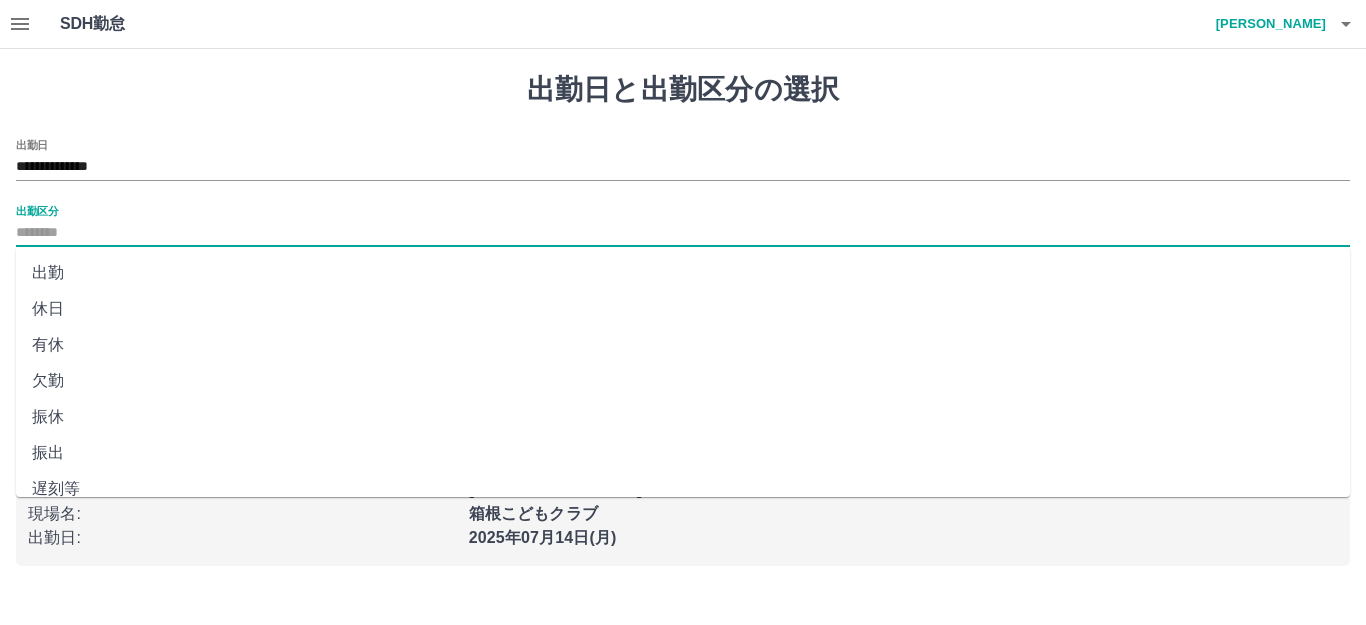 click on "休日" at bounding box center (683, 309) 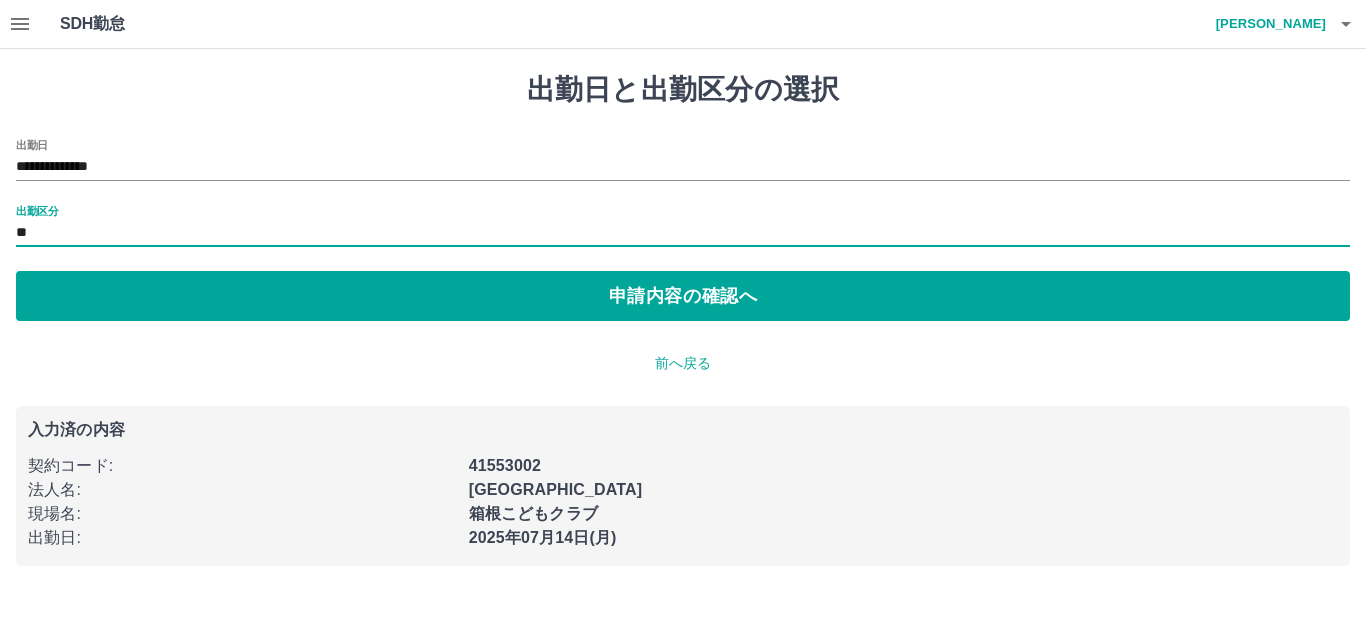 click on "申請内容の確認へ" at bounding box center [683, 296] 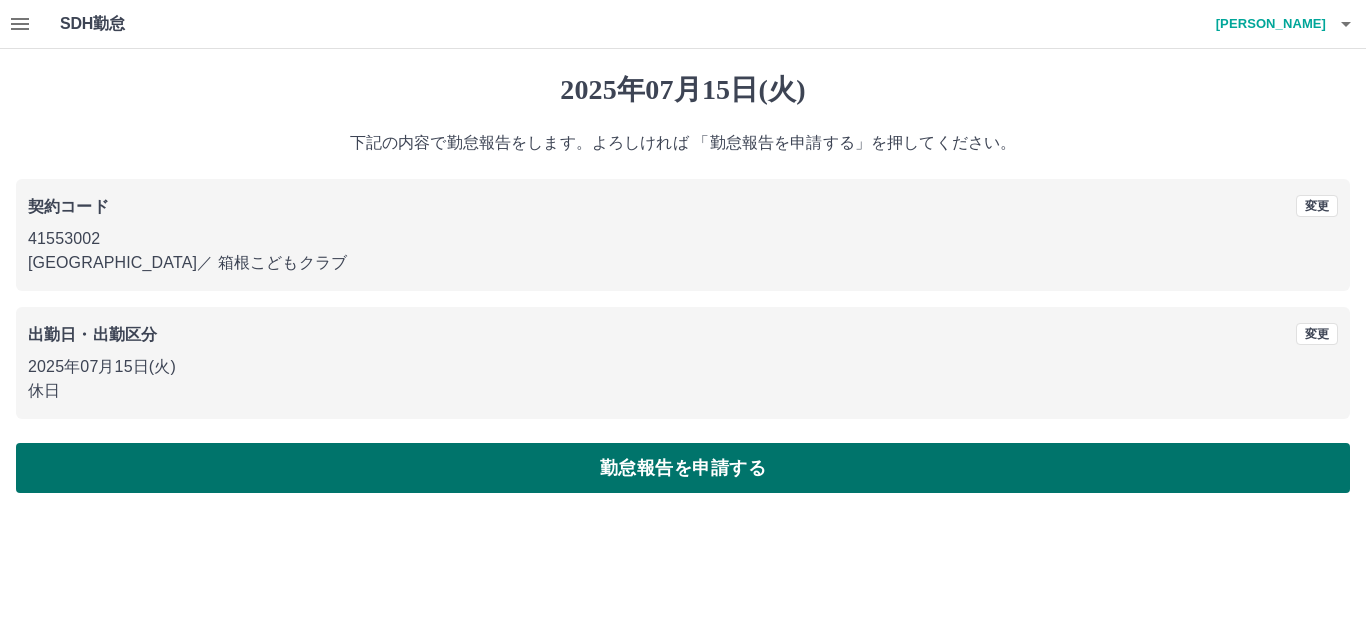 click on "勤怠報告を申請する" at bounding box center [683, 468] 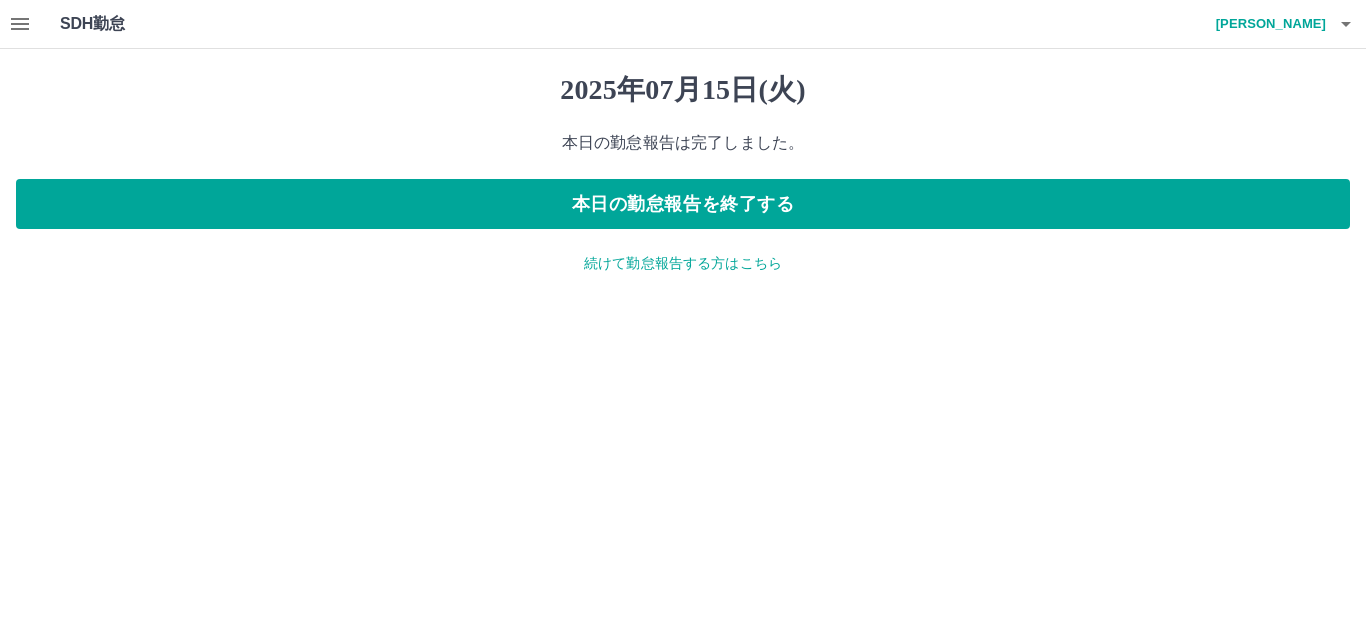 click 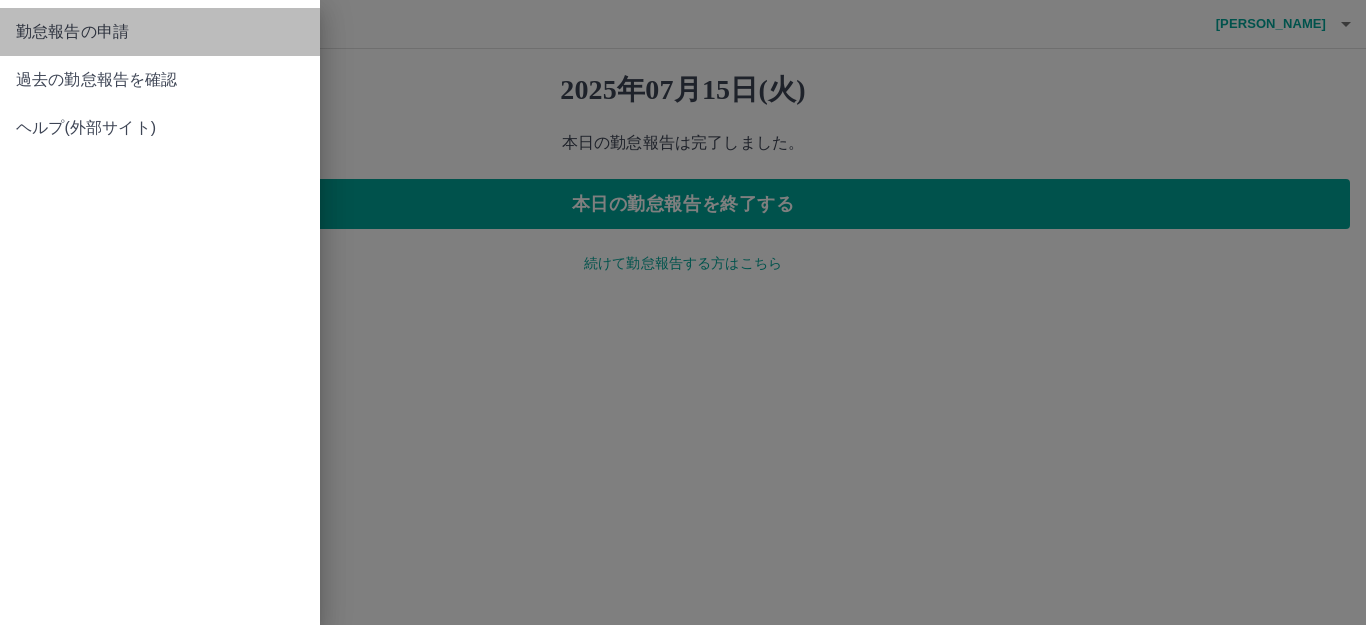 click on "勤怠報告の申請" at bounding box center [160, 32] 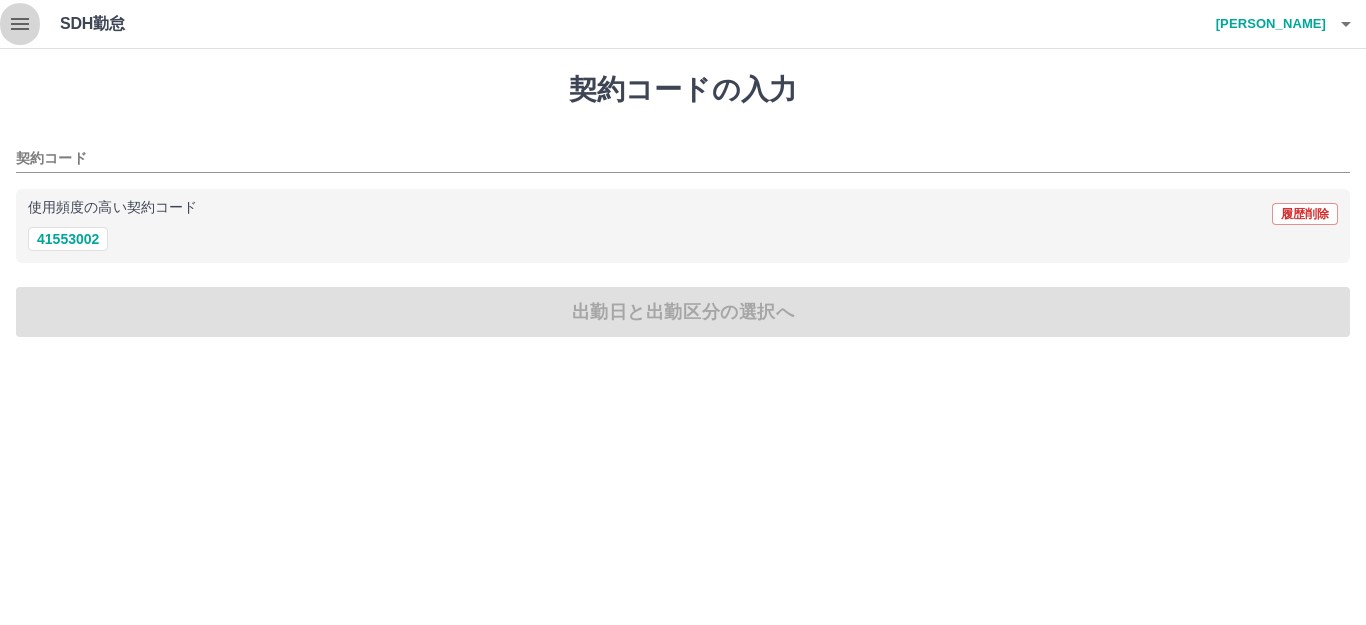 click 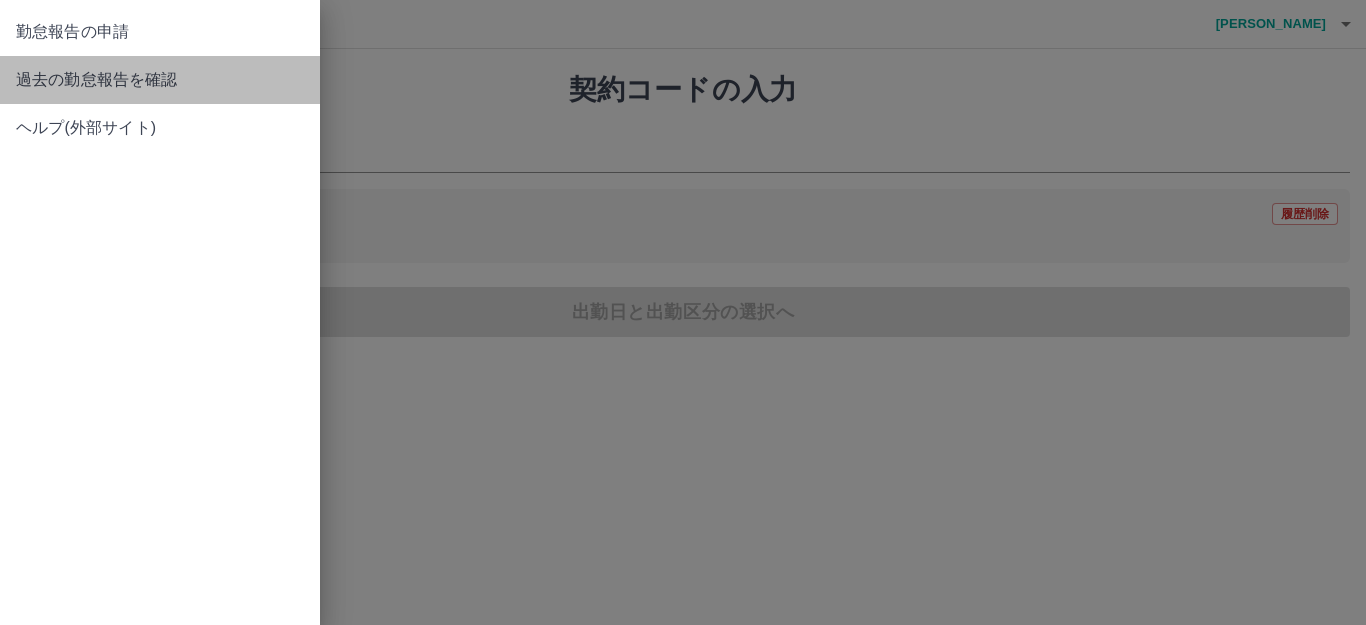 click on "過去の勤怠報告を確認" at bounding box center (160, 80) 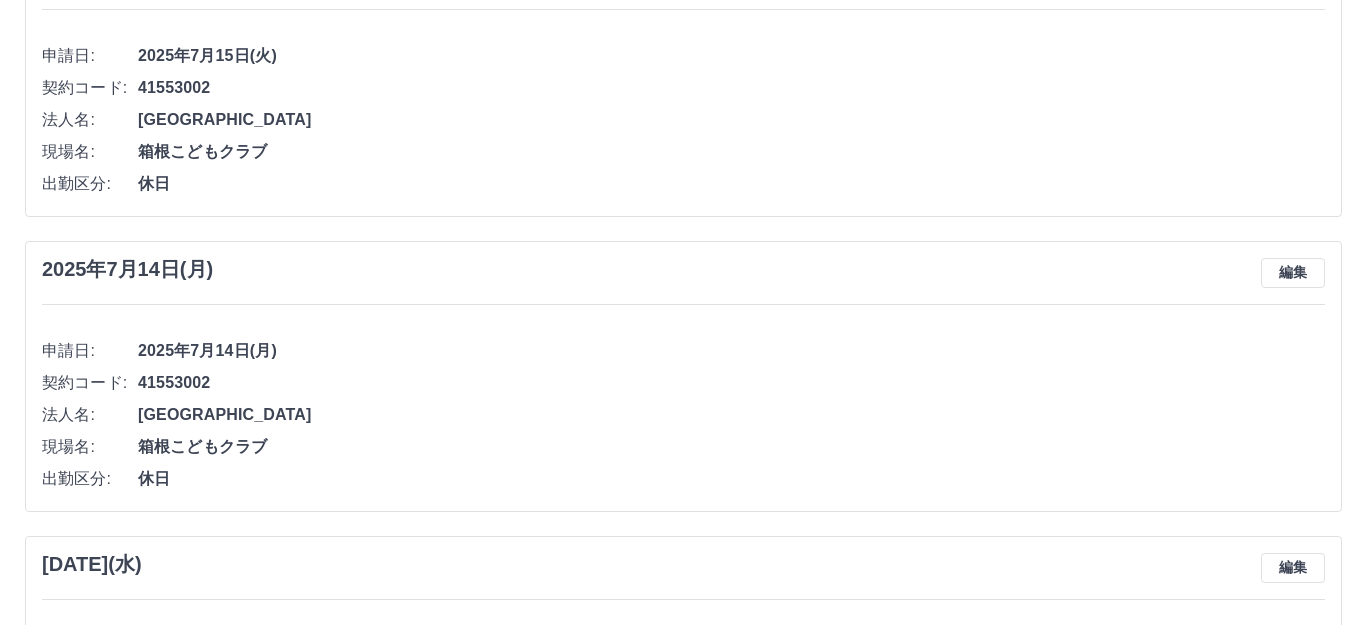 scroll, scrollTop: 0, scrollLeft: 0, axis: both 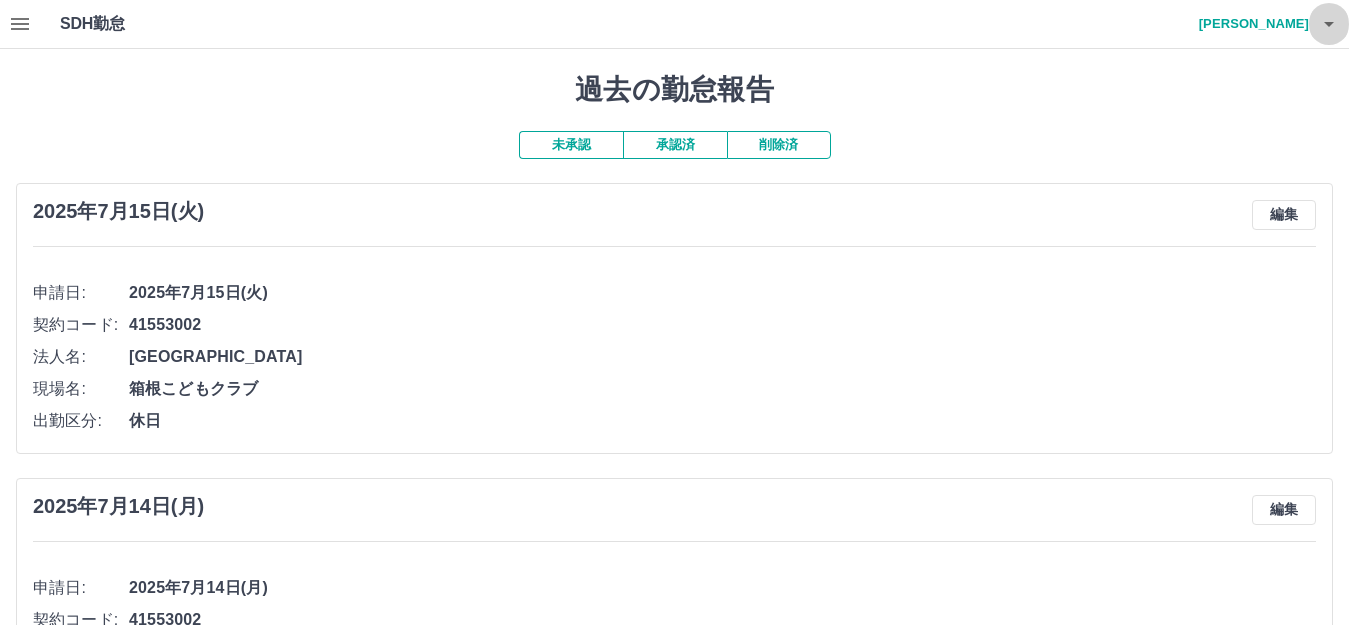 click 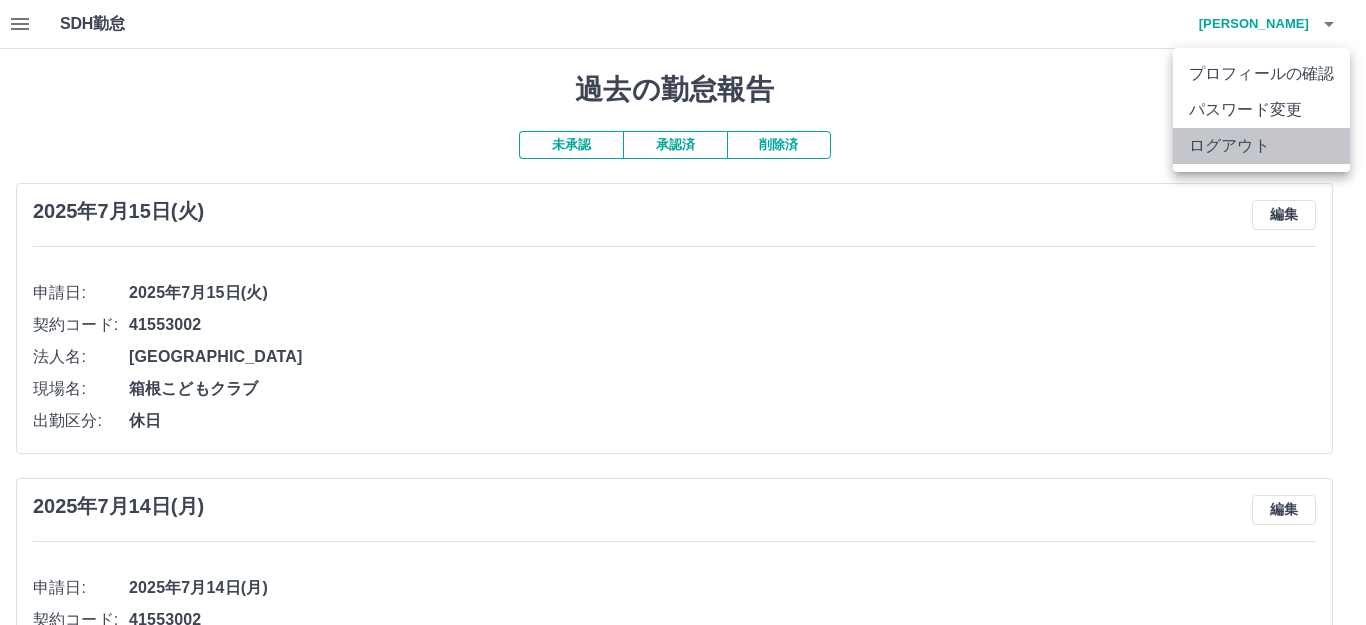 click on "ログアウト" at bounding box center (1261, 146) 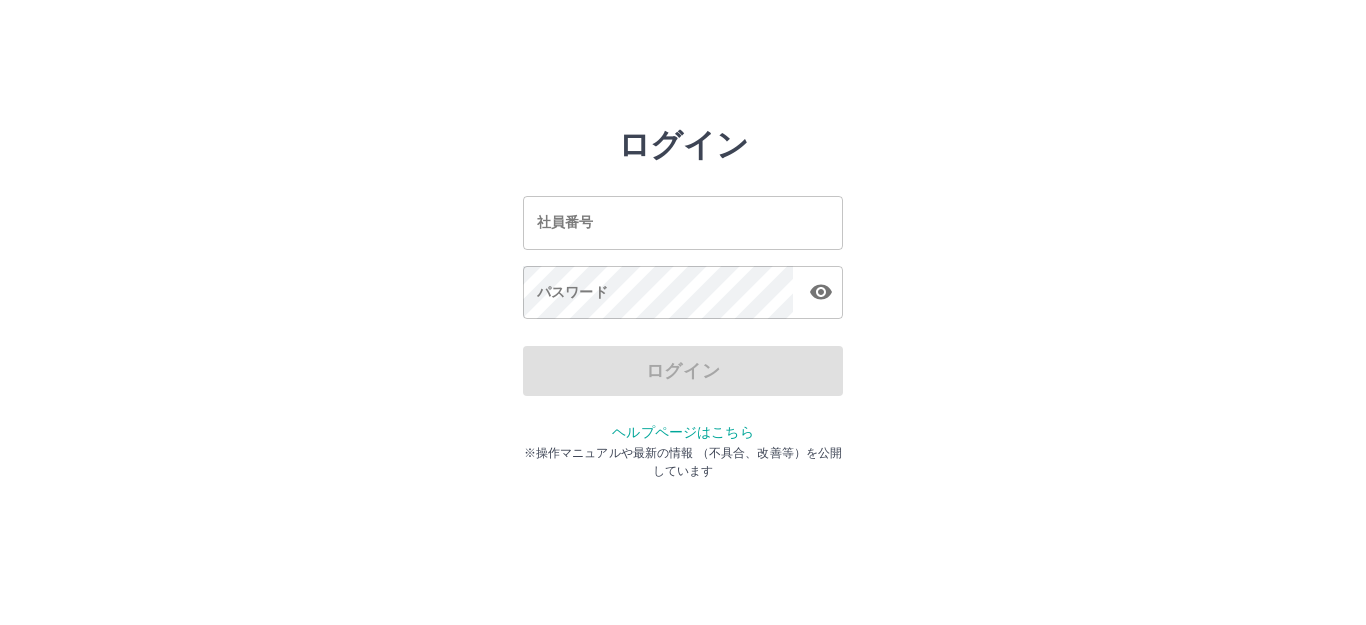 scroll, scrollTop: 0, scrollLeft: 0, axis: both 